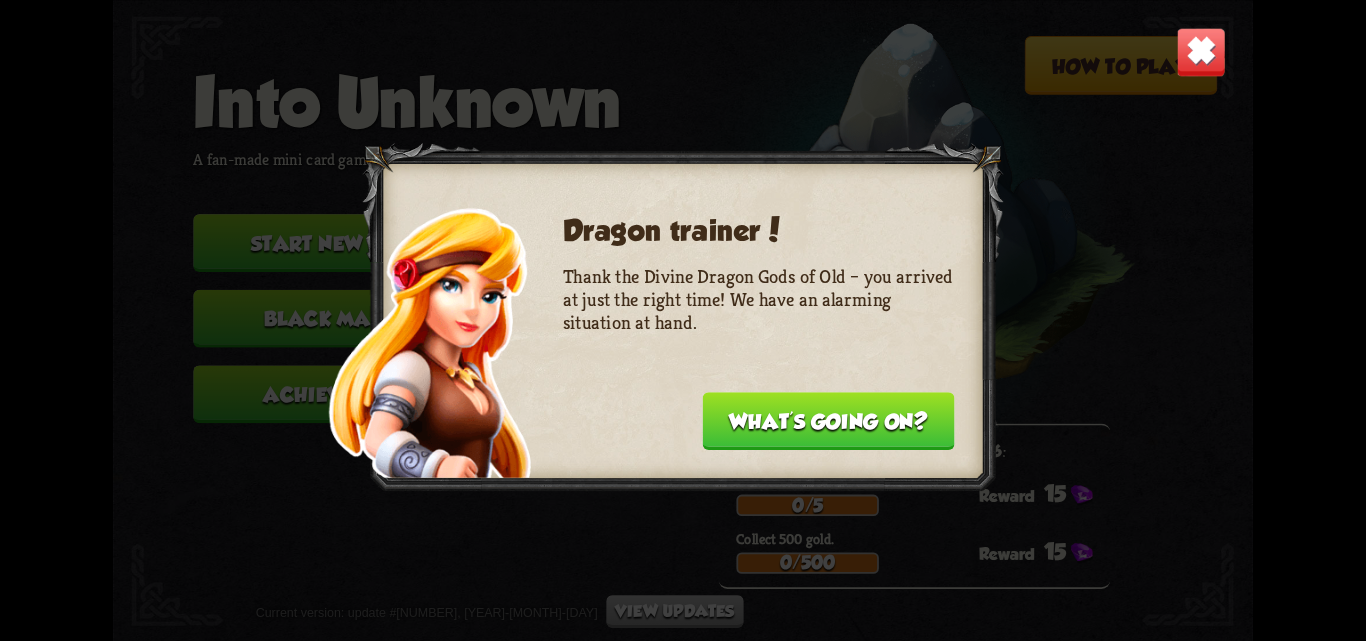 scroll, scrollTop: 0, scrollLeft: 0, axis: both 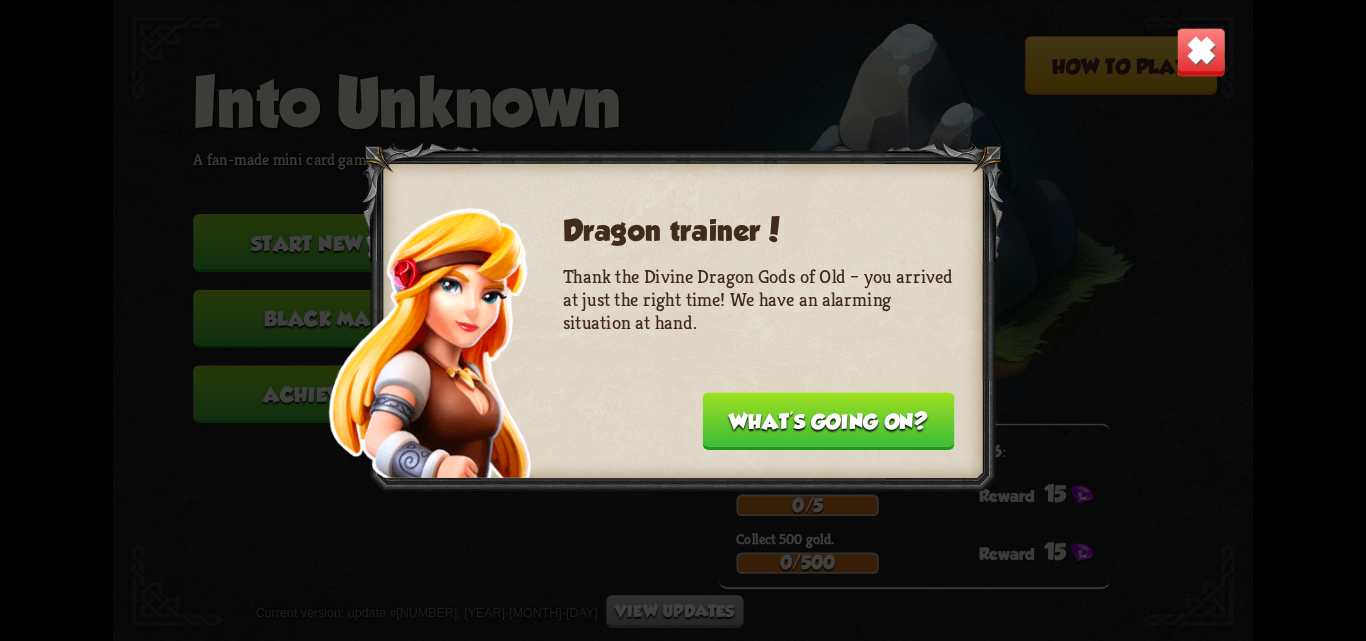 click at bounding box center (1201, 52) 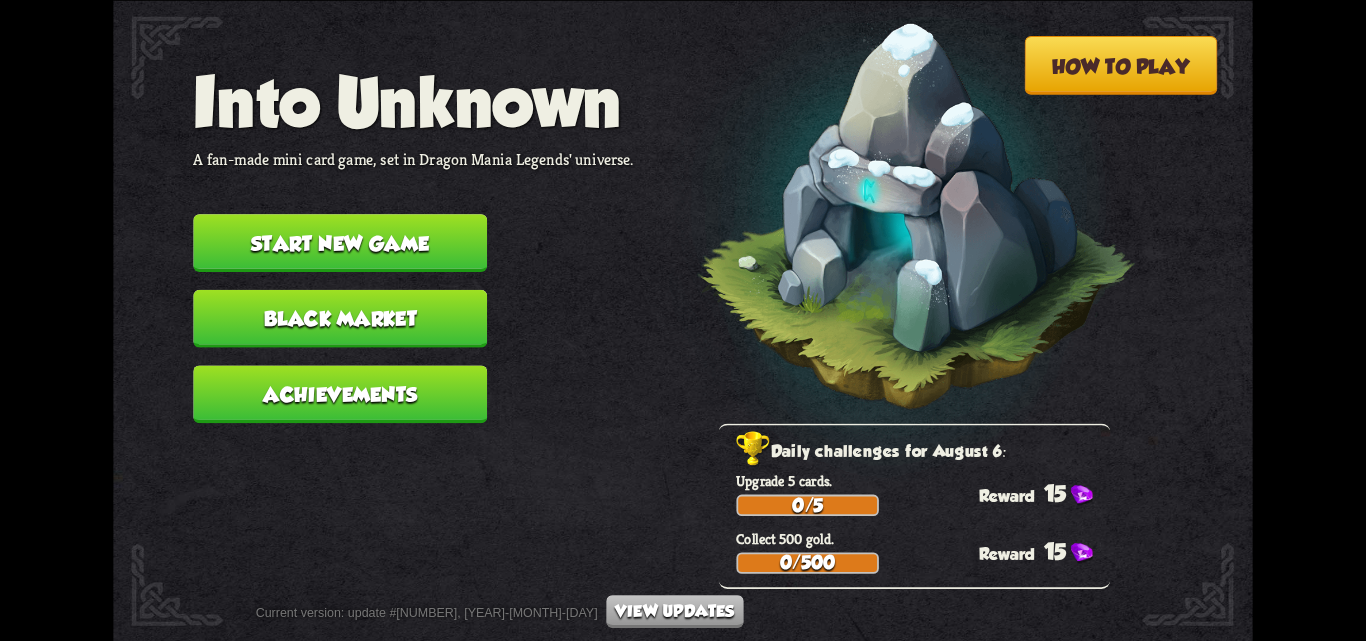 click on "Start new game" at bounding box center (340, 243) 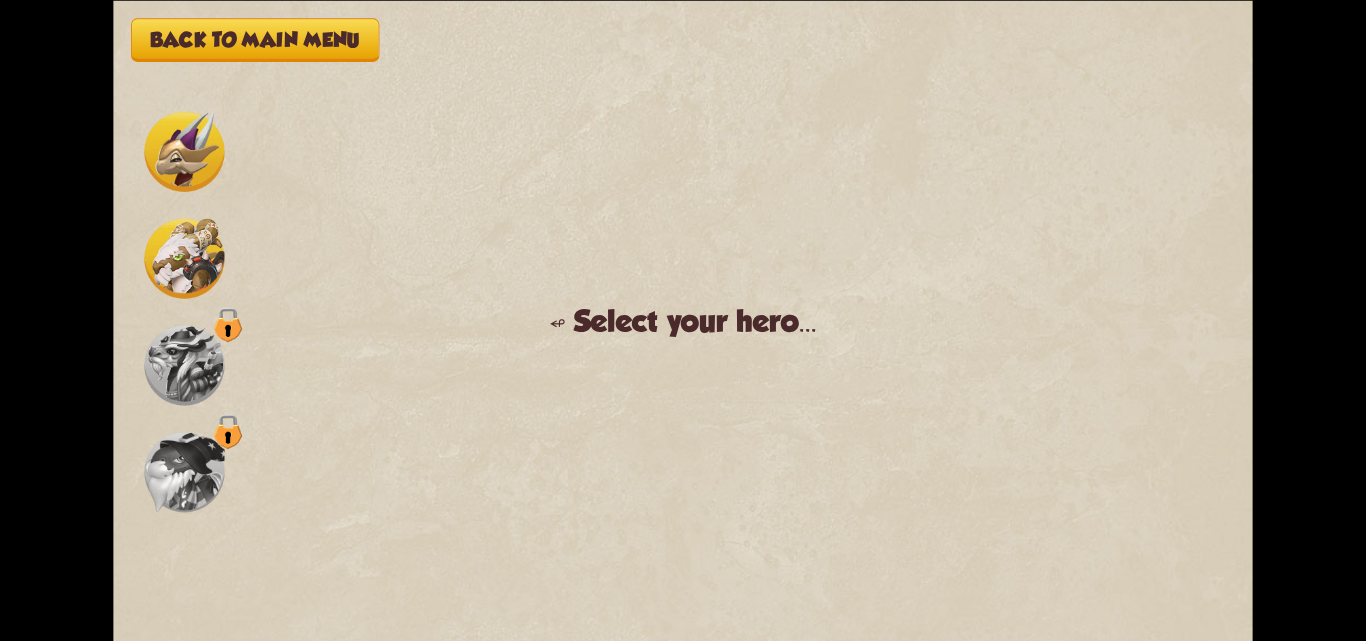 click at bounding box center [184, 151] 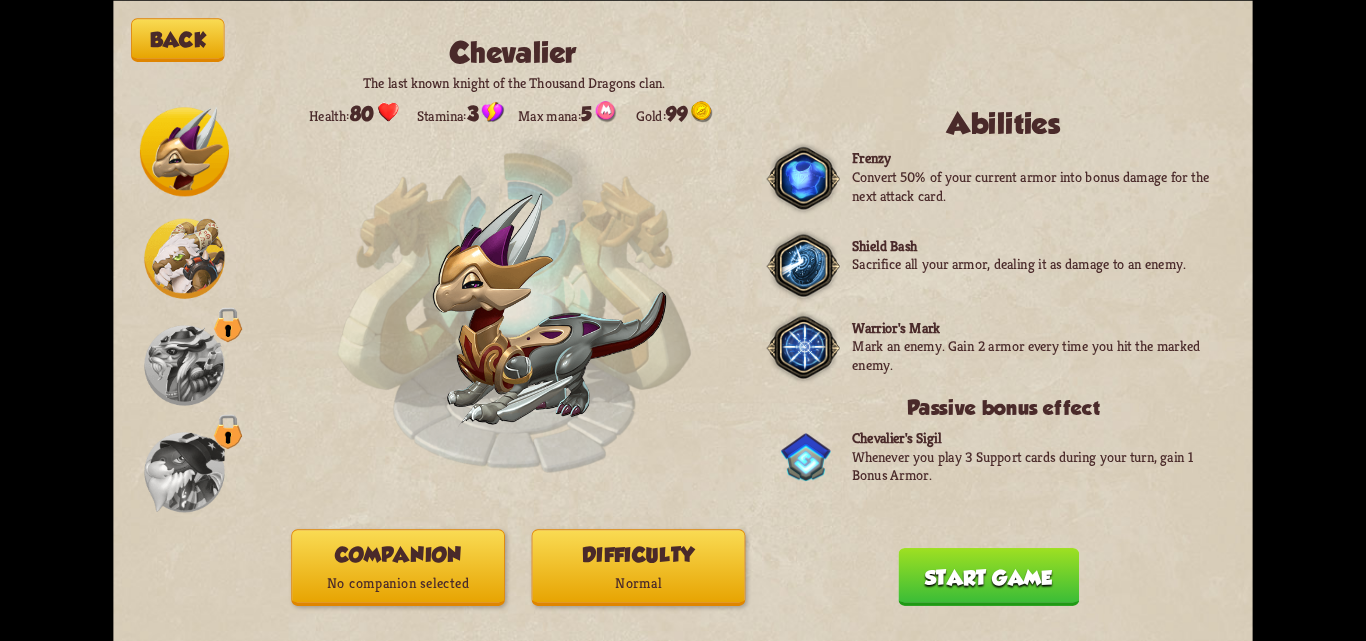 click at bounding box center [184, 258] 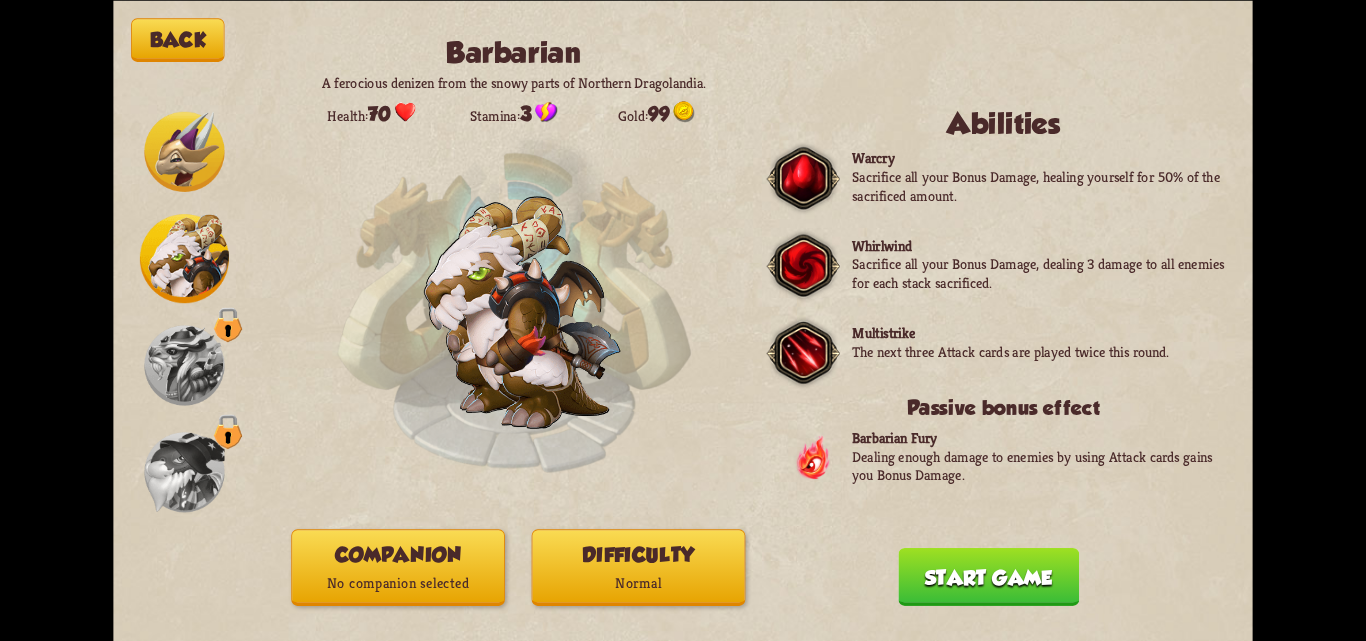 click on "Start game" at bounding box center [988, 577] 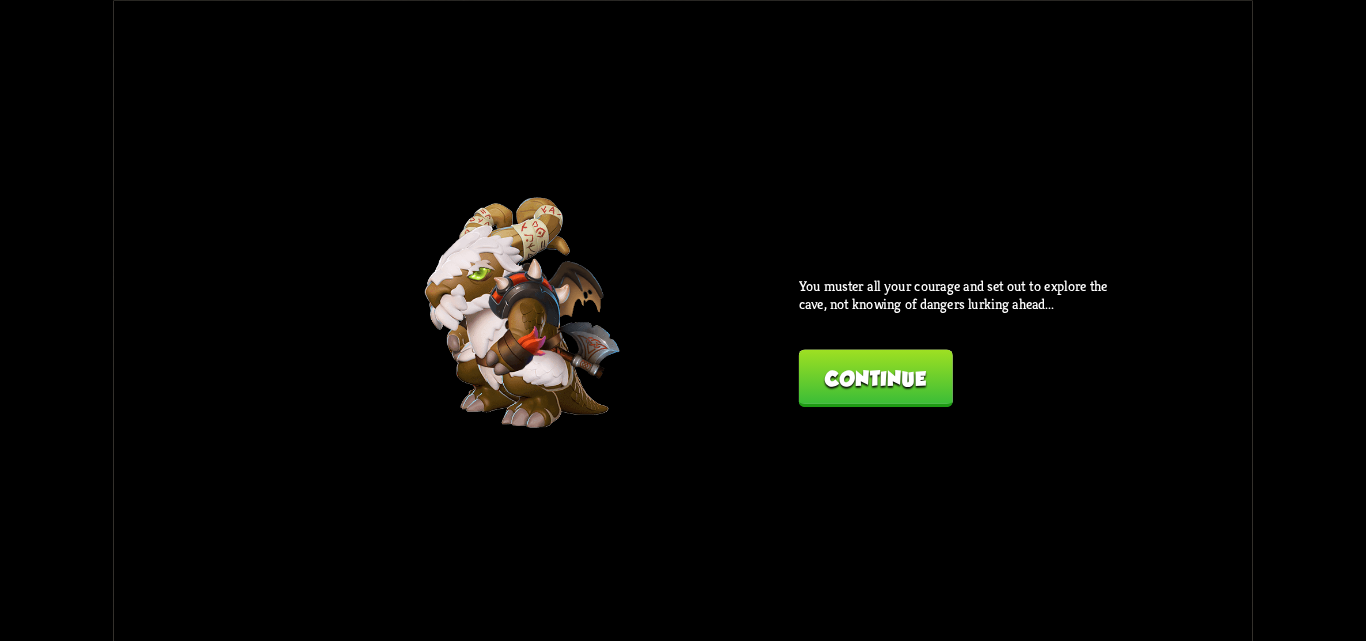 click on "Continue" at bounding box center [876, 378] 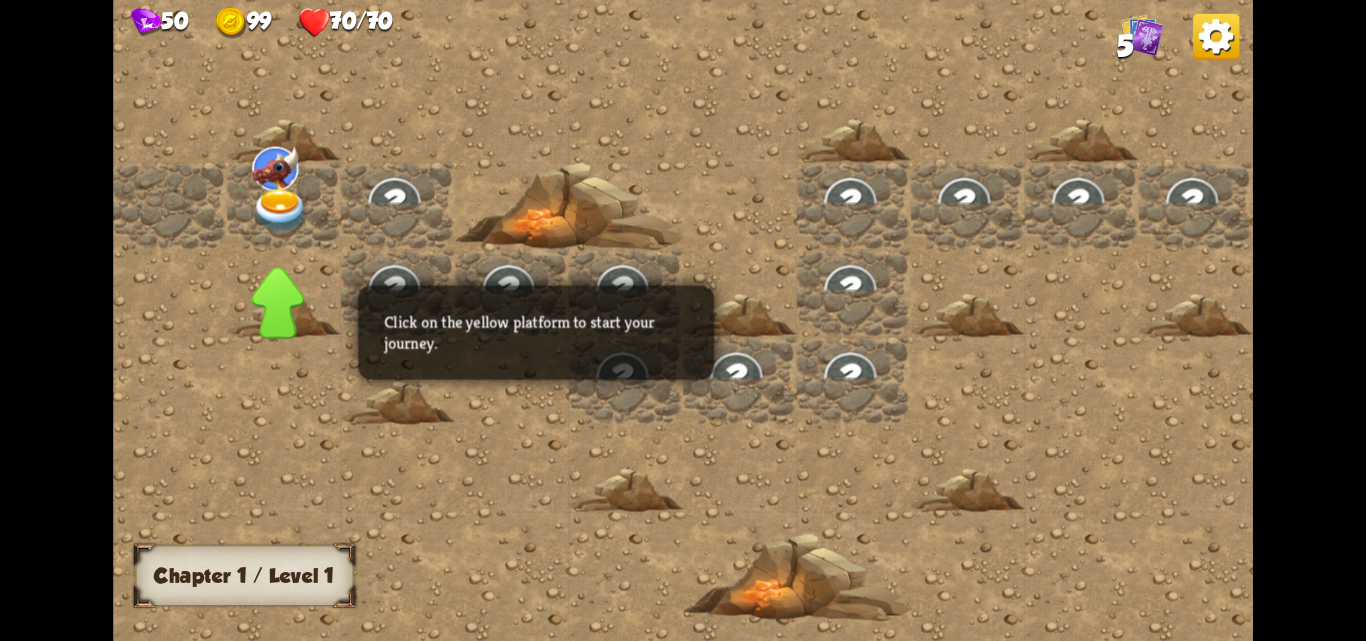 click at bounding box center (280, 211) 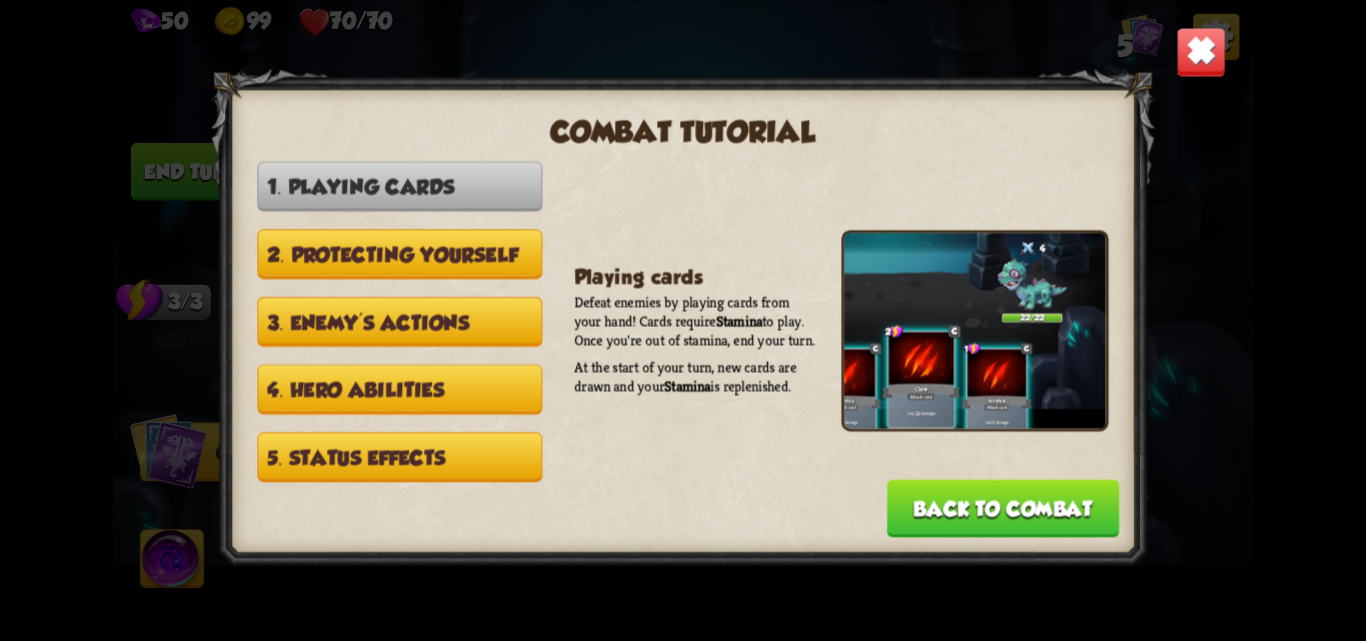 click on "Back to combat" at bounding box center [1003, 508] 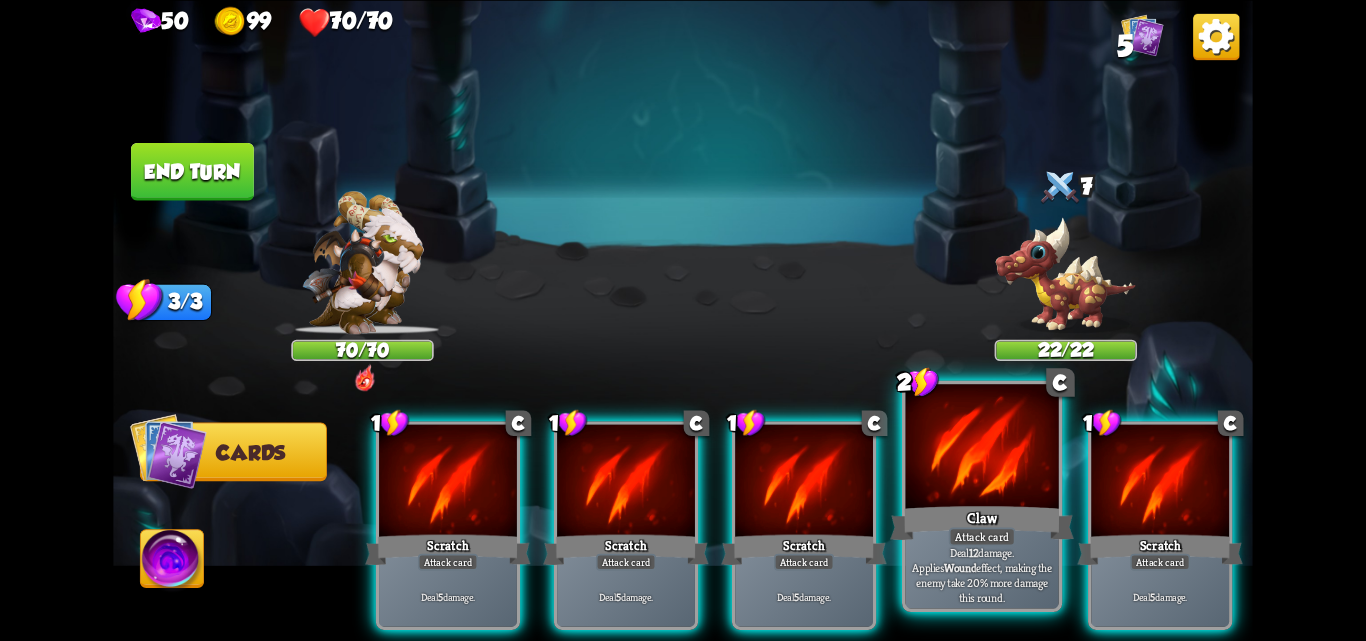 click on "Claw" at bounding box center (982, 522) 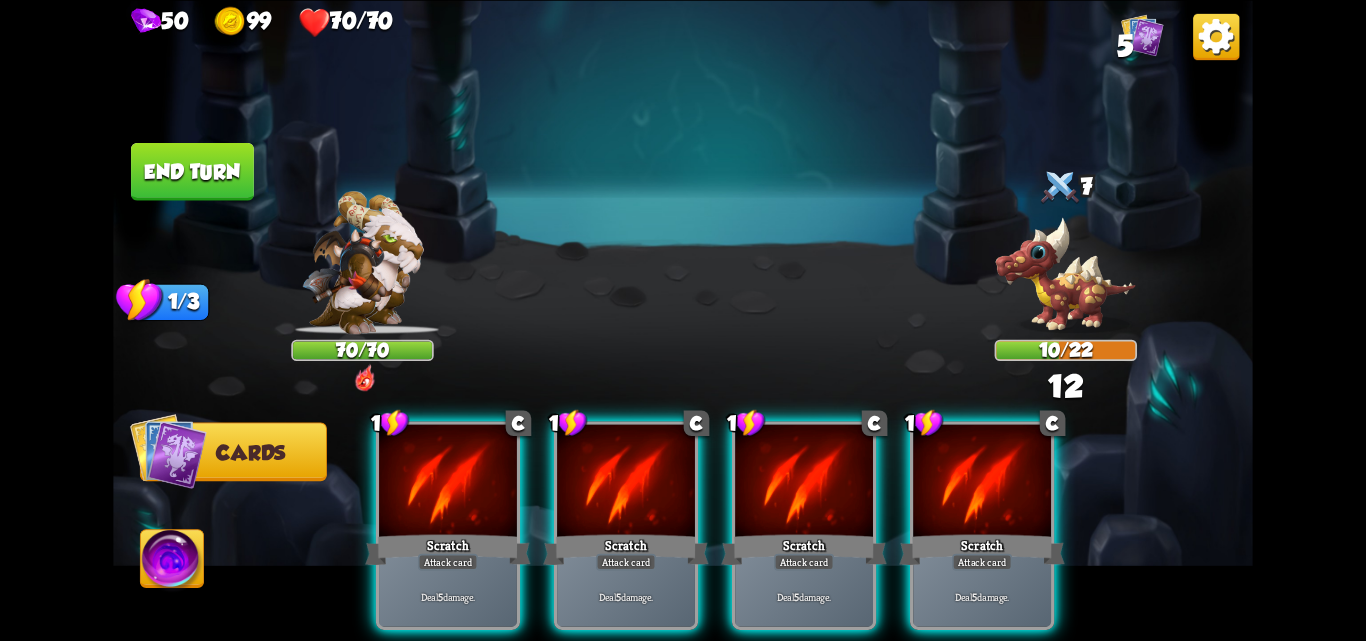 click on "Scratch" at bounding box center (981, 549) 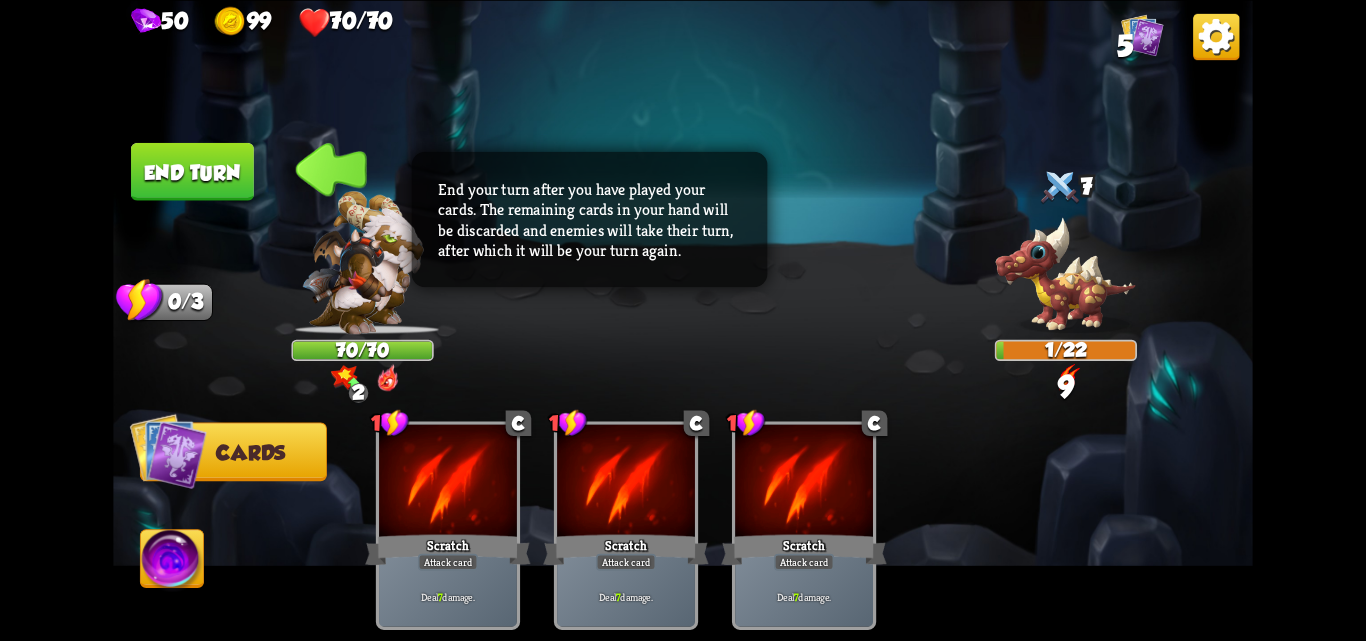 click at bounding box center (683, 320) 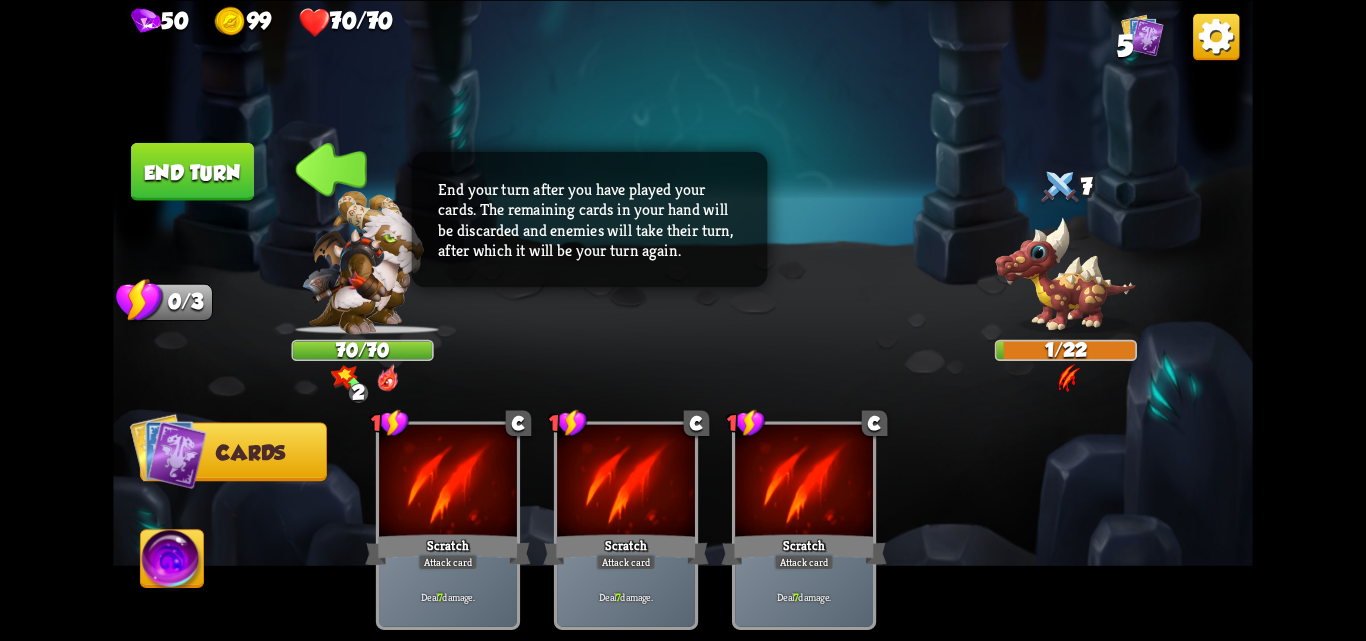 click at bounding box center [683, 320] 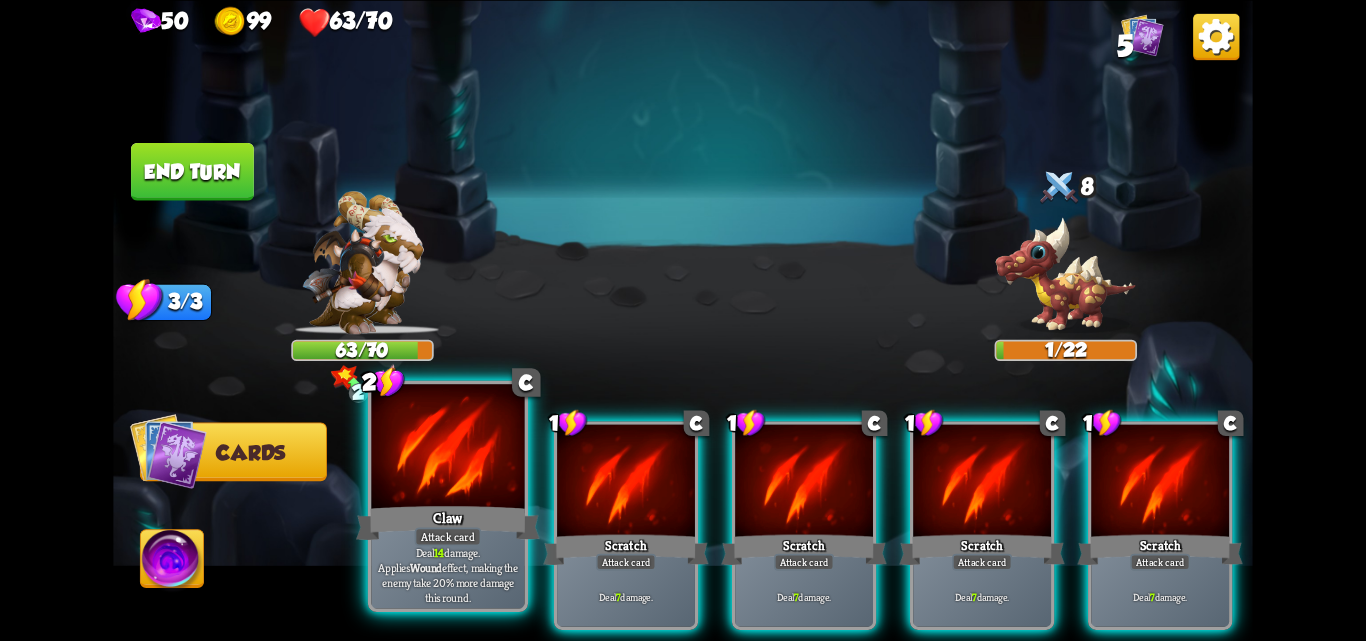 click on "Claw" at bounding box center (448, 522) 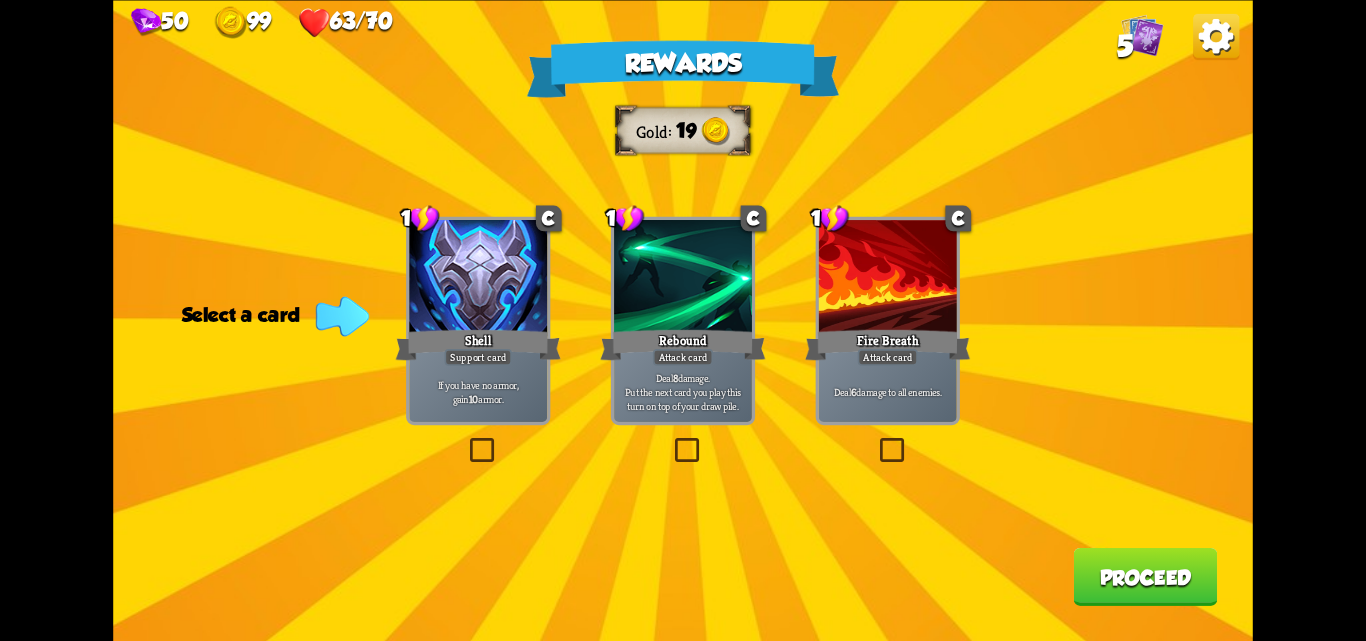 drag, startPoint x: 471, startPoint y: 439, endPoint x: 721, endPoint y: 484, distance: 254.01772 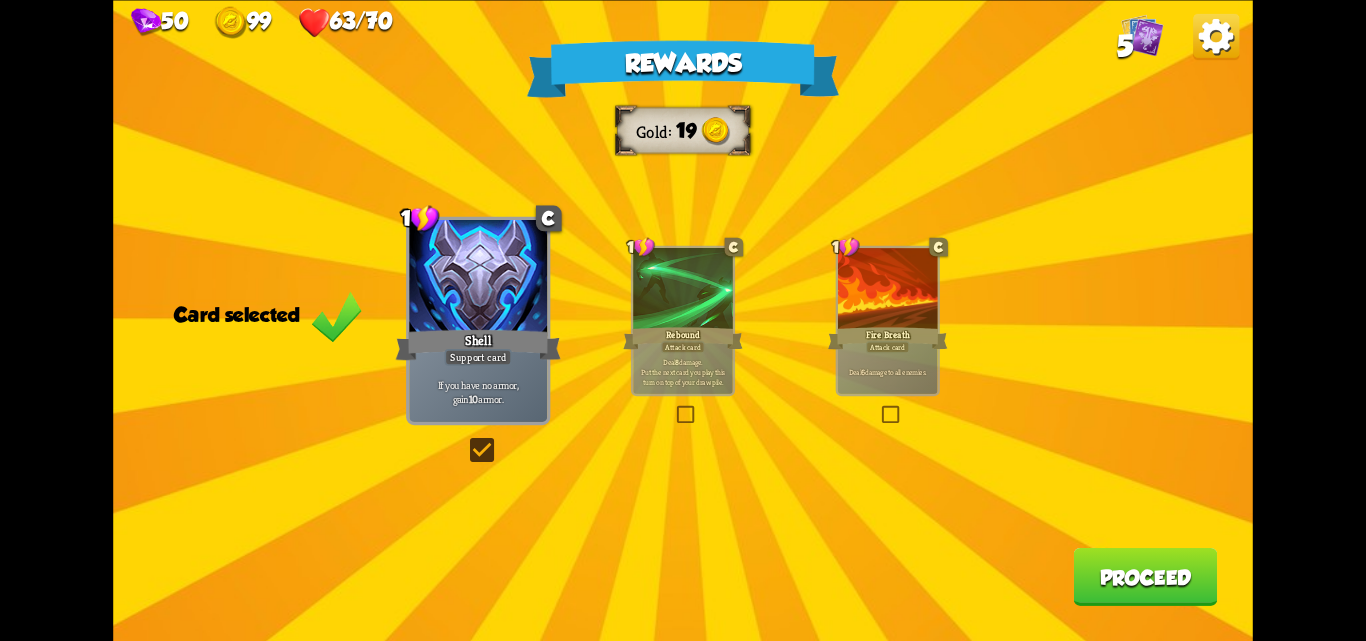 click on "Proceed" at bounding box center (1145, 577) 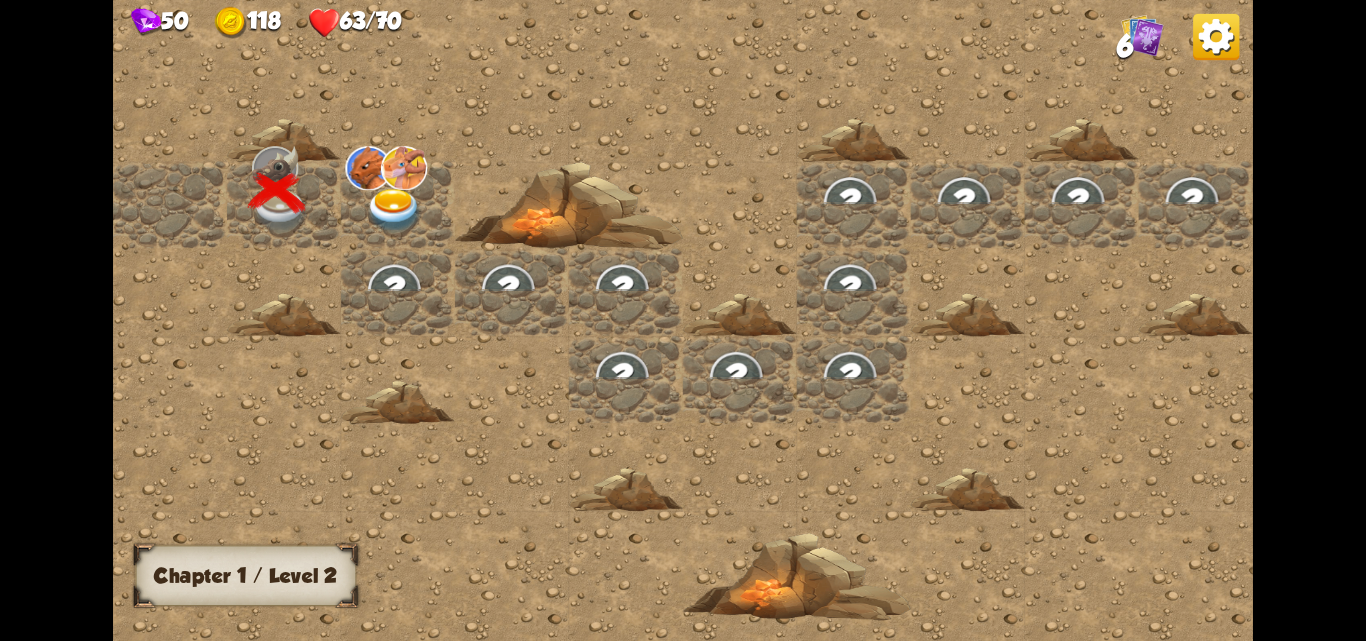 click at bounding box center (394, 211) 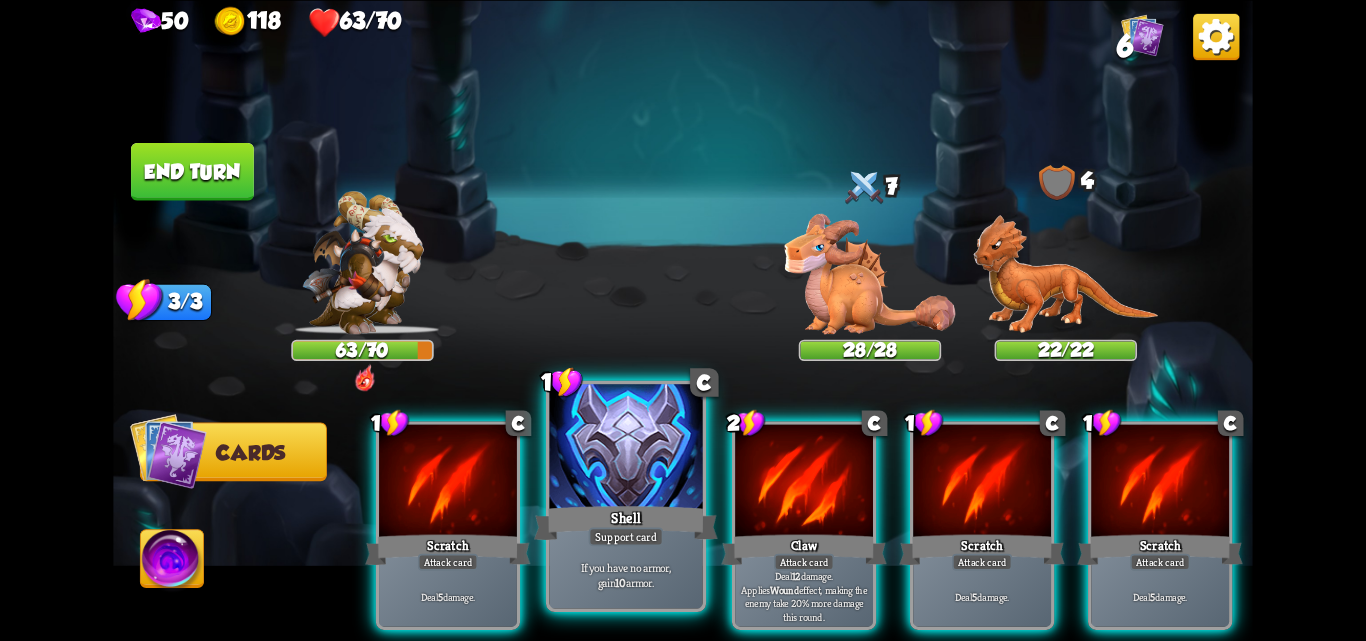 click on "Shell" at bounding box center (626, 522) 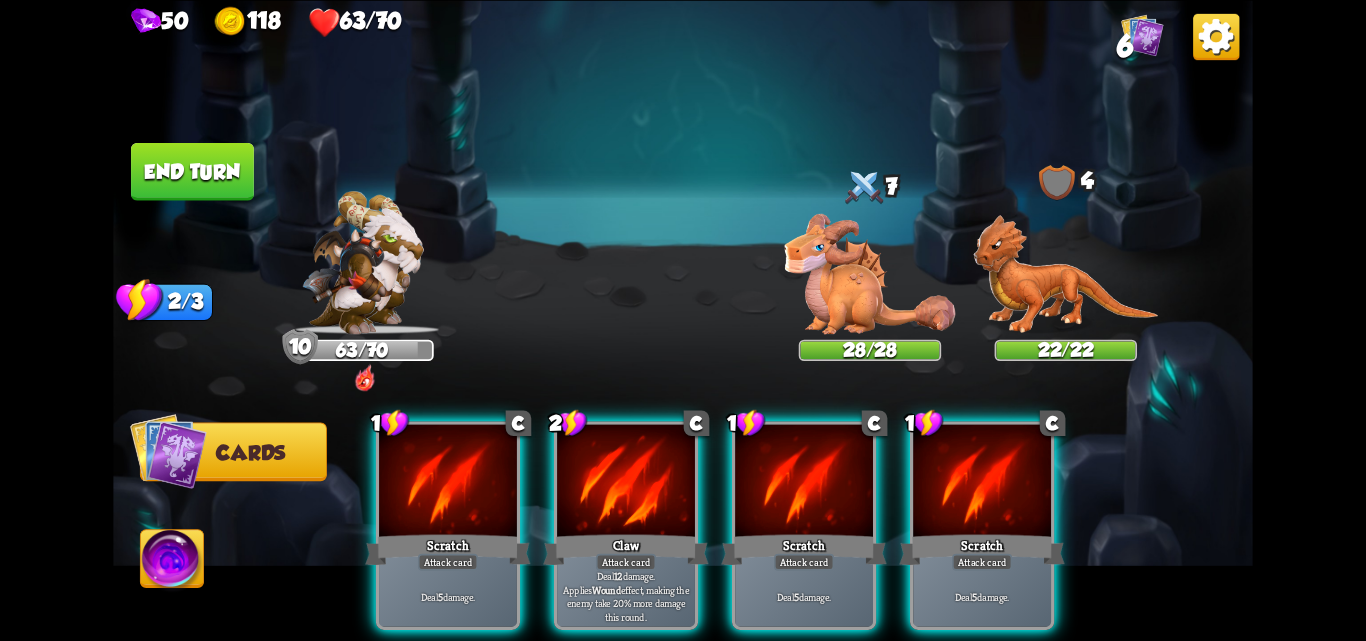 drag, startPoint x: 613, startPoint y: 508, endPoint x: 891, endPoint y: 396, distance: 299.7132 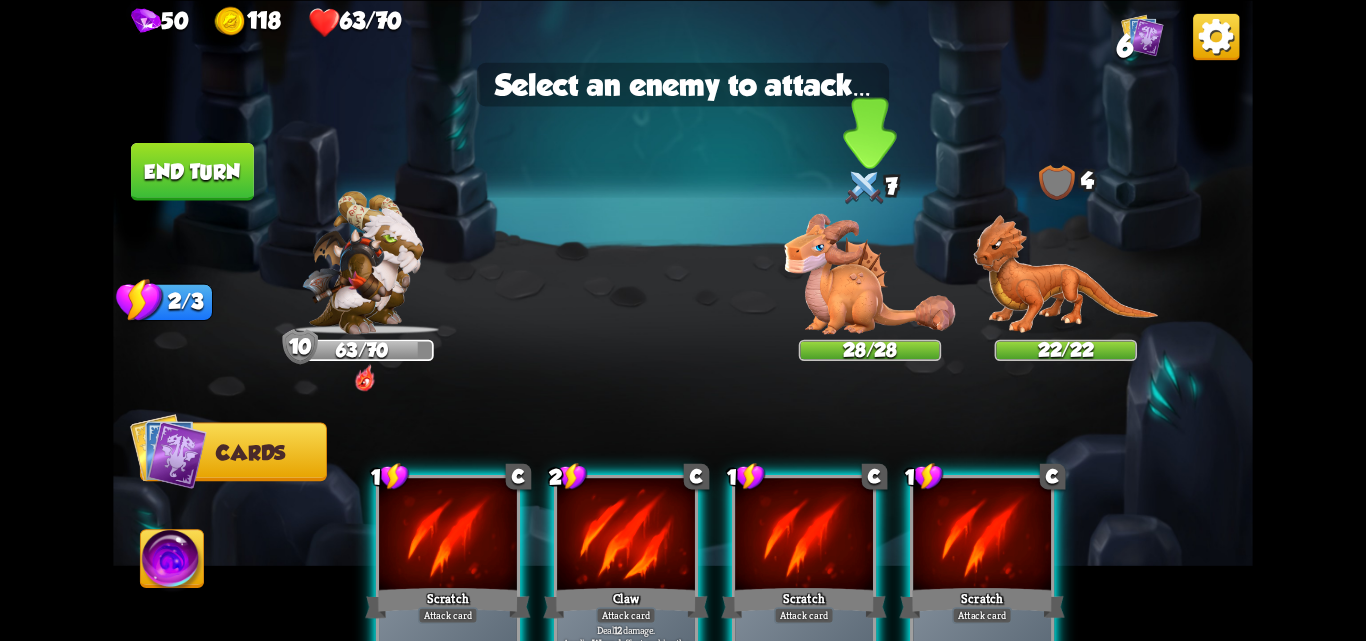 click at bounding box center [869, 273] 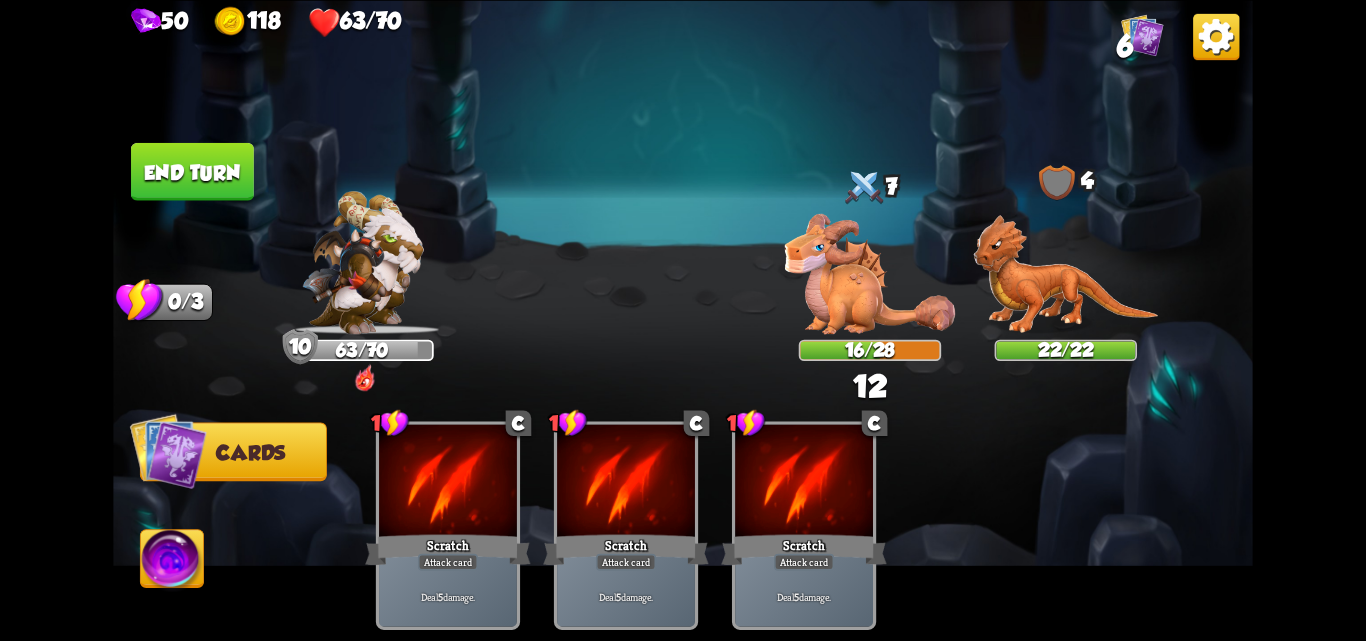 click on "End turn" at bounding box center (192, 171) 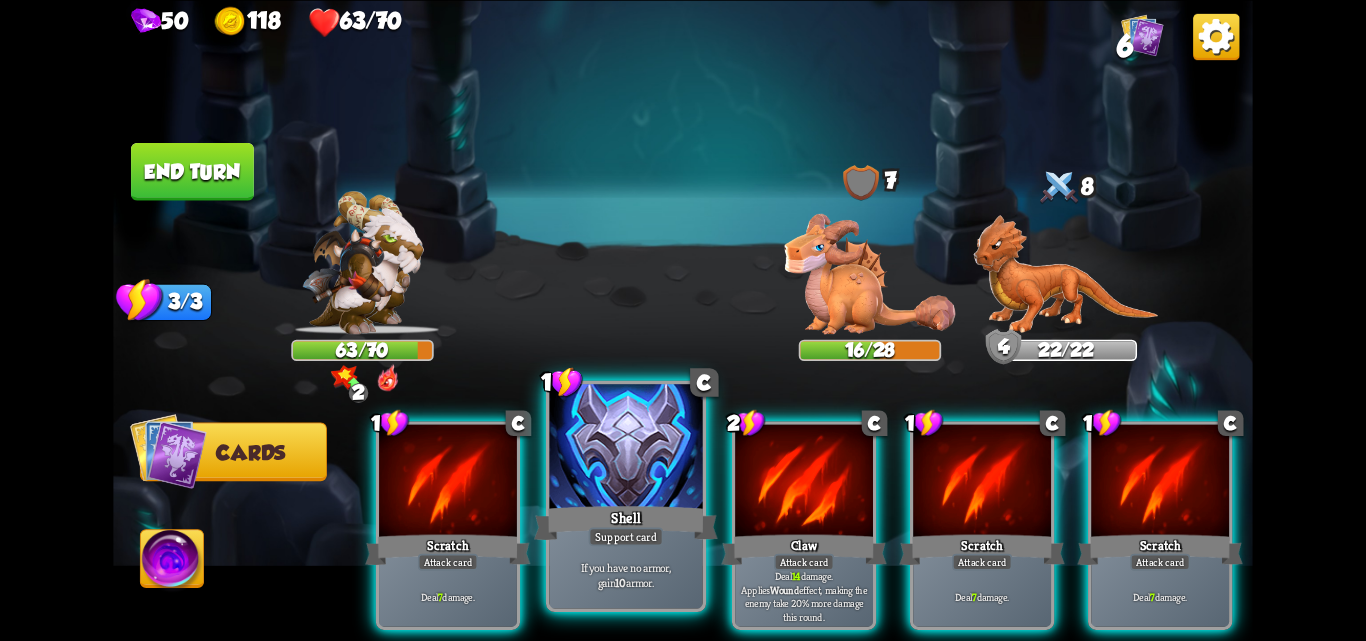 click on "Shell" at bounding box center (626, 522) 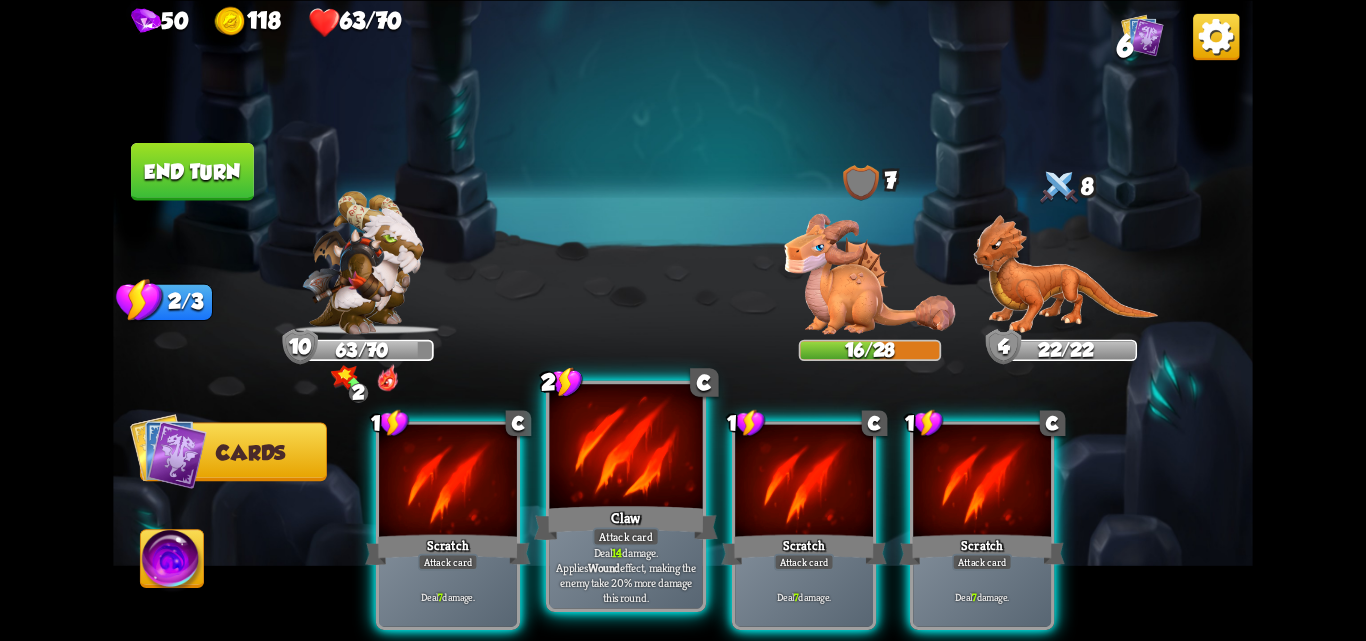 click on "Claw" at bounding box center [626, 522] 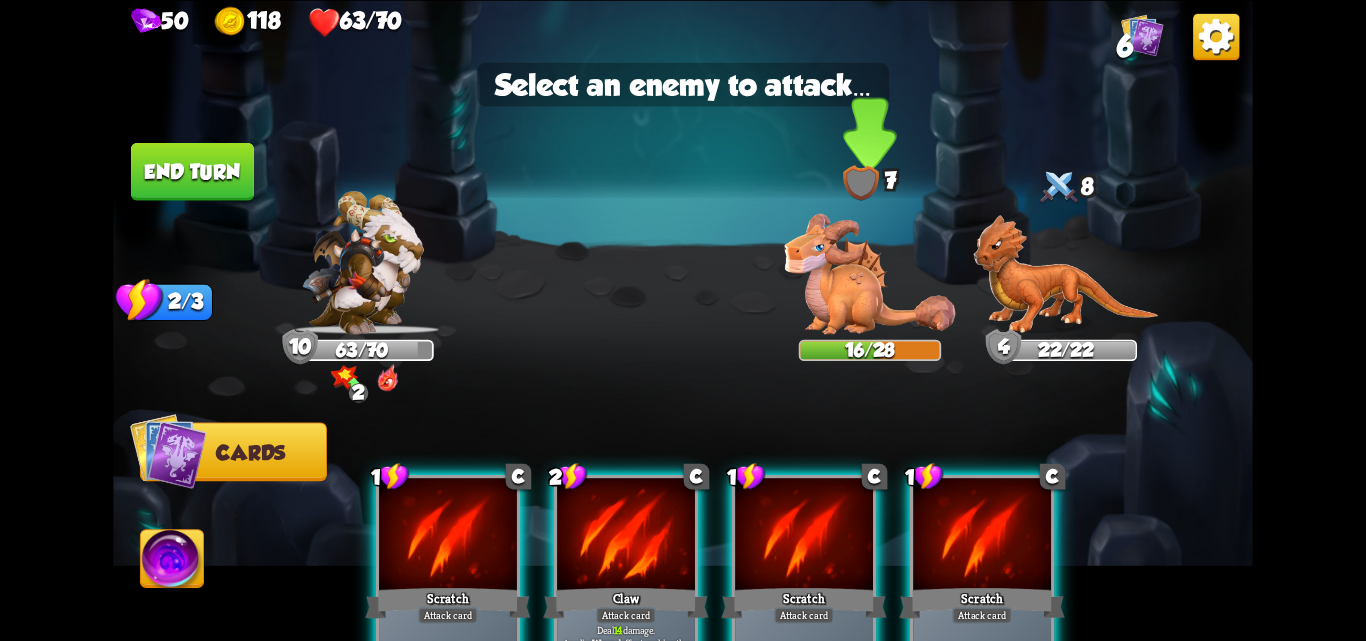 click at bounding box center [869, 273] 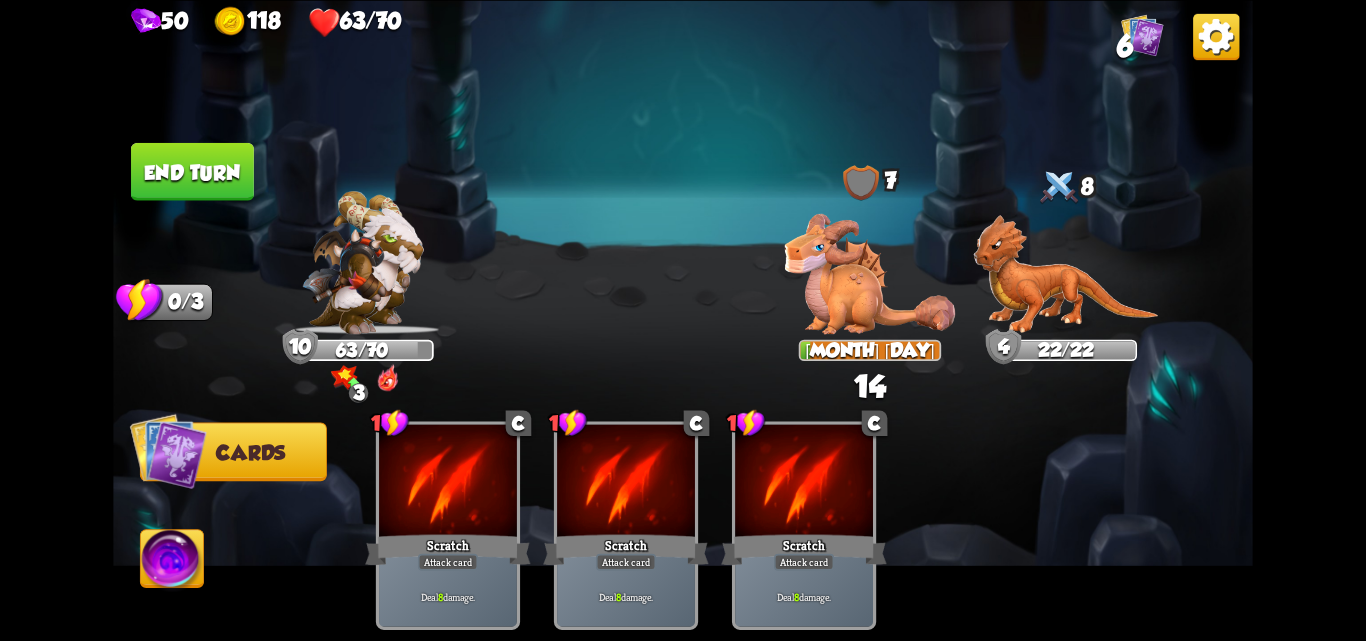 click on "End turn" at bounding box center (192, 171) 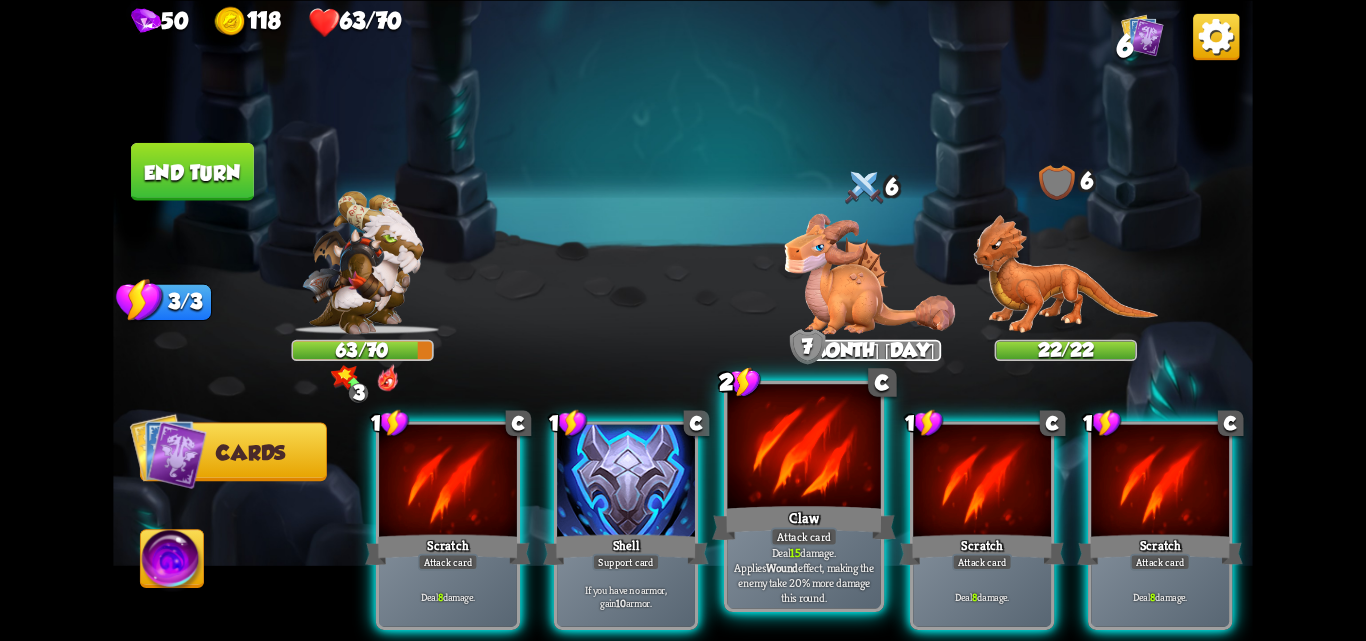 drag, startPoint x: 821, startPoint y: 472, endPoint x: 817, endPoint y: 455, distance: 17.464249 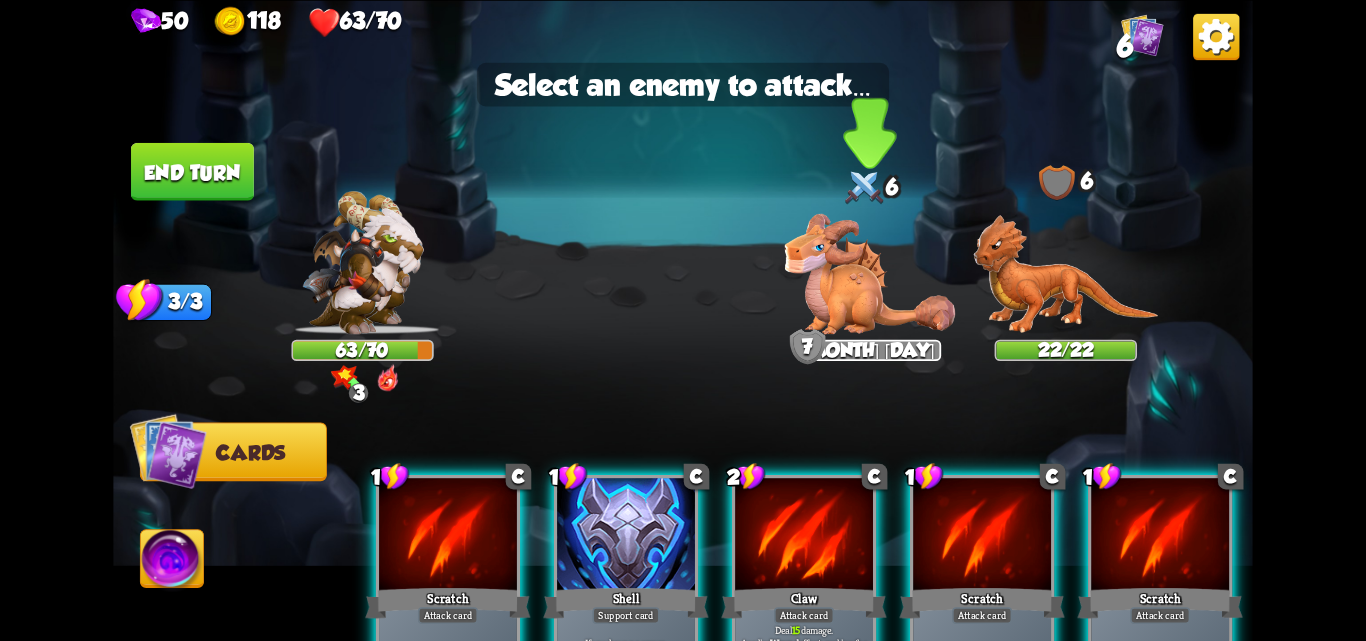 click at bounding box center (869, 273) 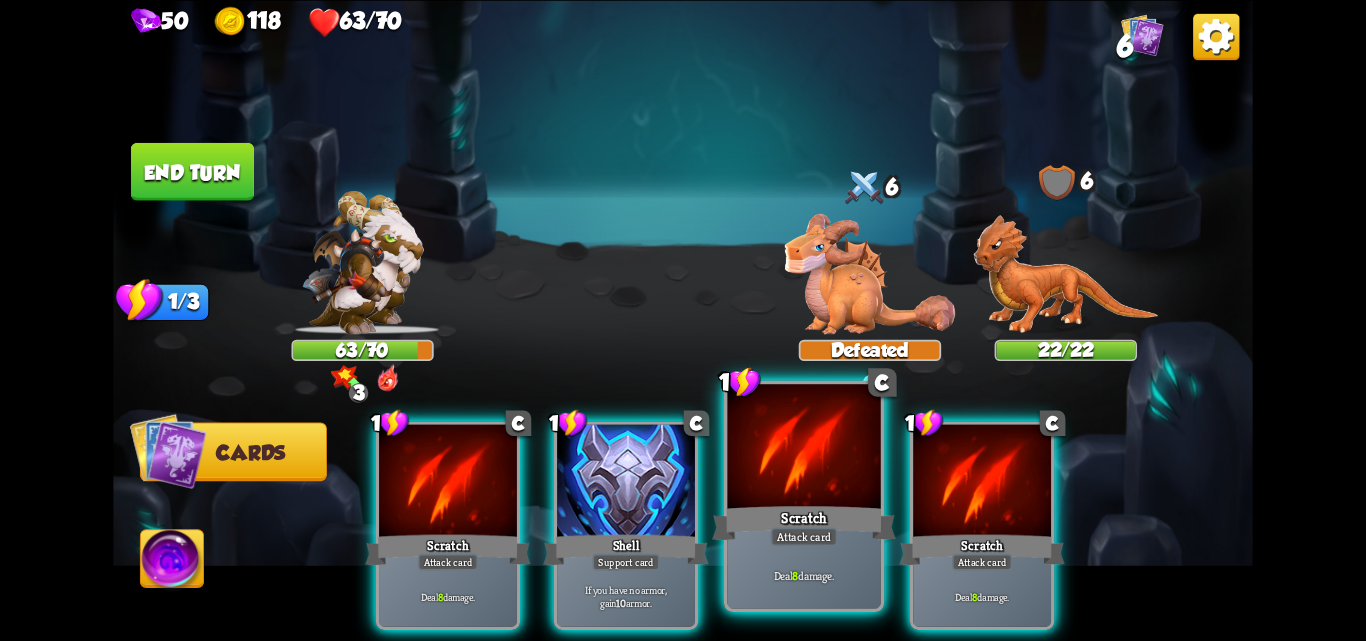 drag, startPoint x: 798, startPoint y: 505, endPoint x: 1023, endPoint y: 325, distance: 288.1406 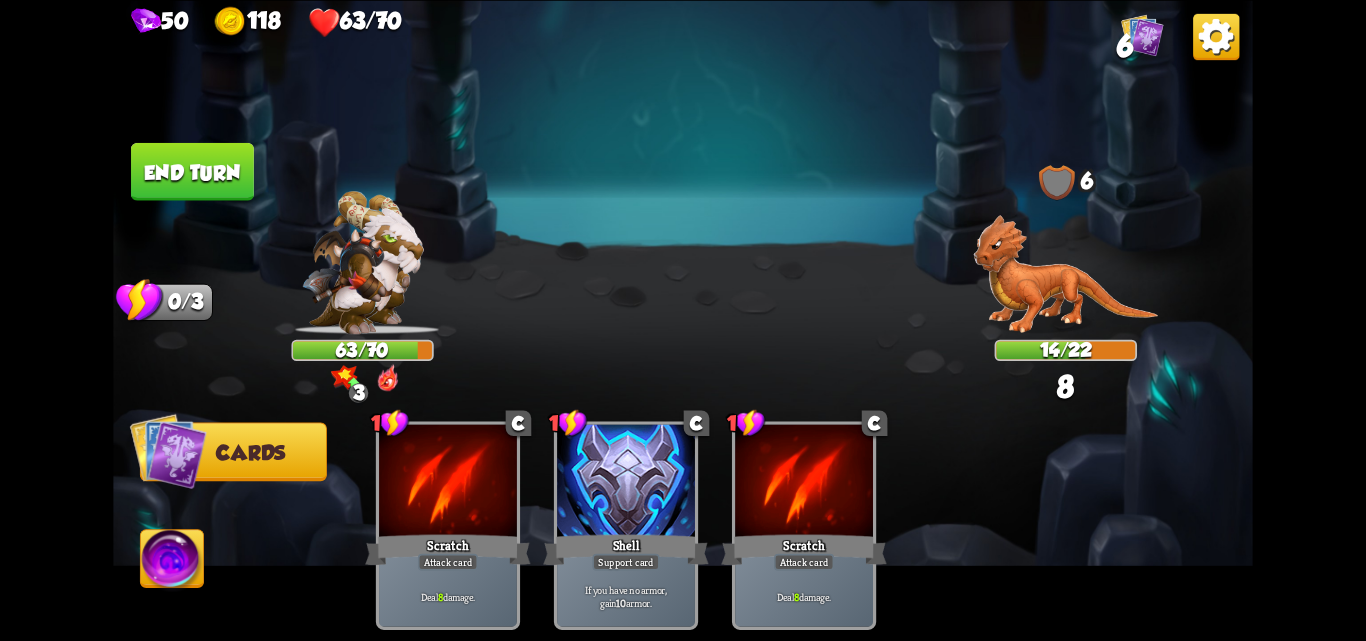 click on "End turn" at bounding box center [192, 171] 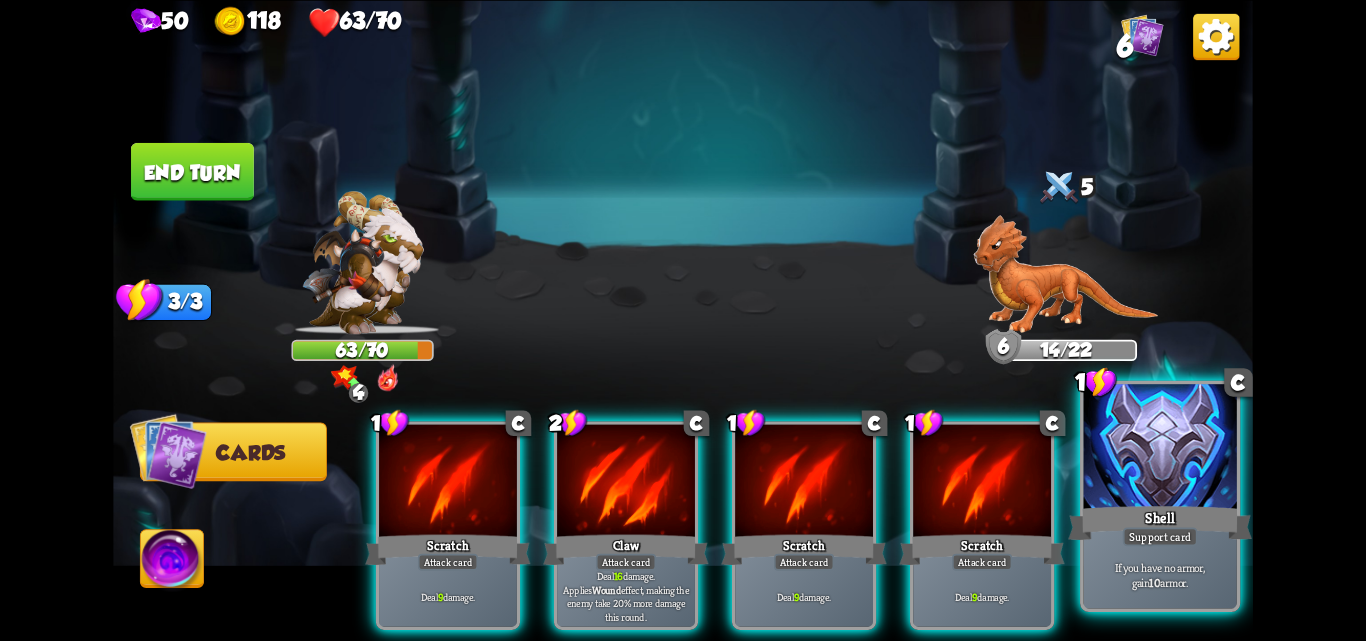 click on "If you have no armor, gain  10  armor." at bounding box center [1160, 574] 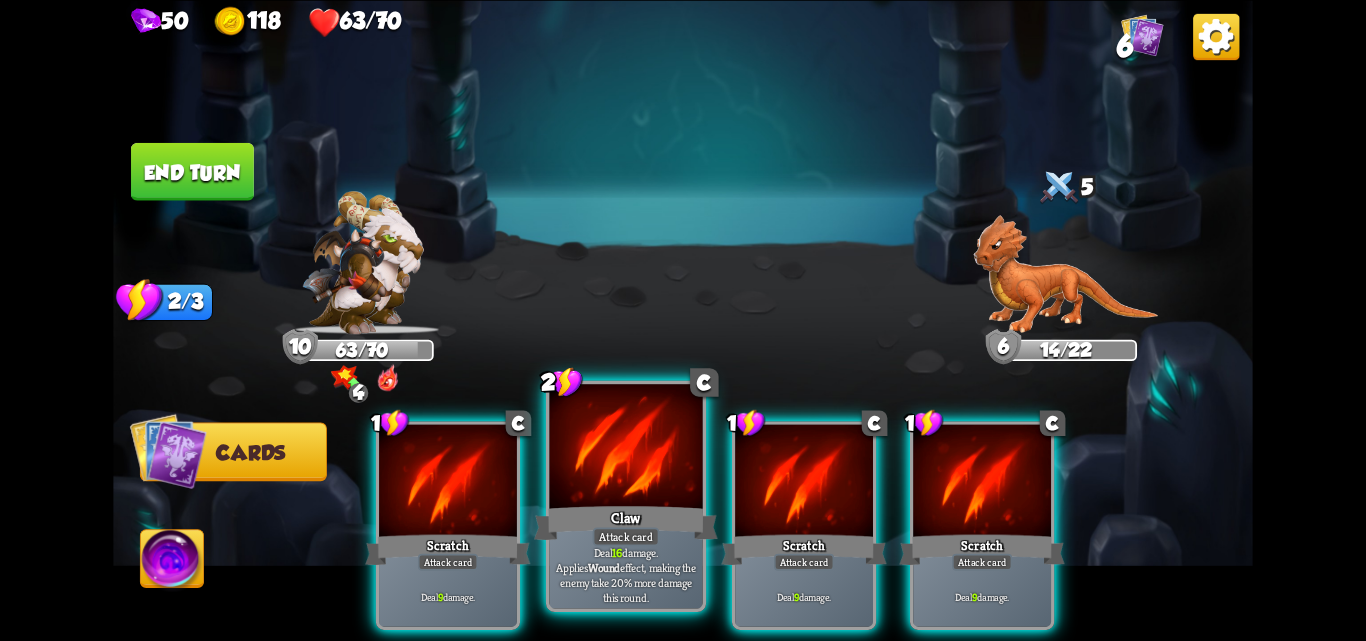 click at bounding box center (625, 448) 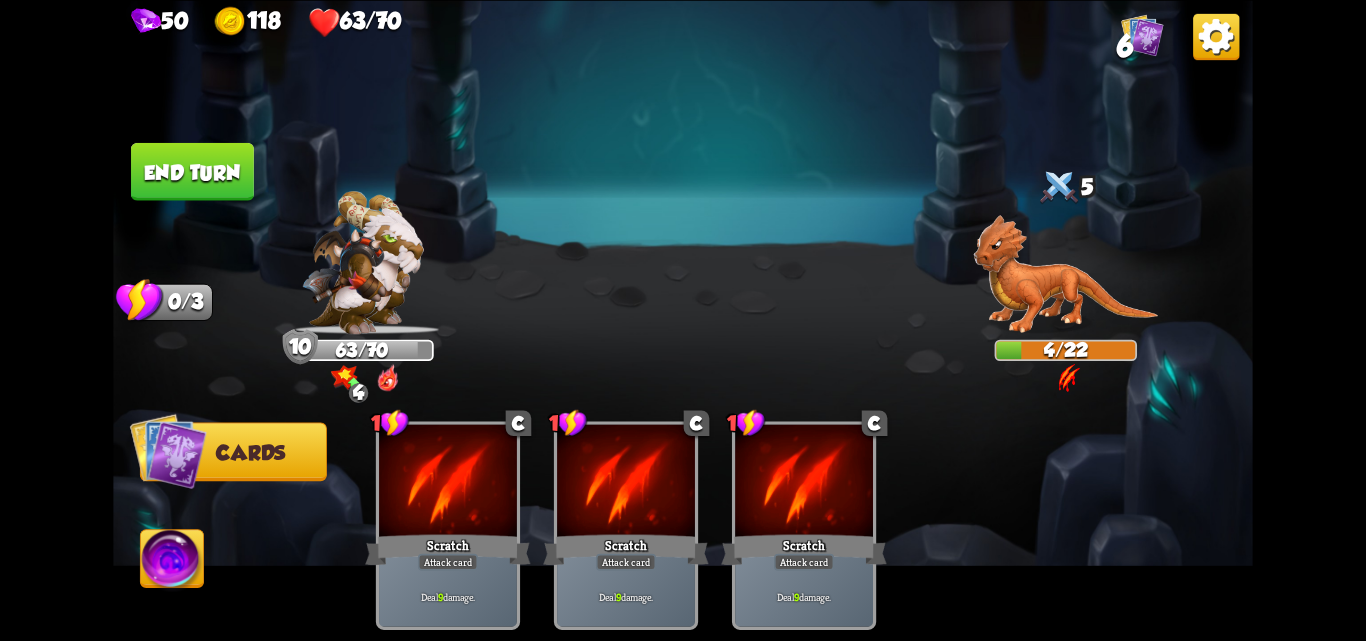 click on "End turn" at bounding box center (192, 171) 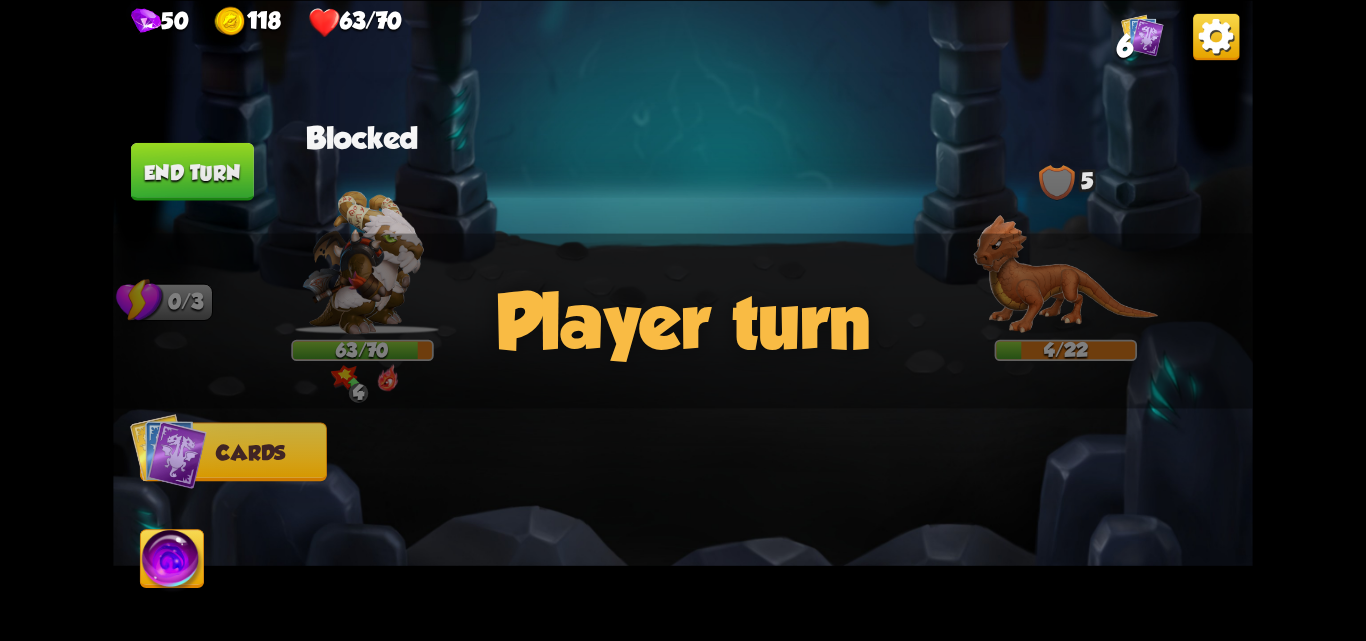 click at bounding box center [797, 498] 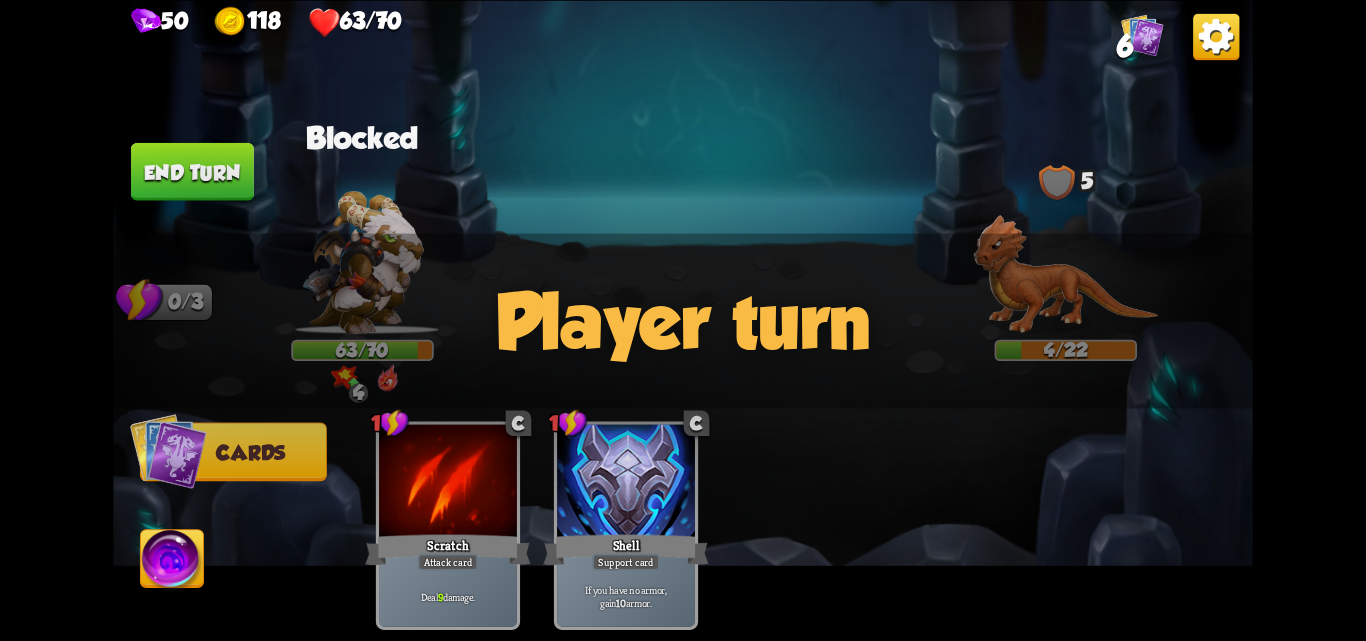 click on "1
C   Scratch     Attack card   Deal  9  damage.
1
C   Shell     Support card   If you have no armor, gain  10  armor." at bounding box center [797, 498] 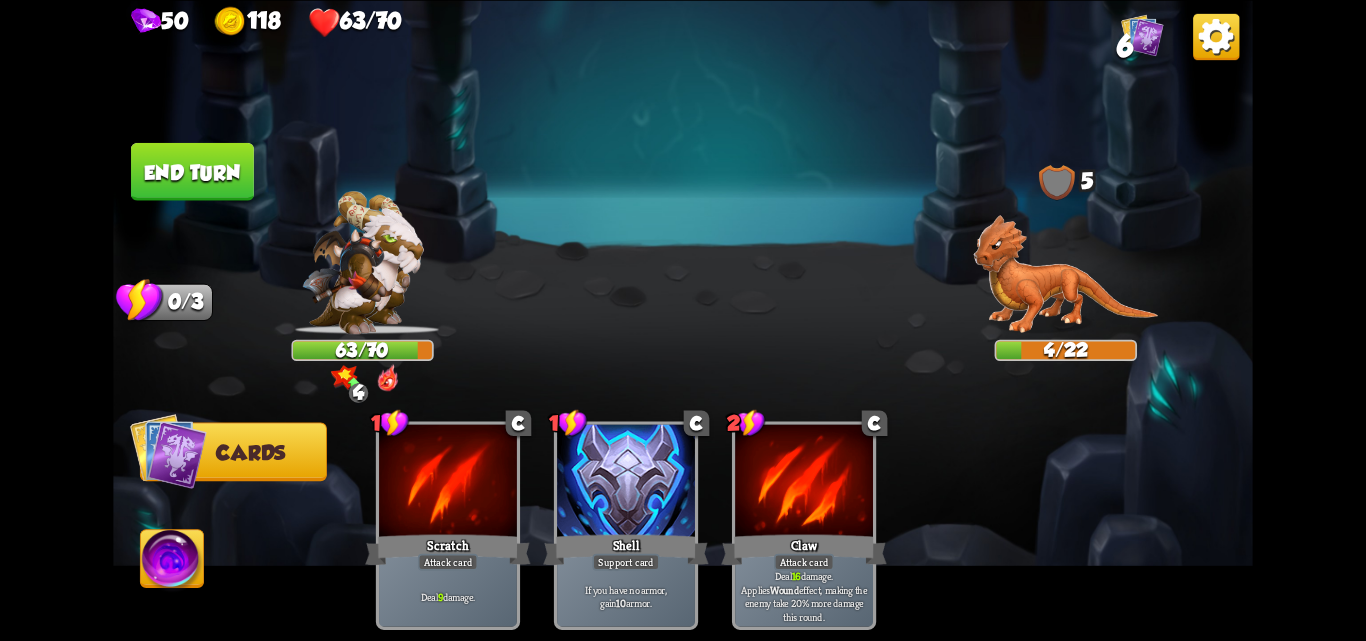 click on "1
C   Scratch     Attack card   Deal  9  damage.
1
C   Shell     Support card   If you have no armor, gain  10  armor.
2
C   Claw     Attack card   Deal  16  damage. Applies  Wound  effect, making the enemy take 20% more damage this round." at bounding box center (797, 498) 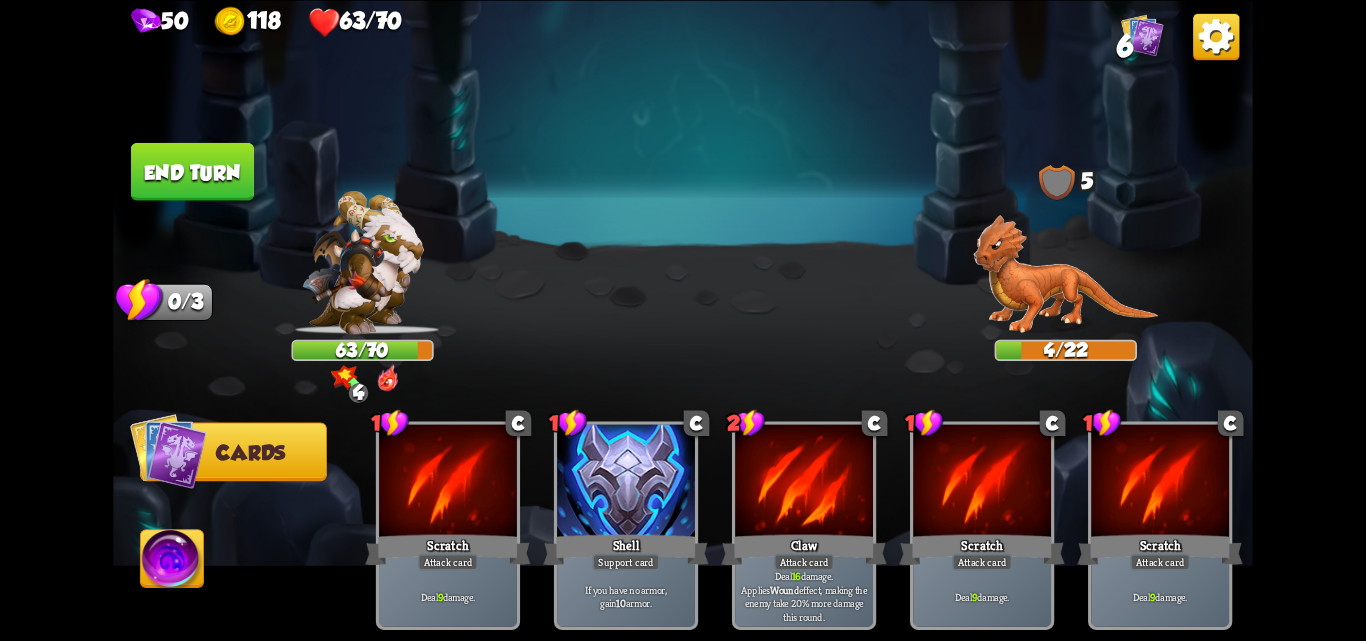 click on "1
C   Scratch     Attack card   Deal  9  damage.
1
C   Shell     Support card   If you have no armor, gain  10  armor.
2
C   Claw     Attack card   Deal  16  damage. Applies  Wound  effect, making the enemy take 20% more damage this round.
1
C   Scratch     Attack card   Deal  9  damage.
1
C   Scratch     Attack card   Deal  9  damage." at bounding box center (797, 498) 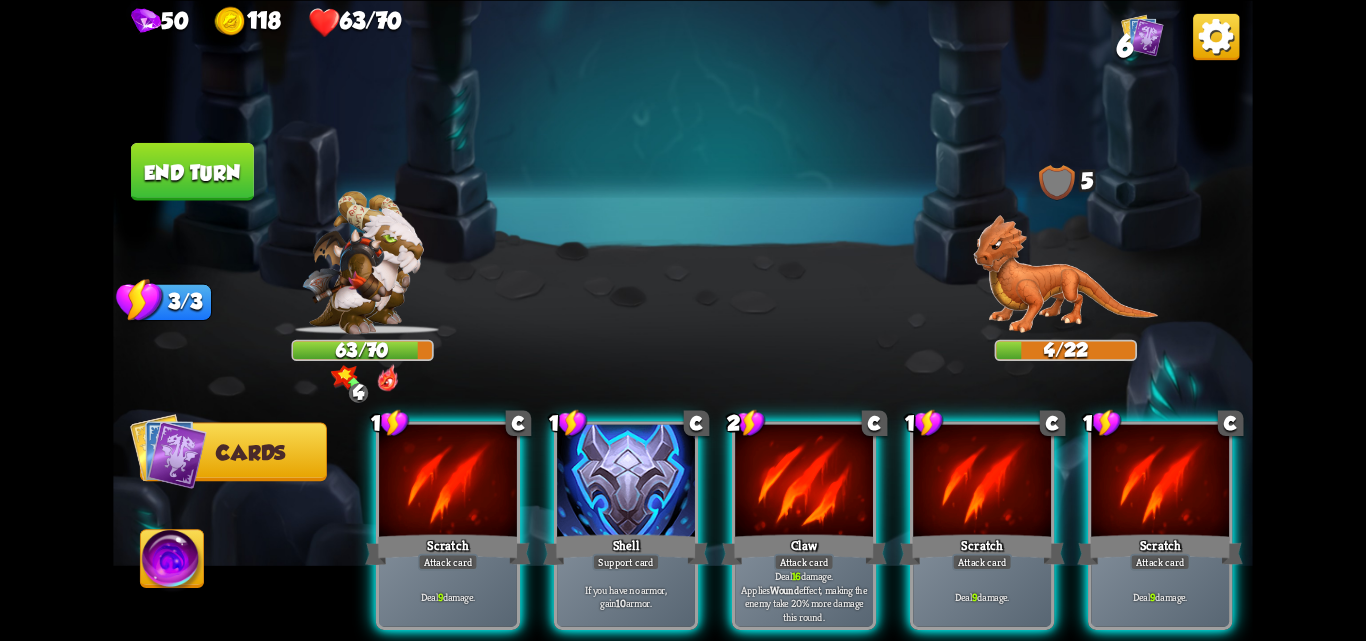 click on "1
C   Scratch     Attack card   Deal  9  damage.
1
C   Shell     Support card   If you have no armor, gain  10  armor.
2
C   Claw     Attack card   Deal  16  damage. Applies  Wound  effect, making the enemy take 20% more damage this round.
1
C   Scratch     Attack card   Deal  9  damage.
1
C   Scratch     Attack card   Deal  9  damage." at bounding box center [797, 498] 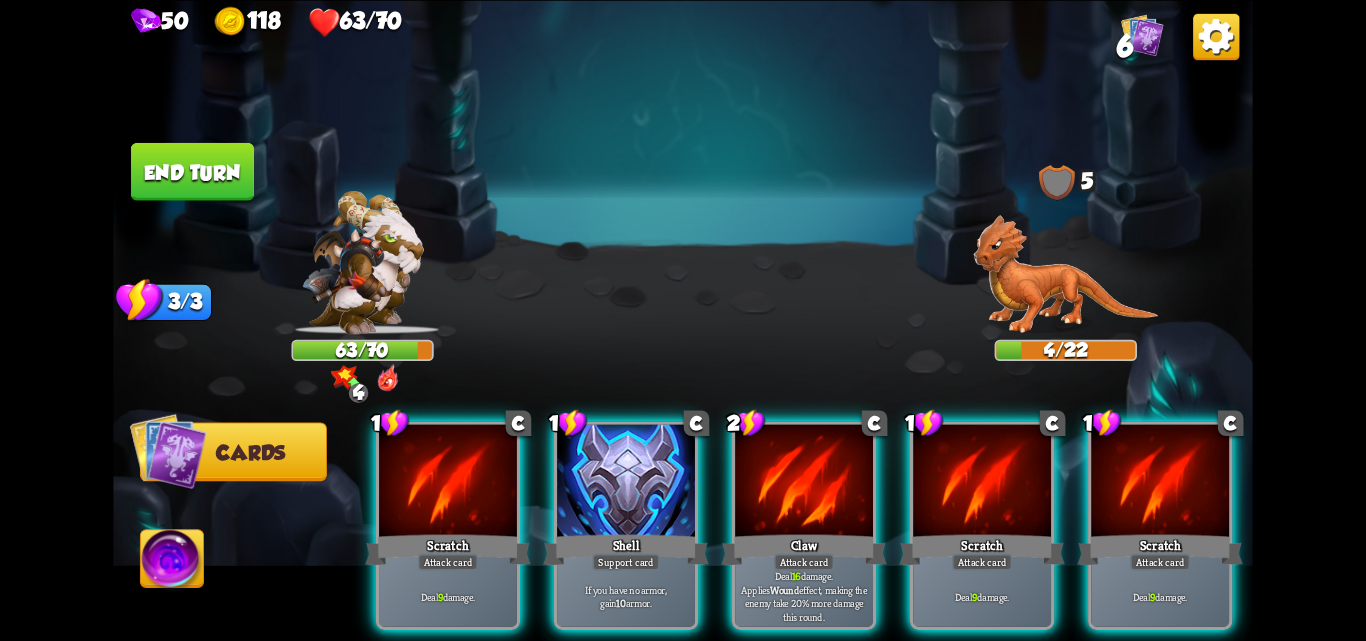 click on "1
C   Scratch     Attack card   Deal  9  damage.
1
C   Shell     Support card   If you have no armor, gain  10  armor.
2
C   Claw     Attack card   Deal  16  damage. Applies  Wound  effect, making the enemy take 20% more damage this round.
1
C   Scratch     Attack card   Deal  9  damage.
1
C   Scratch     Attack card   Deal  9  damage." at bounding box center (797, 498) 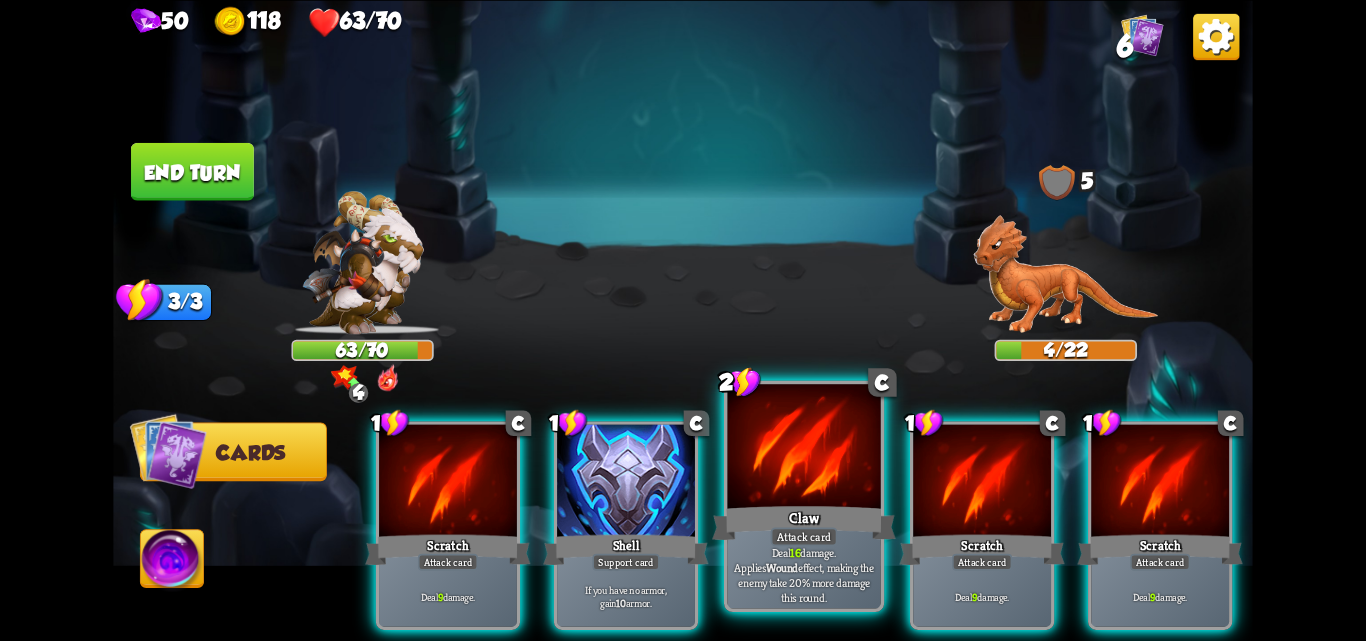 click at bounding box center [804, 448] 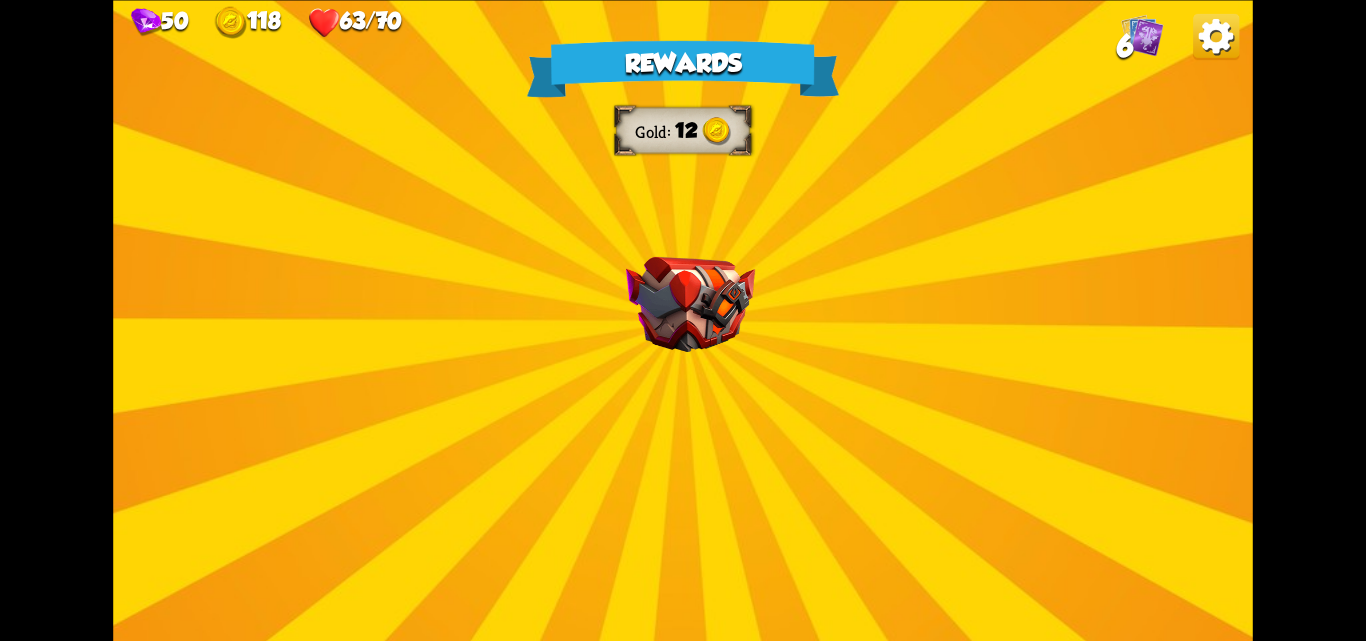 click on "Rewards           Gold   12
Select a card
1
C   Dragon Glass     Attack card   Deal  12  damage. Reduce the damage of this card by 2 this battle.
1
C   Last Punch     Attack card   Deal  14  damage. Can only be played if this is the only attack card in your hand.
1
C   Pierce     Attack card   Remove all armor from the enemy, then deal  4  damage.               Proceed" at bounding box center (683, 320) 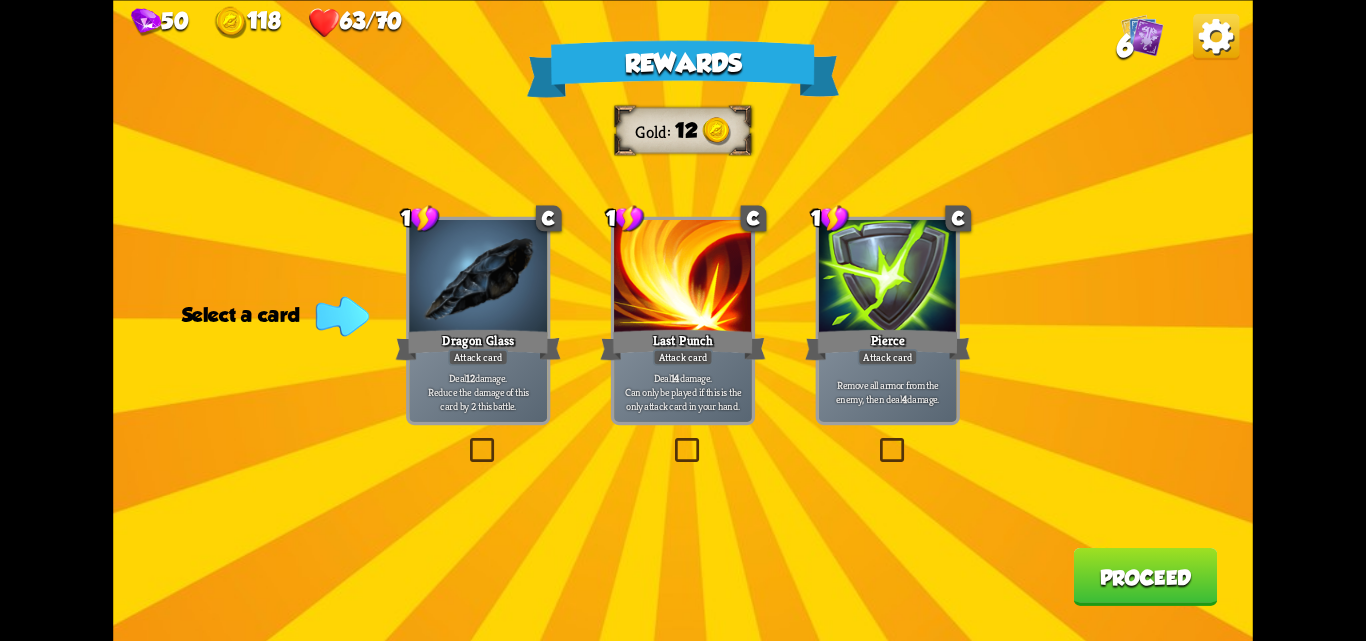 click at bounding box center [466, 441] 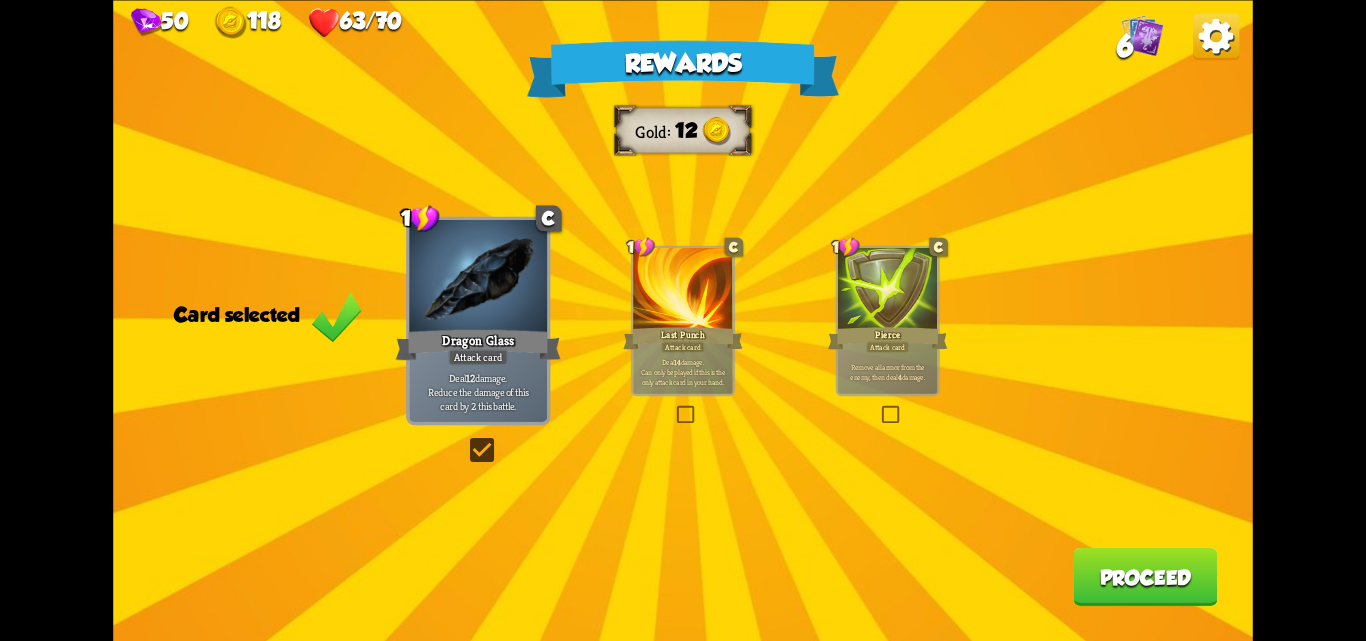 click on "Proceed" at bounding box center [1145, 577] 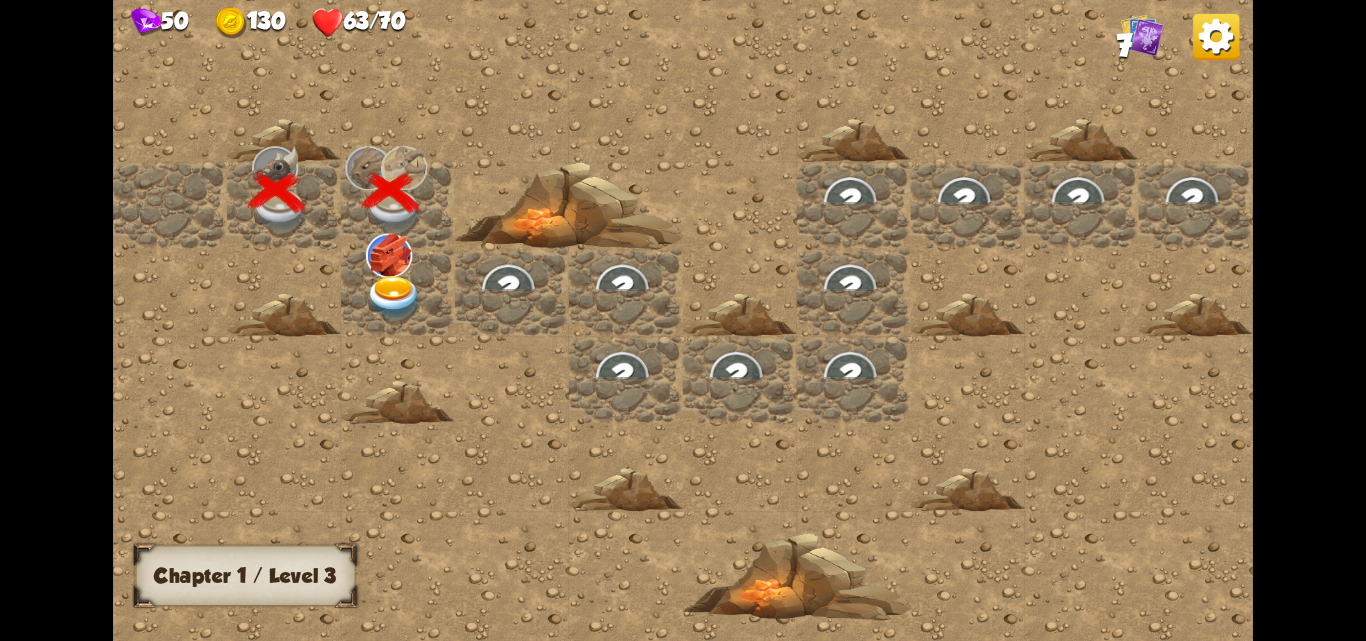 click at bounding box center [394, 298] 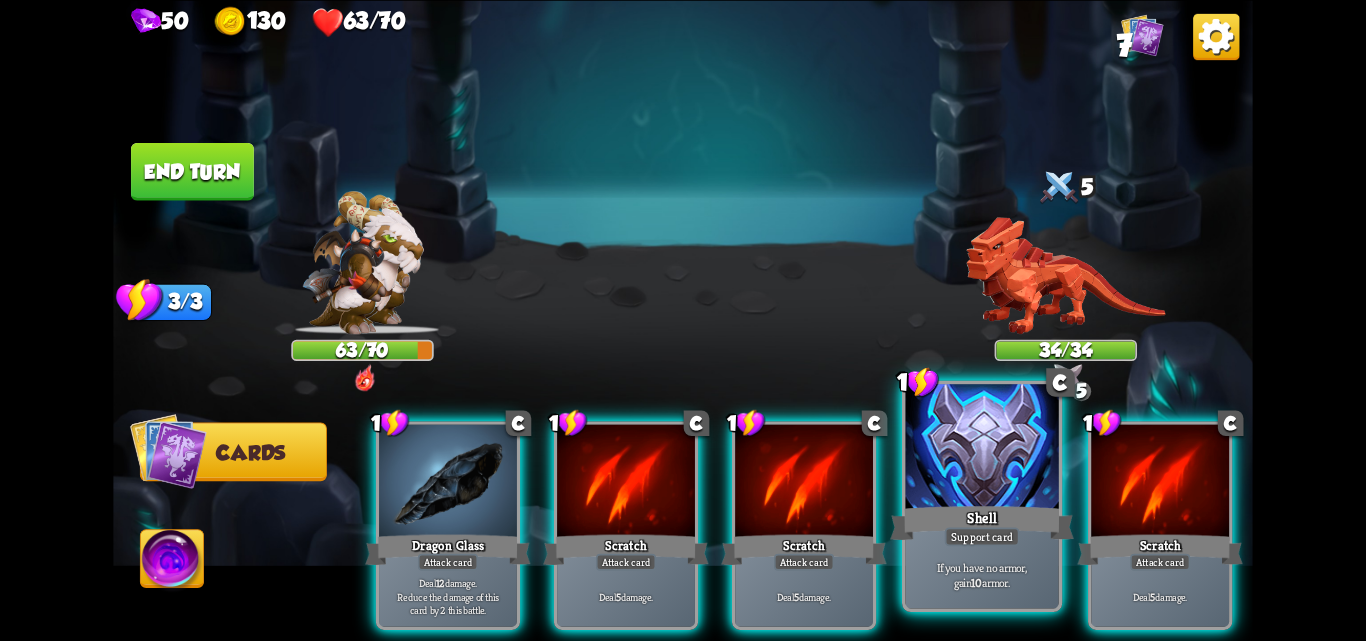 drag, startPoint x: 1002, startPoint y: 527, endPoint x: 675, endPoint y: 466, distance: 332.64096 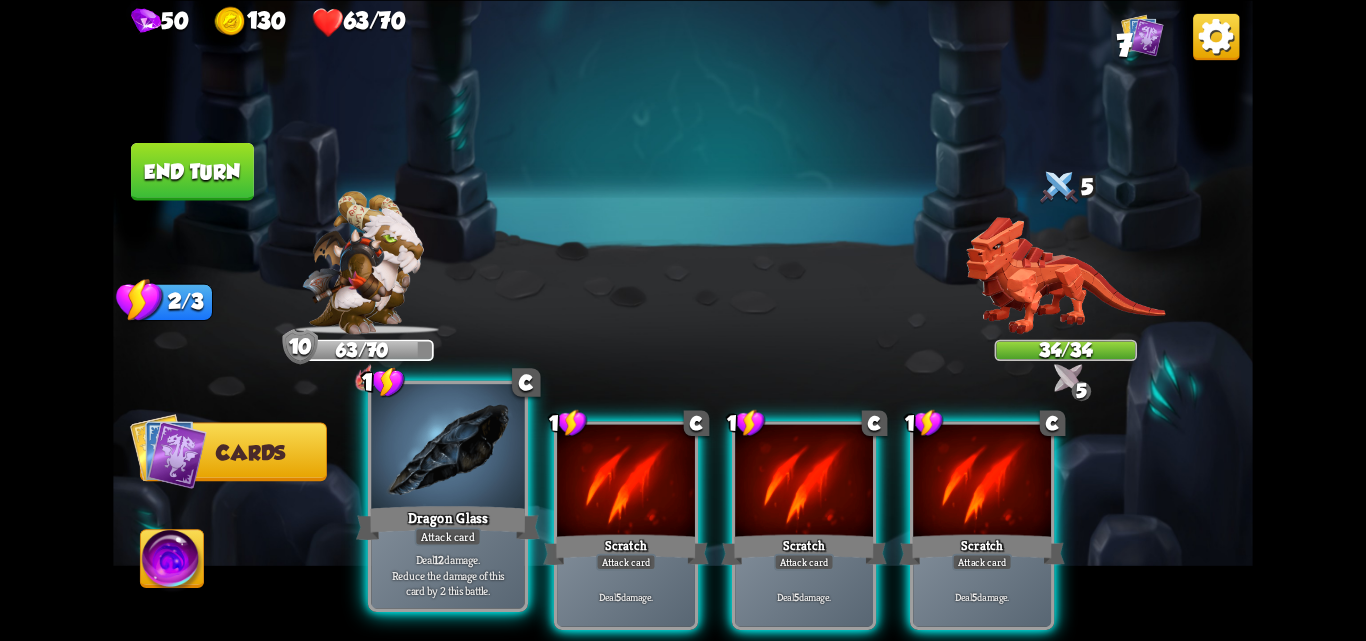 click at bounding box center (447, 448) 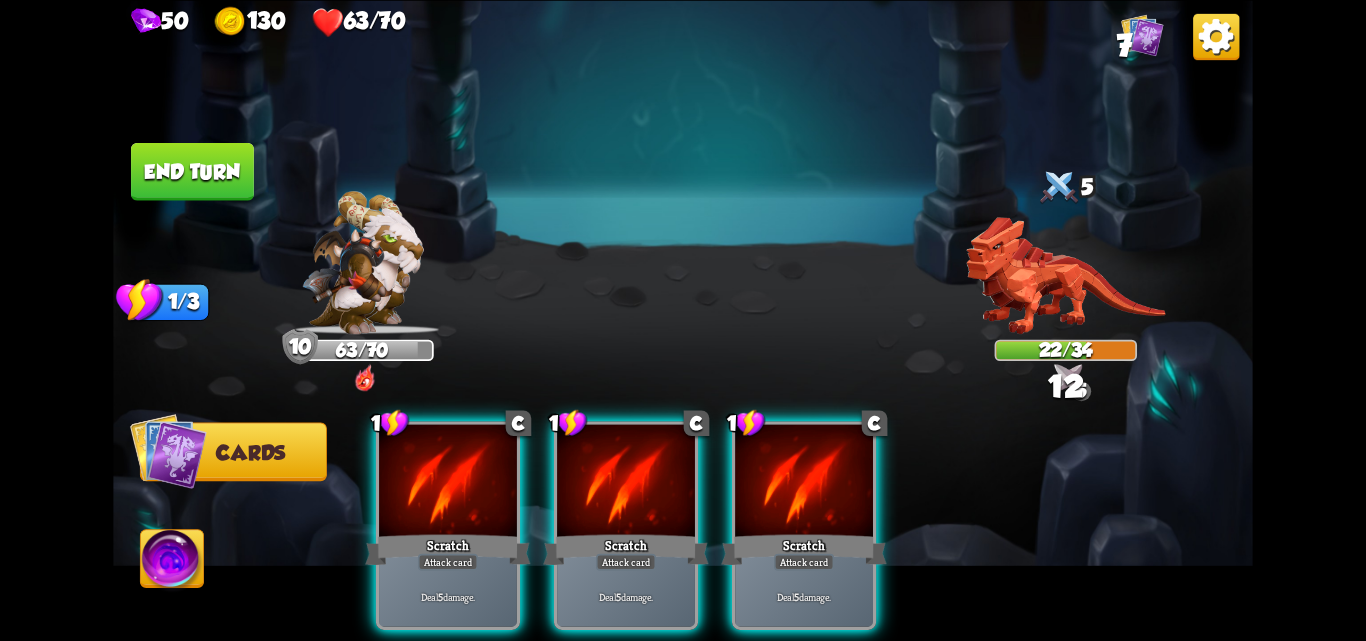 click at bounding box center [448, 482] 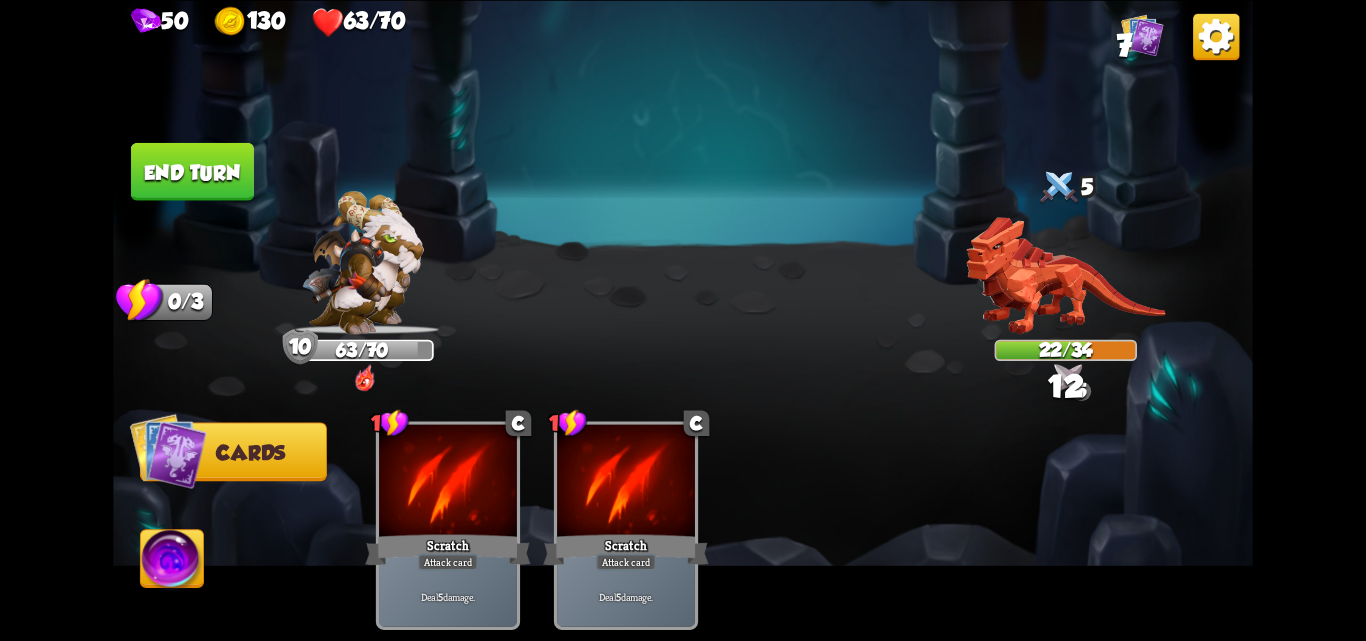 click on "End turn" at bounding box center (192, 171) 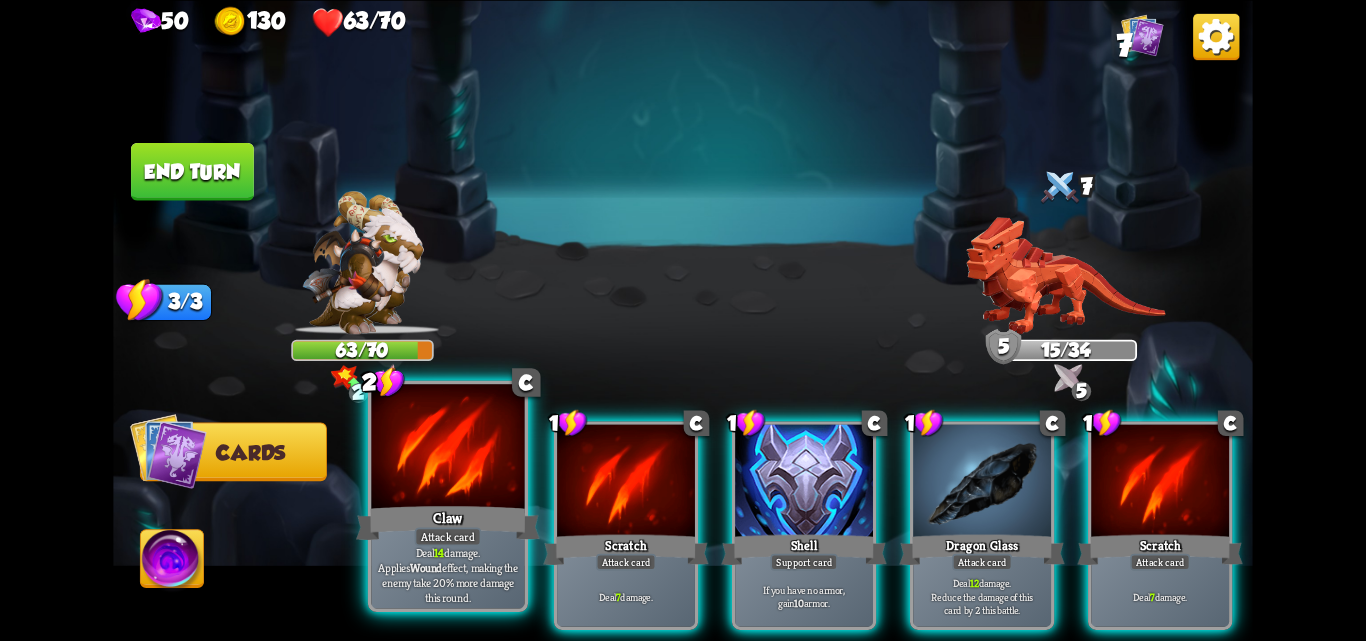 click on "Deal  14  damage. Applies  Wound  effect, making the enemy take 20% more damage this round." at bounding box center [447, 574] 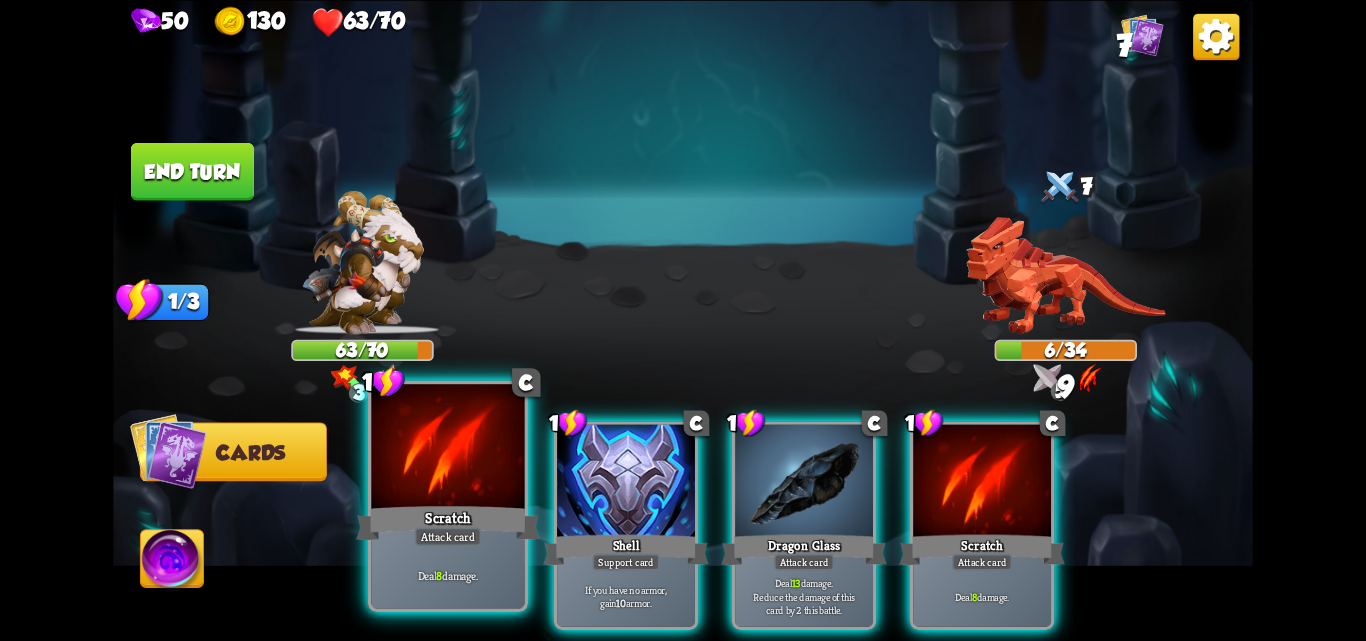 click on "Deal  8  damage." at bounding box center (447, 574) 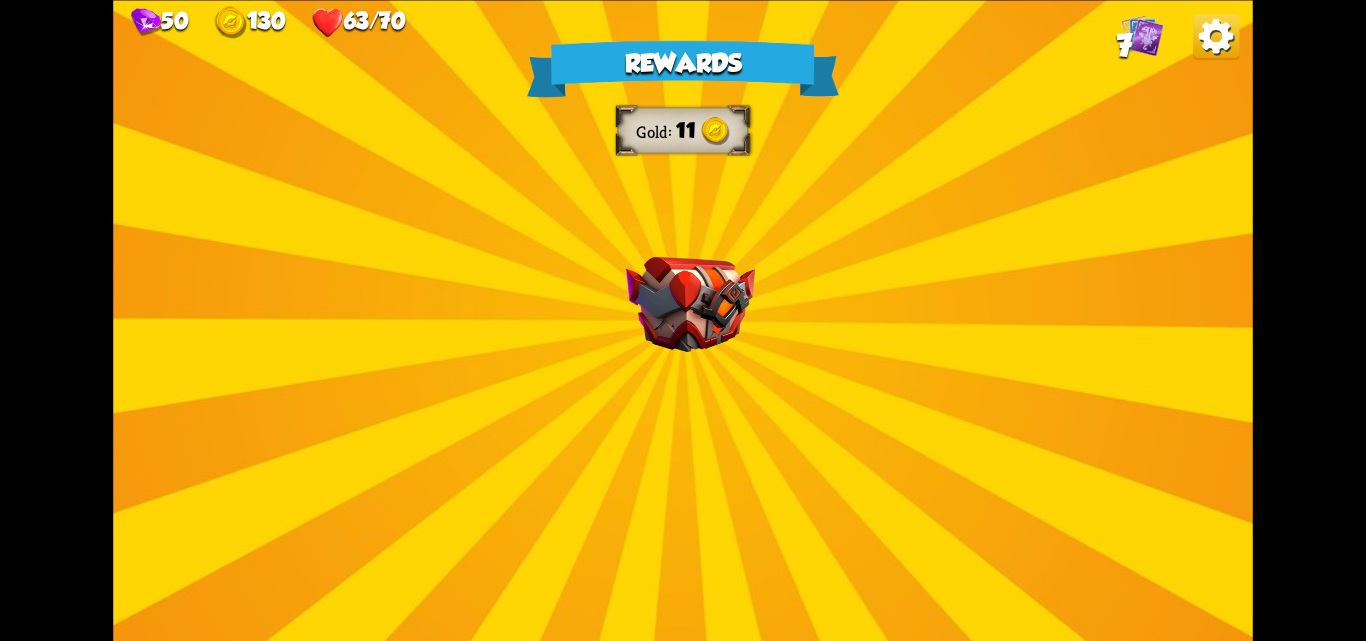 click on "Rewards Gold 11
Select a card
0
C   Weak Potion     Potion card   The enemy will deal 25% less damage for the next  2  turns.   One-off card.
1
C   Burst     Support card   The next Support card you play this turn is played twice.   One-off card.
0
C   Poison     Potion card   Apply  4  poison.   One-off card.             Proceed" at bounding box center (683, 320) 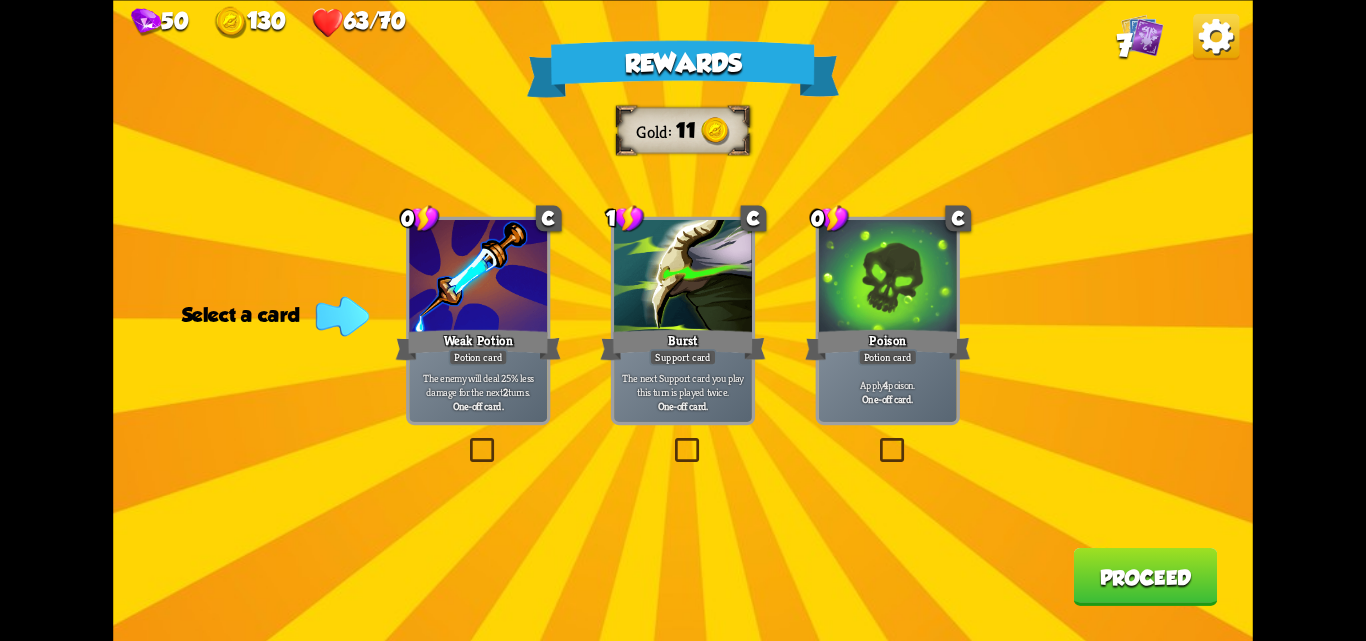 click at bounding box center (876, 441) 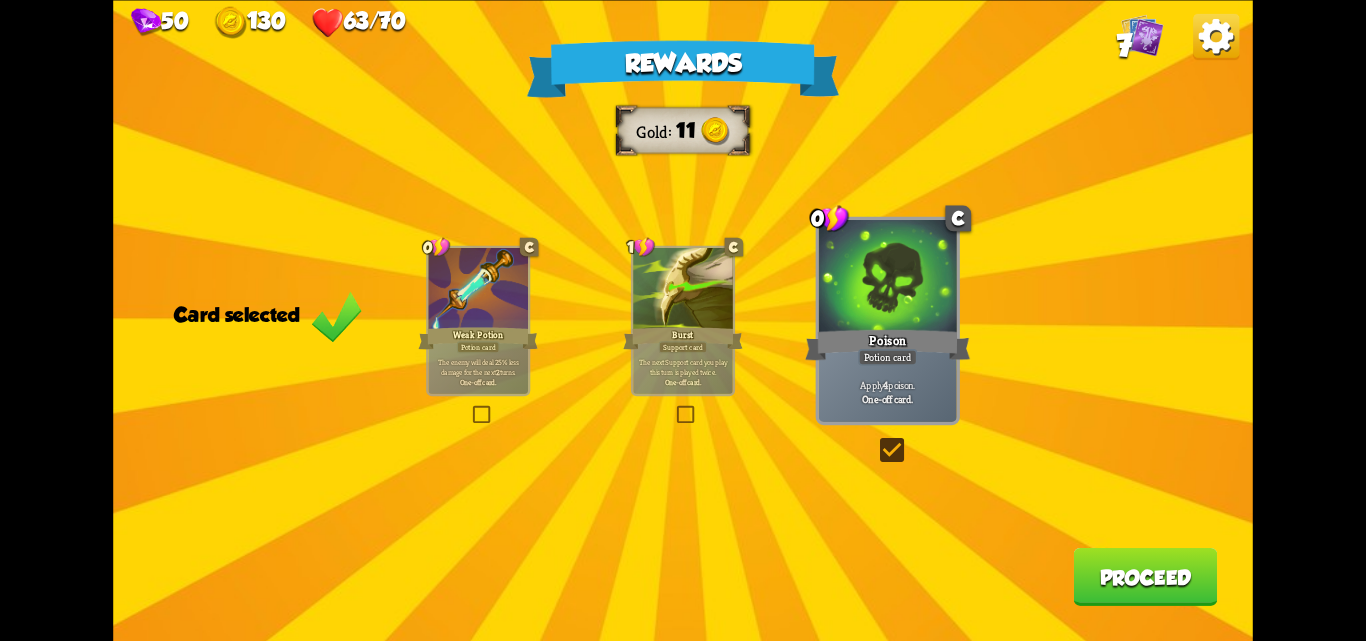 click on "Proceed" at bounding box center (1145, 577) 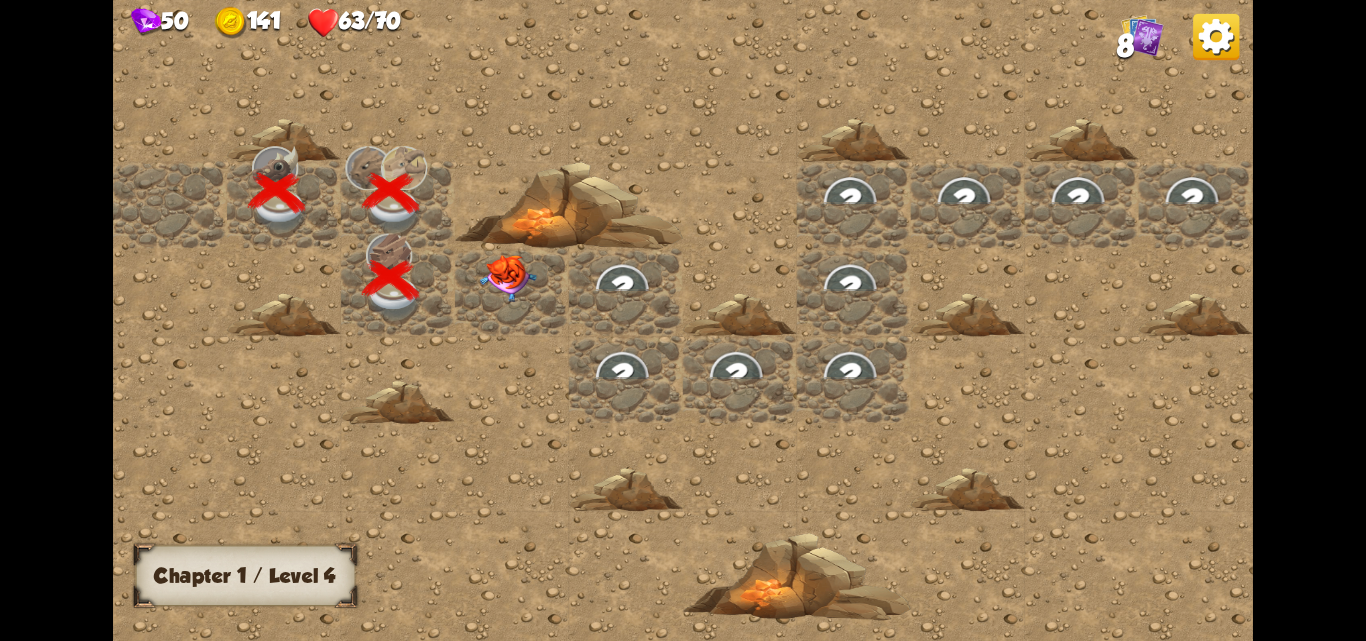 click at bounding box center (508, 278) 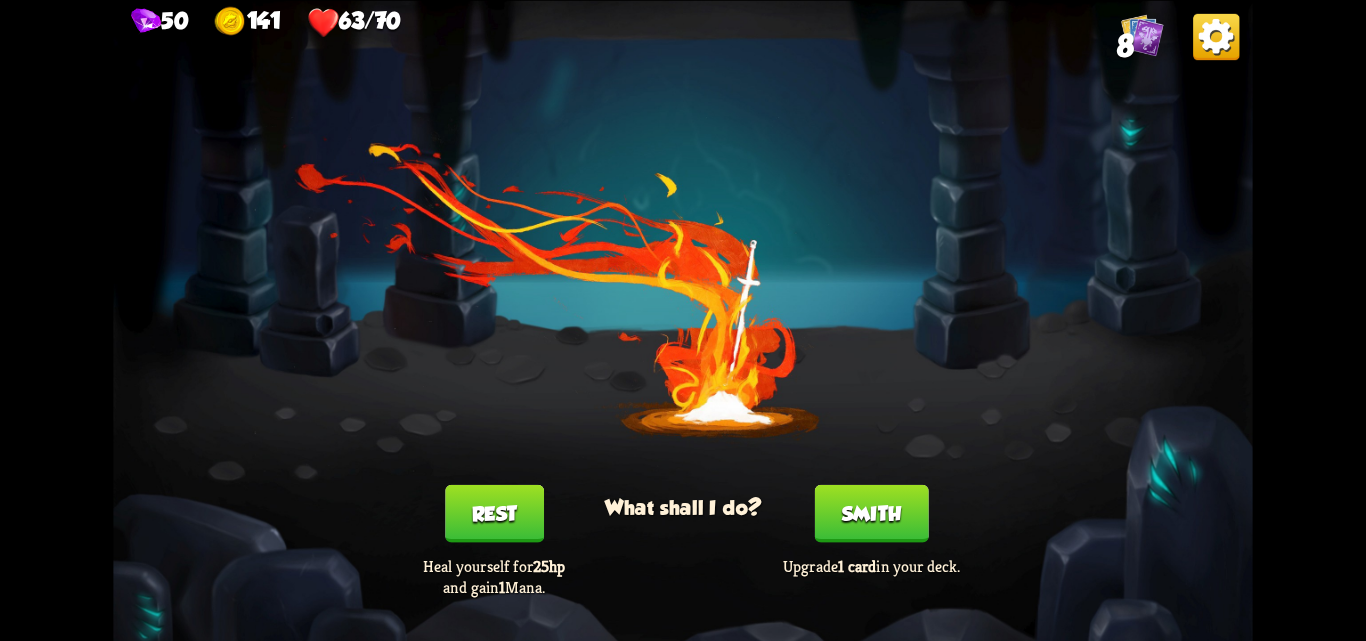 click on "Smith" at bounding box center (872, 513) 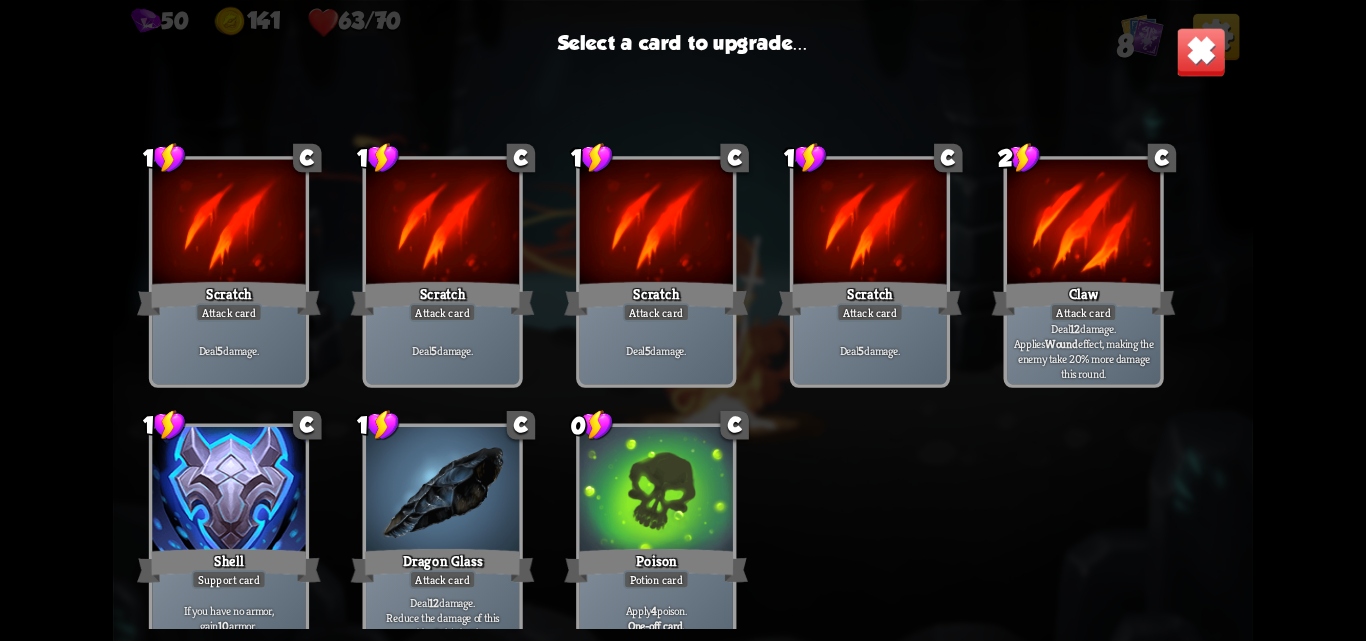 drag, startPoint x: 641, startPoint y: 575, endPoint x: 659, endPoint y: 508, distance: 69.375786 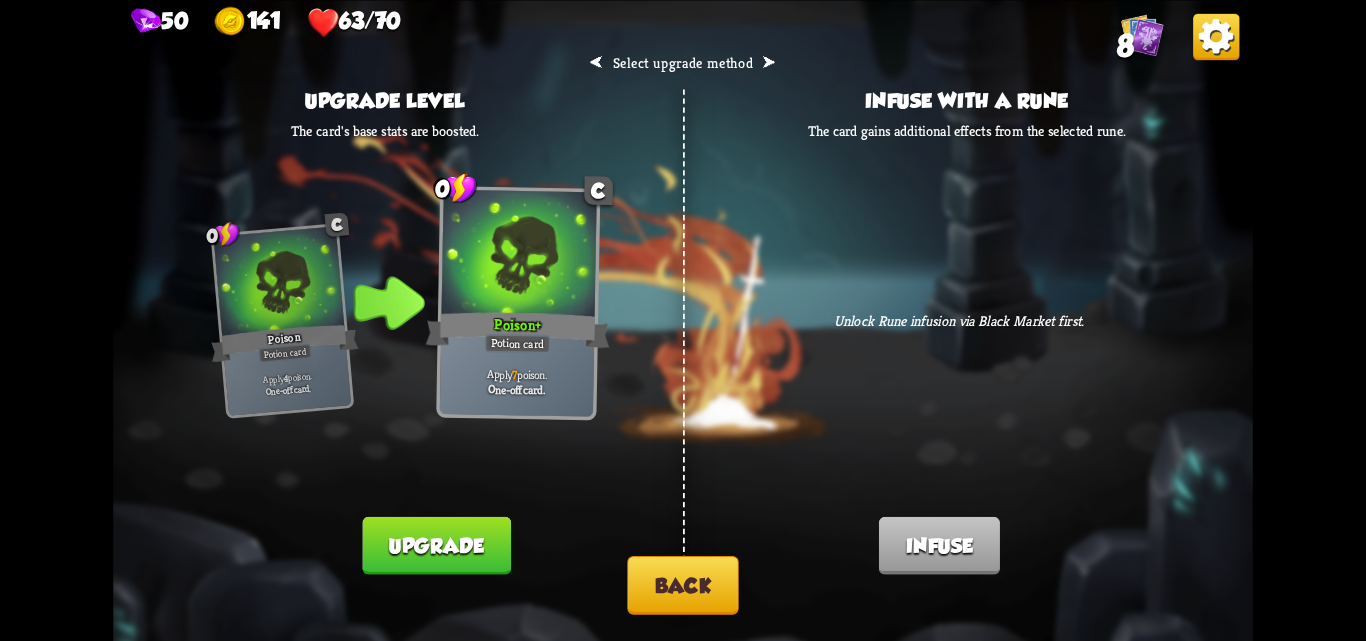 click on "Upgrade" at bounding box center [436, 545] 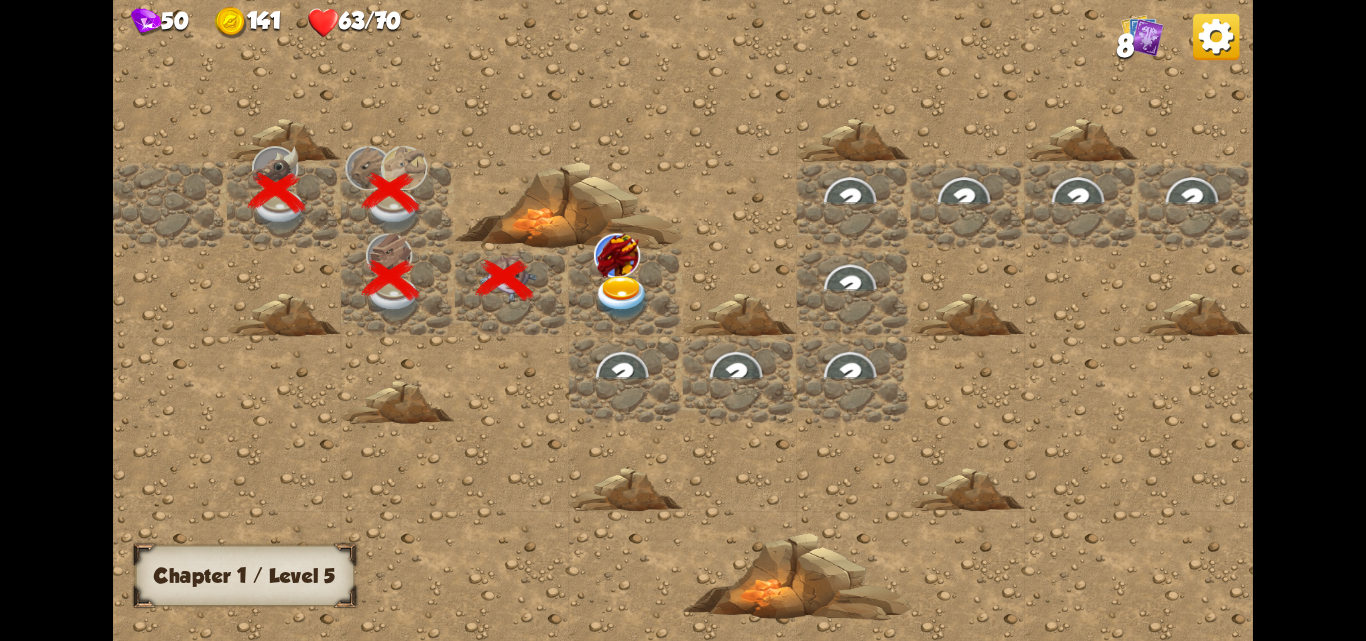 click at bounding box center (622, 298) 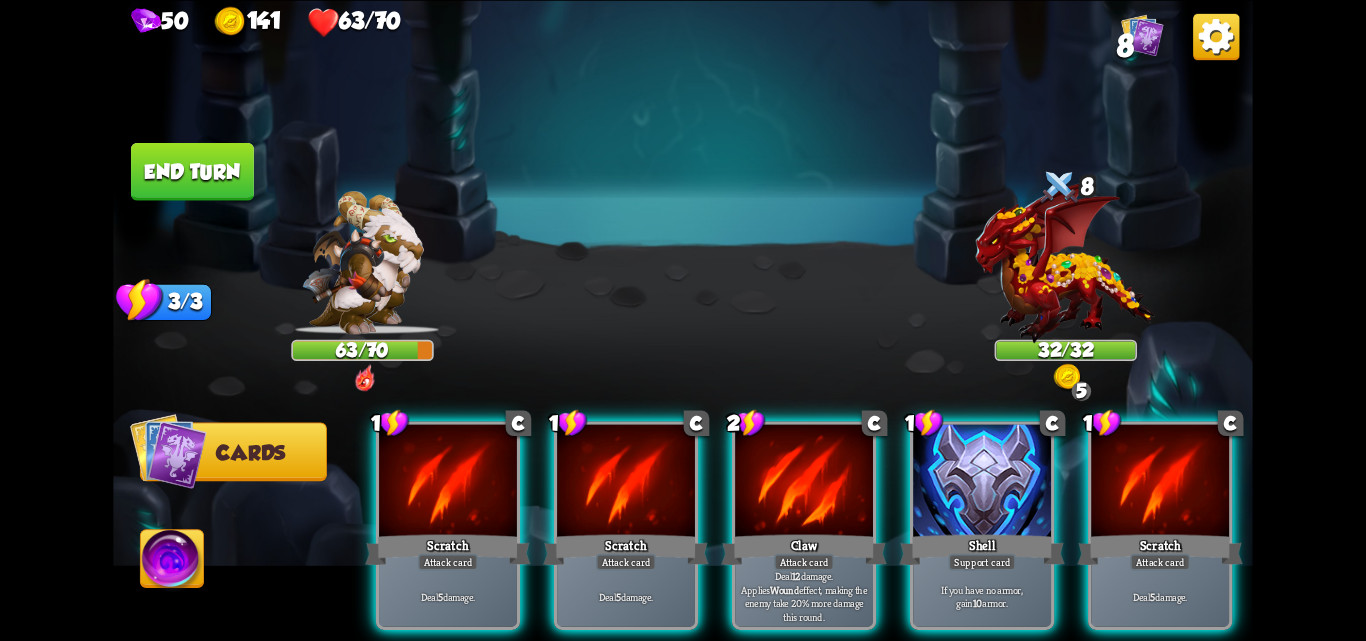 click on "8" at bounding box center [1125, 45] 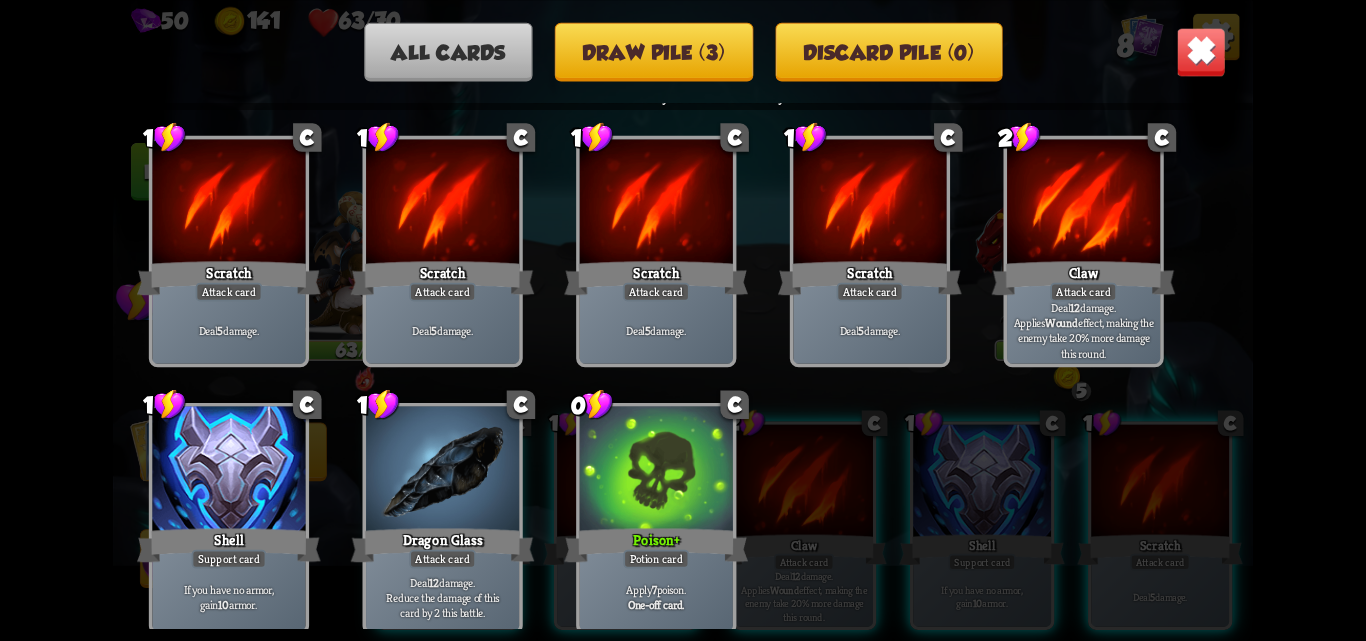 scroll, scrollTop: 29, scrollLeft: 0, axis: vertical 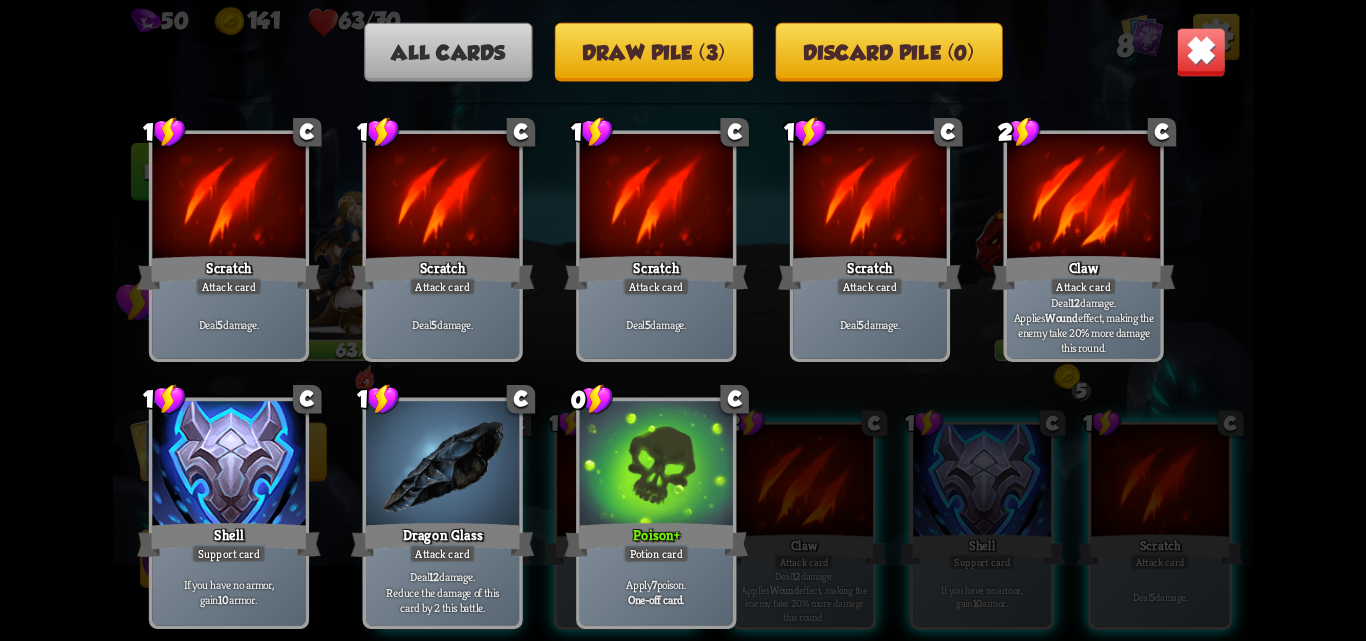 click on "Apply  7  poison.   One-off card." at bounding box center [656, 591] 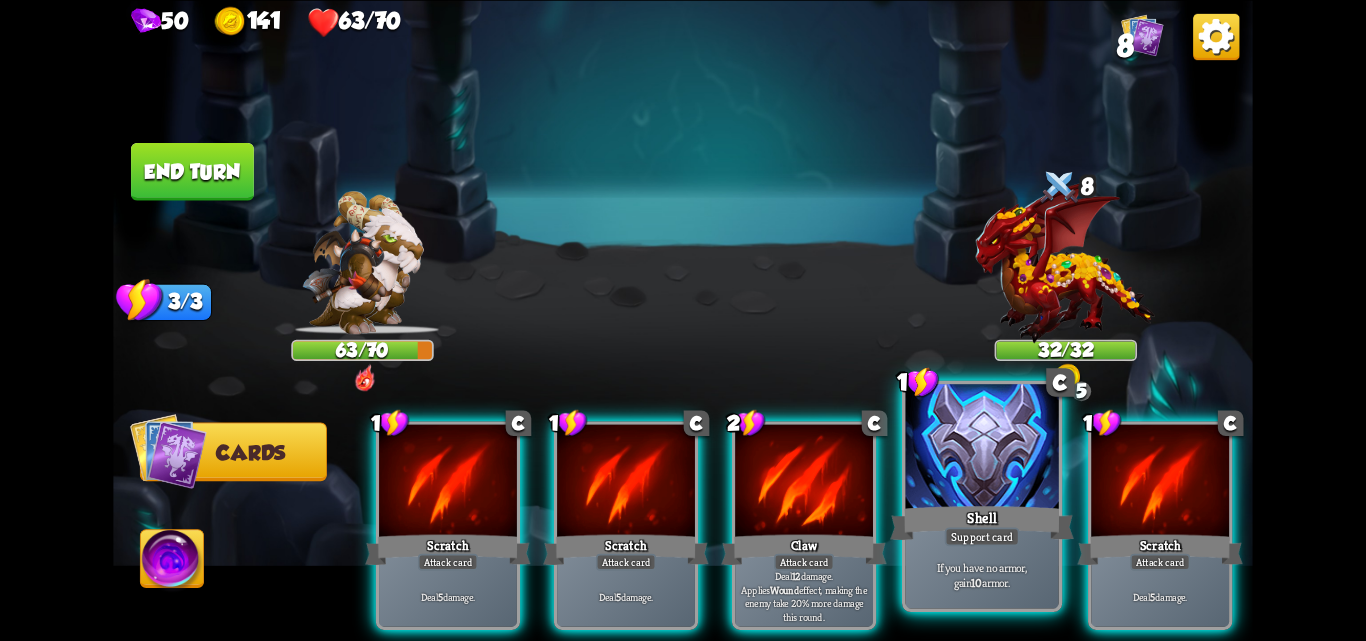 click at bounding box center (982, 448) 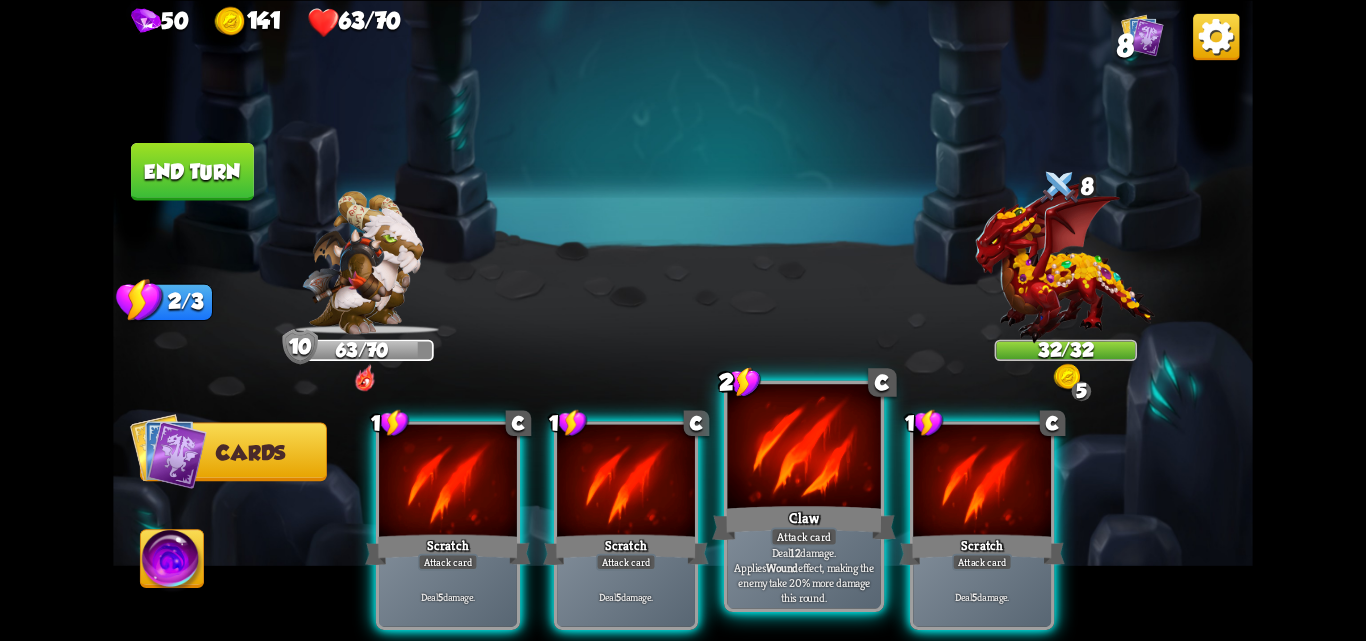 click at bounding box center [804, 448] 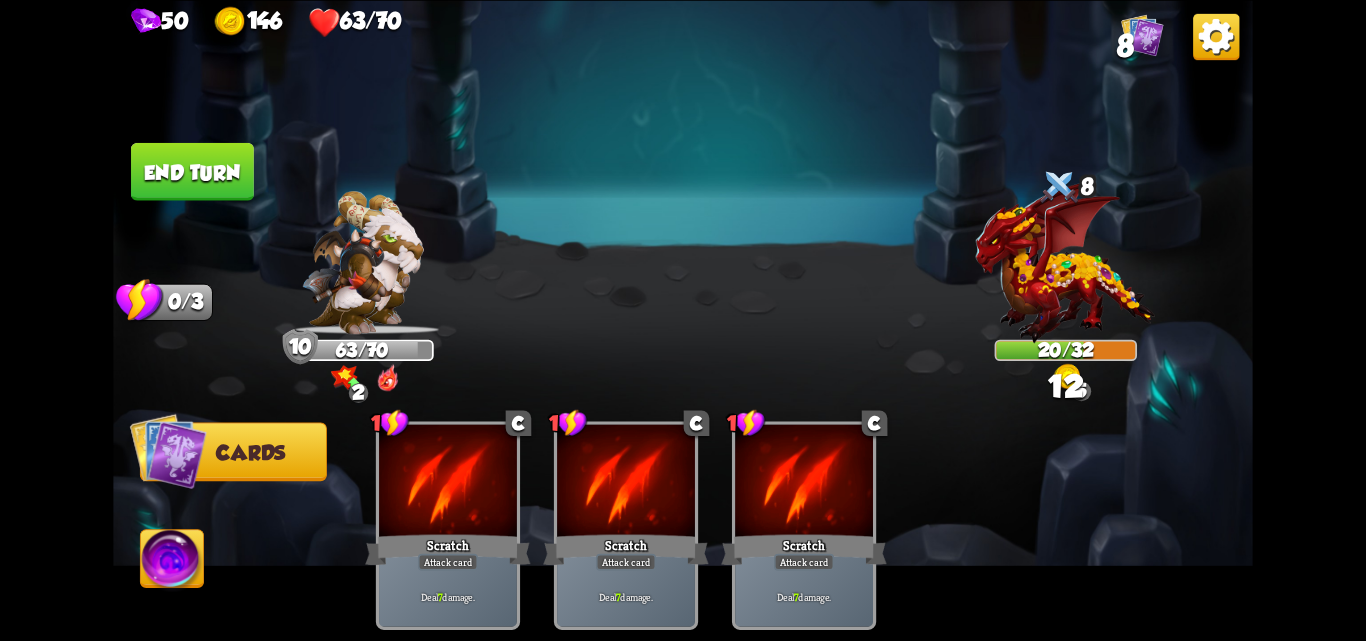 click on "End turn" at bounding box center (192, 171) 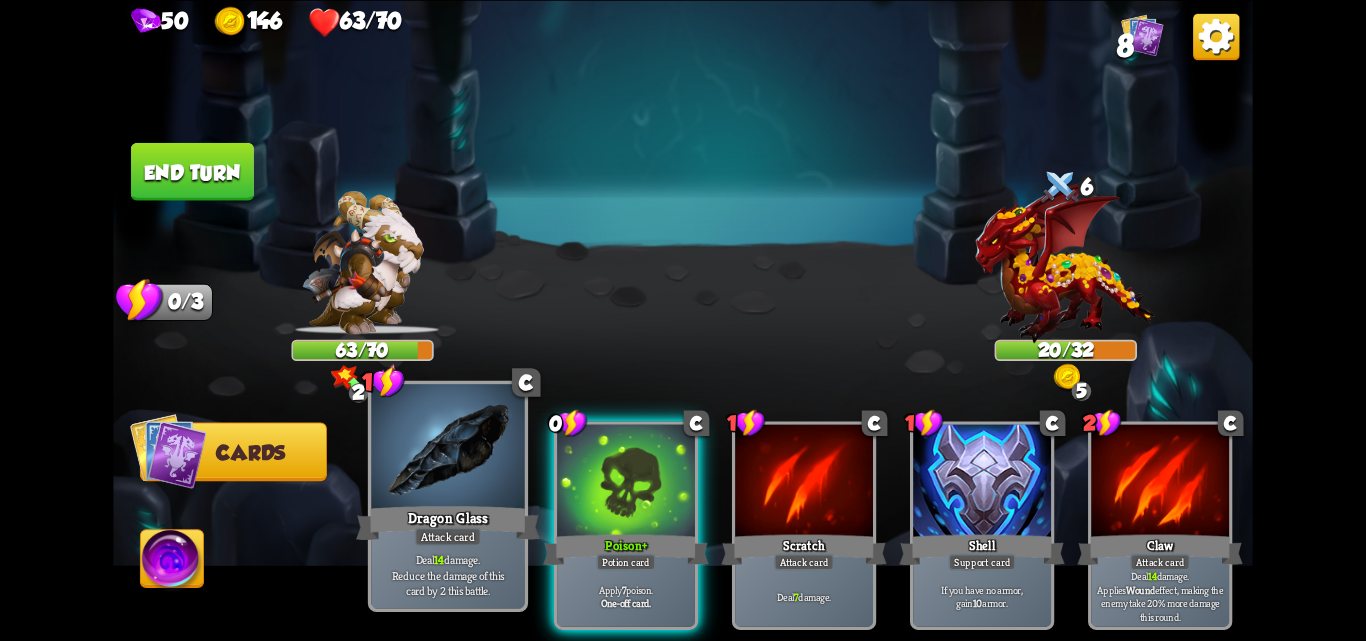 click at bounding box center (447, 448) 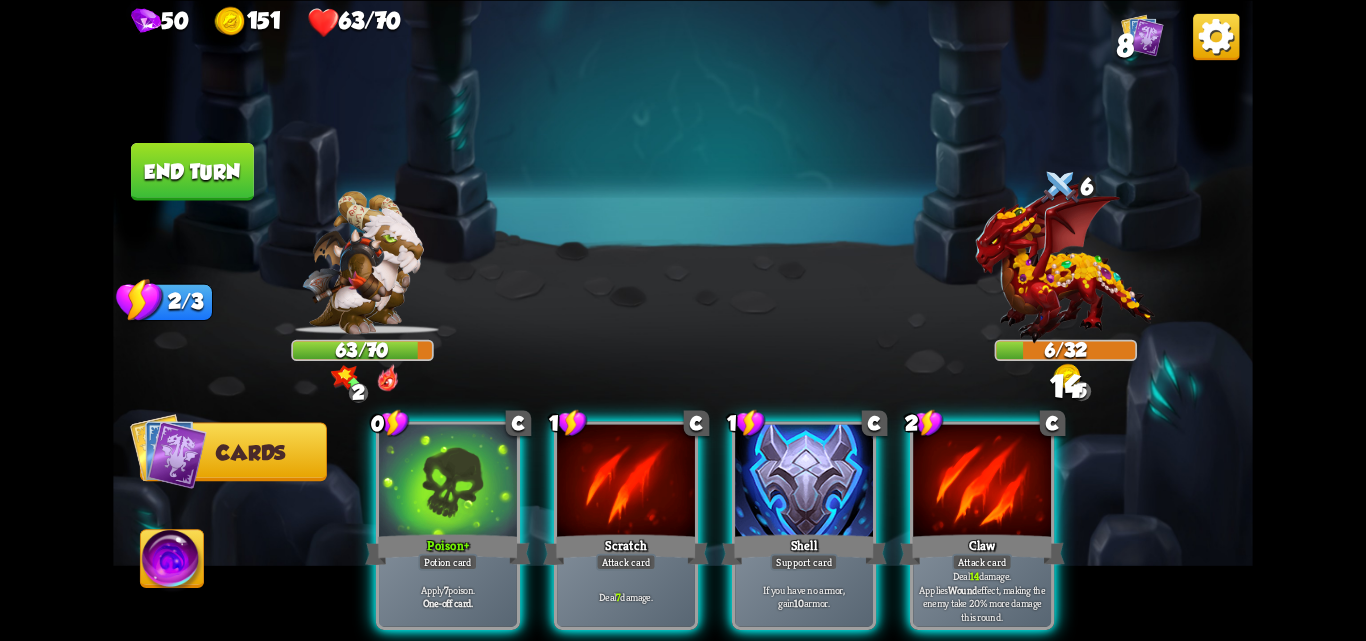 click at bounding box center (448, 482) 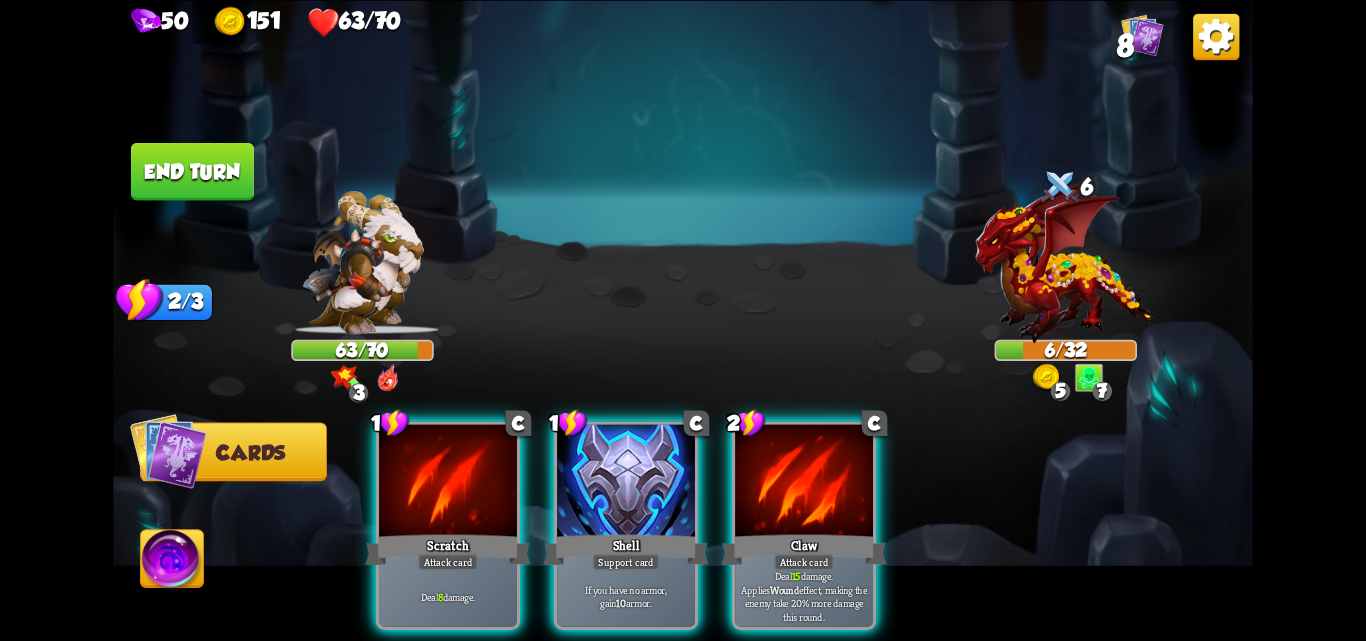 click at bounding box center (448, 482) 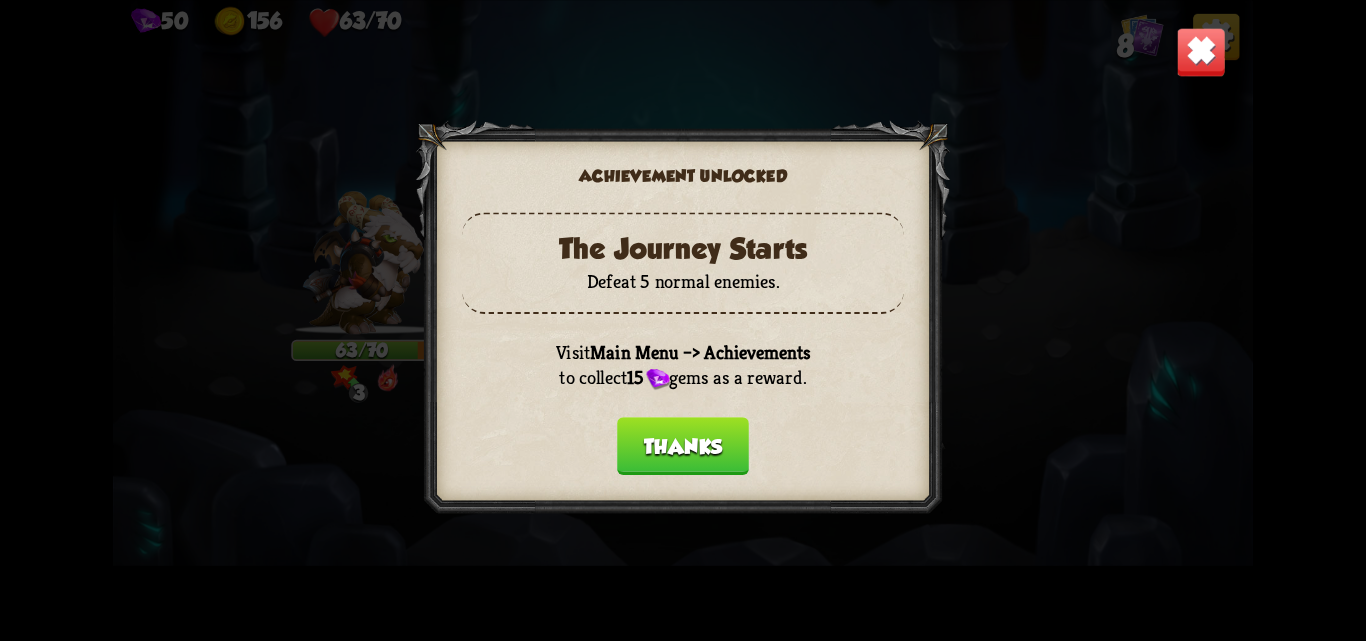 click on "Thanks" at bounding box center [683, 446] 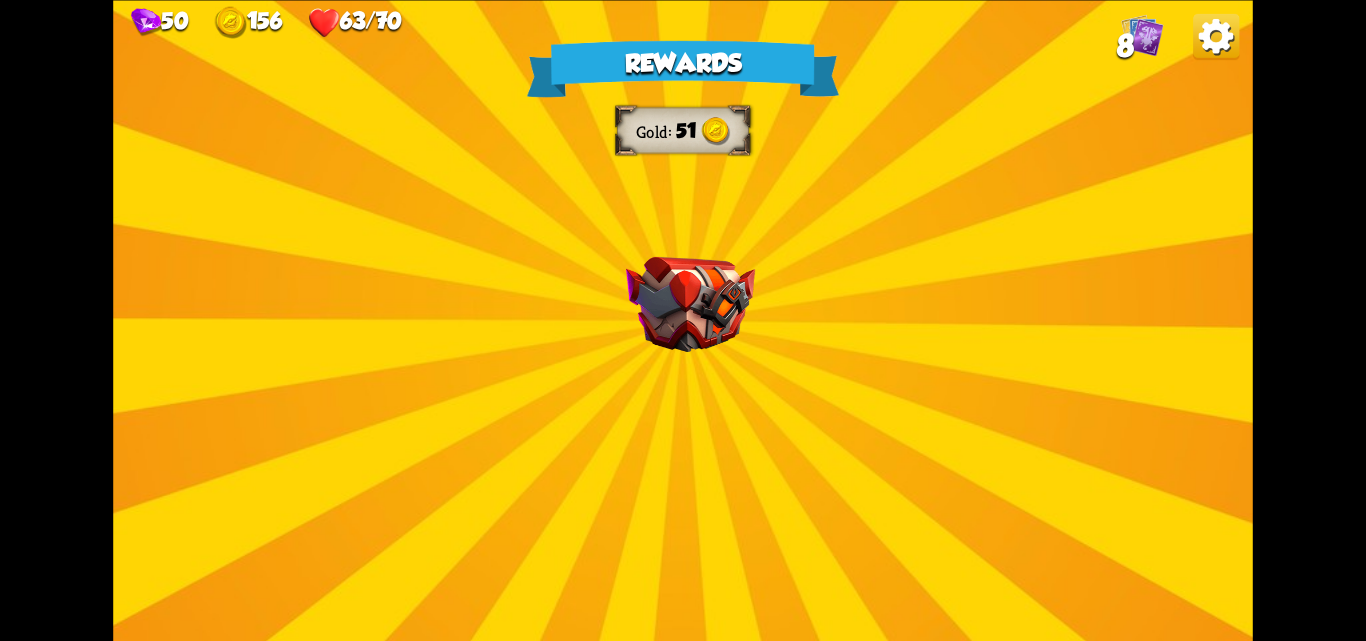 click on "Rewards Gold 51
Select a card
2
C   Flame Barrier     Support card   Gain  8  armor.  Reflect  4  damage when being attacked by an enemy this turn.
0
C   Growl     Attack card   Deal  4  damage.
1
C   Incantation     Support card   Gain  7  armor. Draw 1 card.               Proceed" at bounding box center [683, 320] 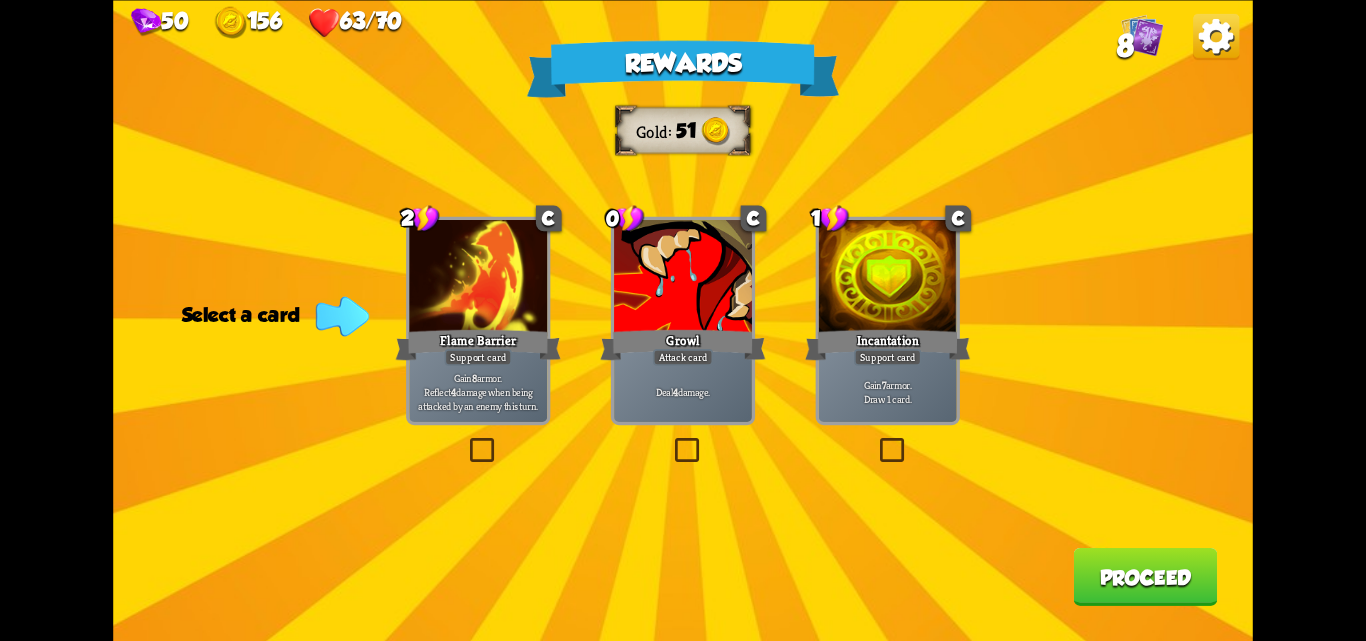 click at bounding box center [876, 441] 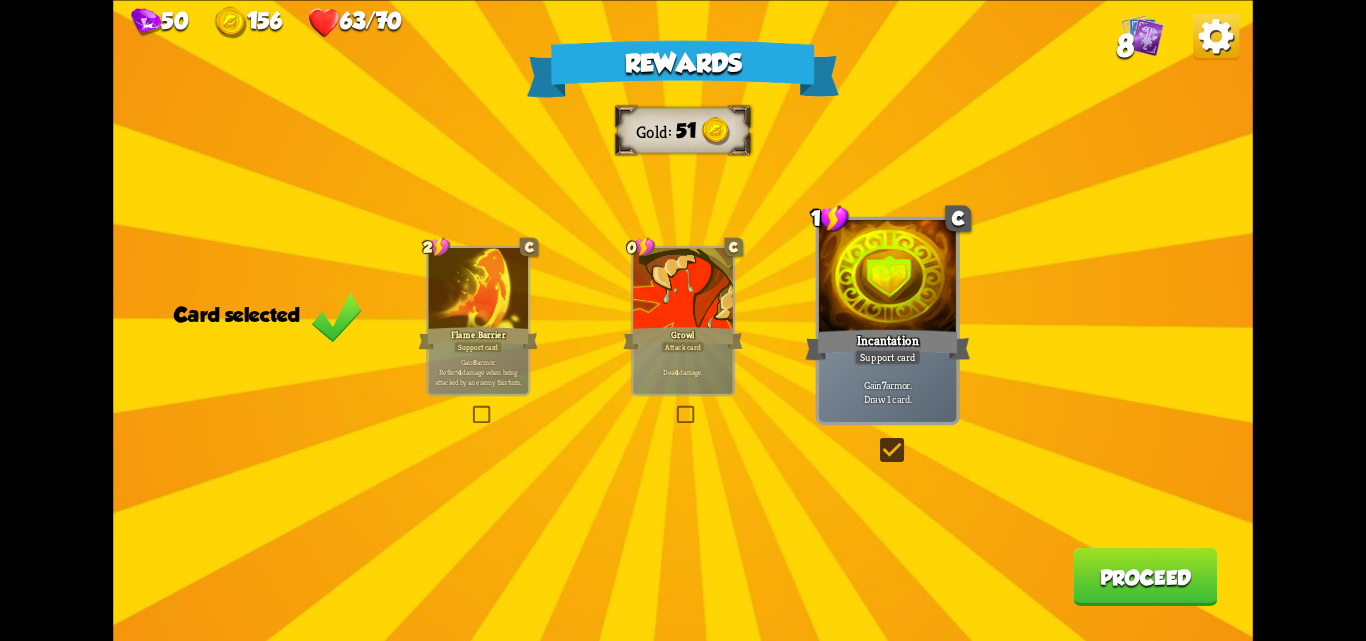 click on "Proceed" at bounding box center (1145, 577) 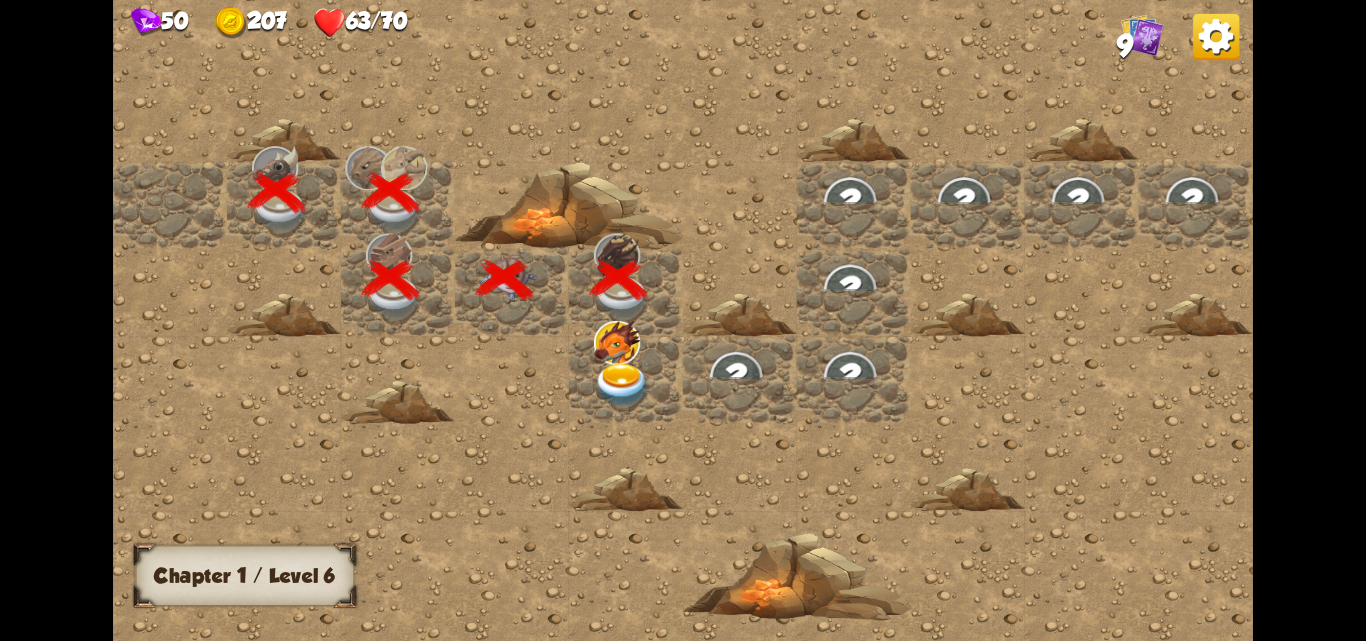 click at bounding box center (622, 385) 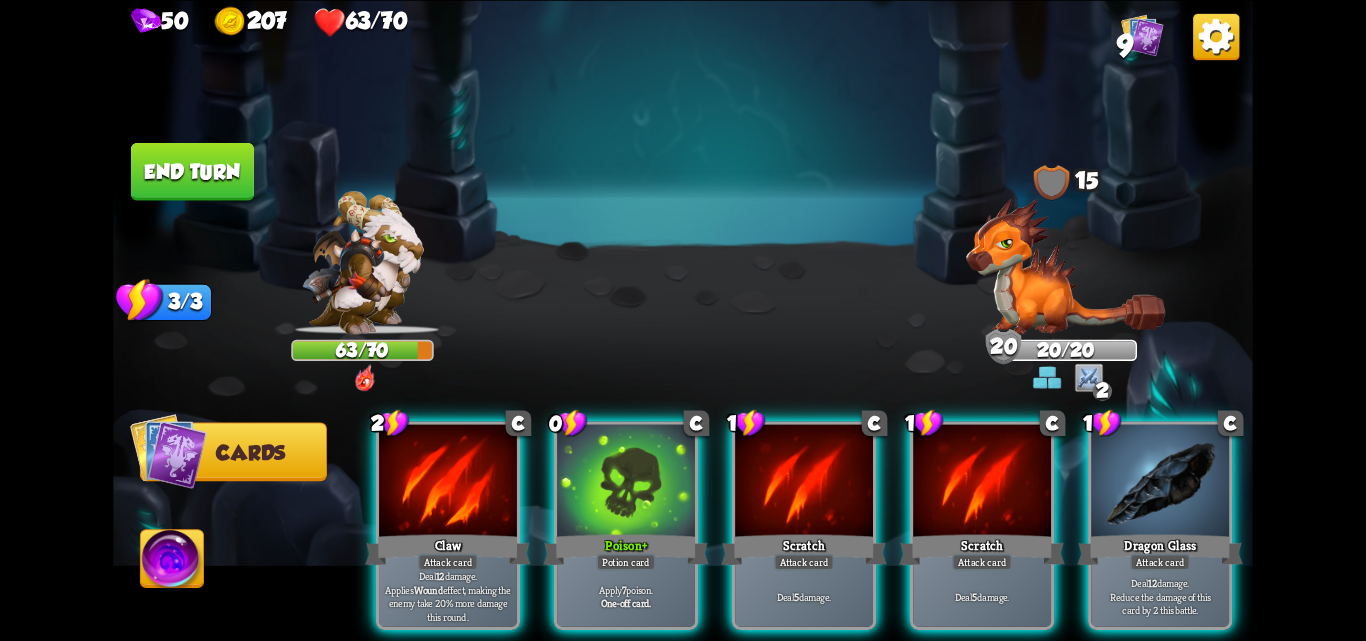 click on "Player turn" at bounding box center (683, 320) 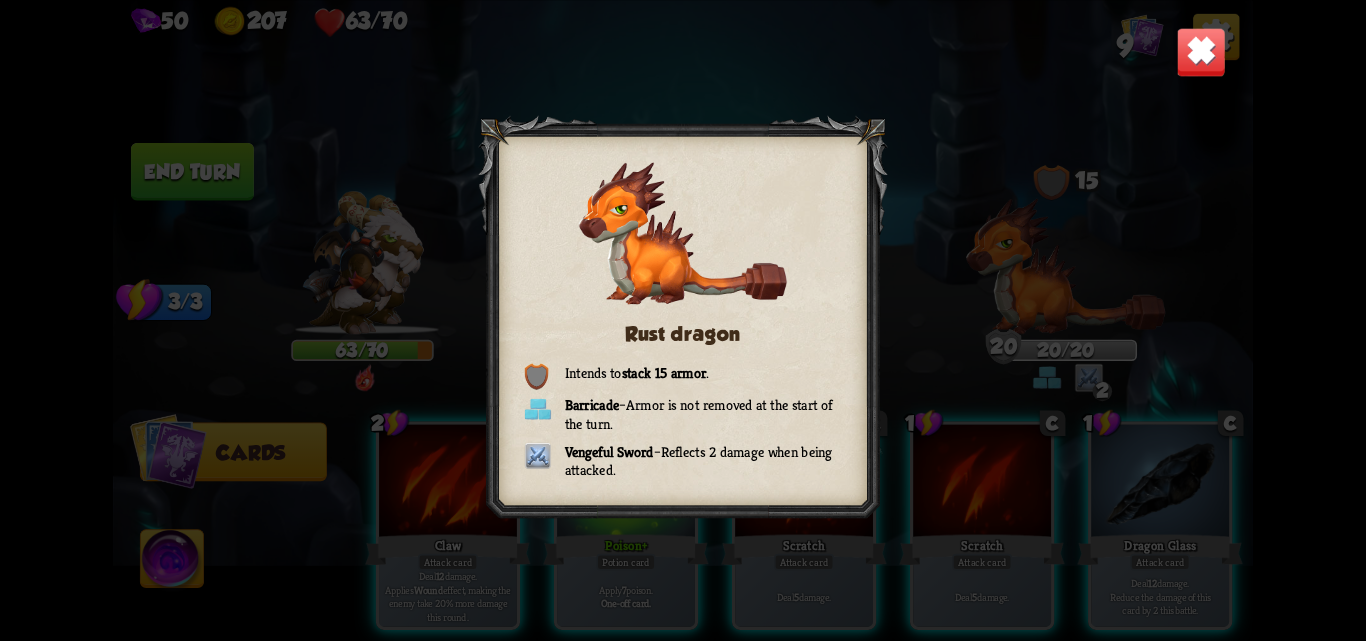 click at bounding box center (1201, 52) 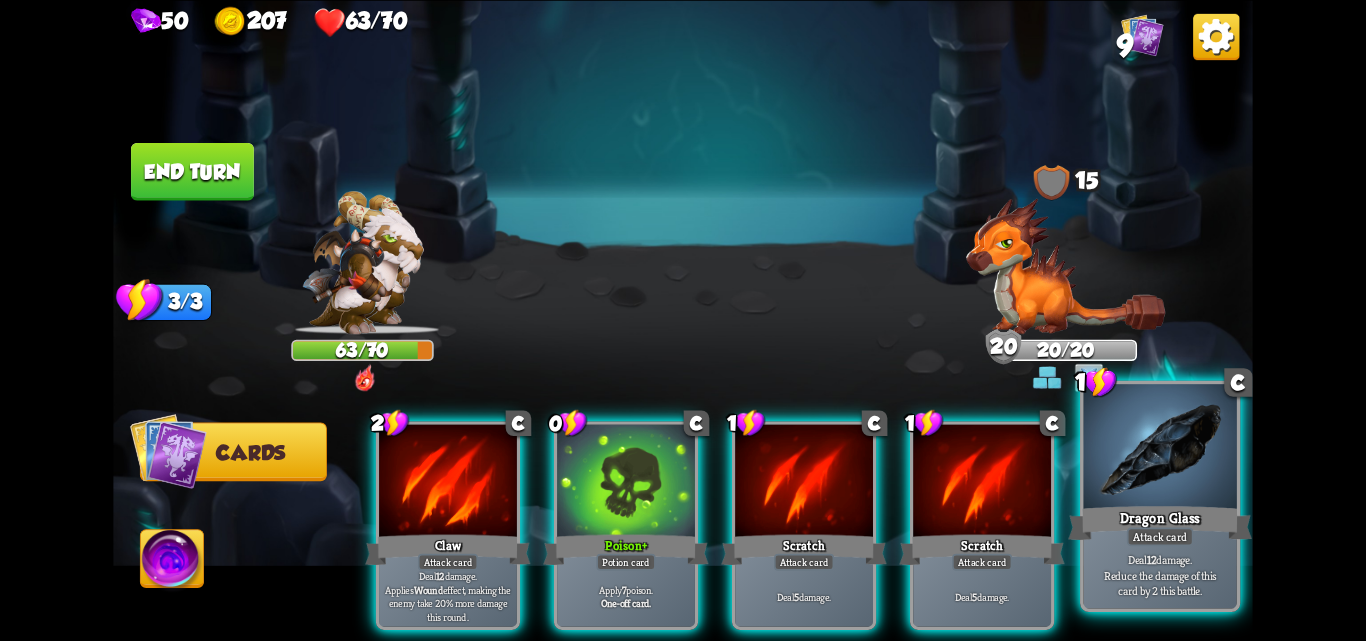 click at bounding box center (1160, 448) 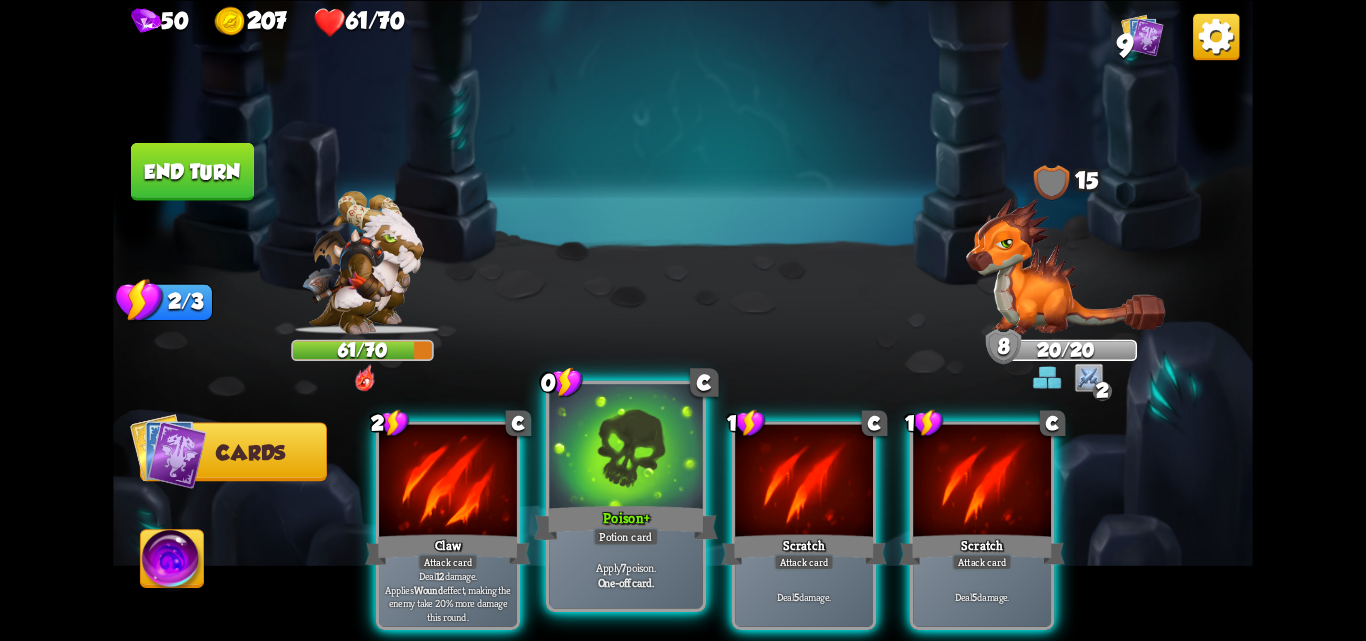 click on "Poison +" at bounding box center [626, 522] 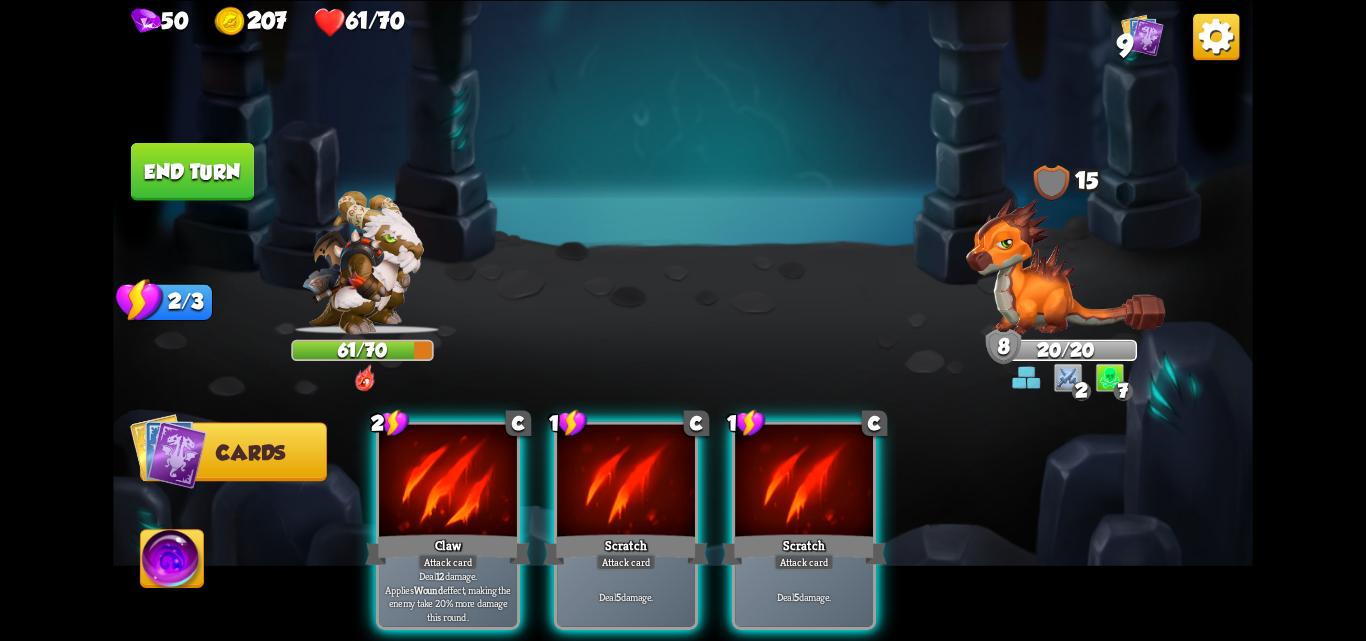 click on "End turn" at bounding box center (192, 171) 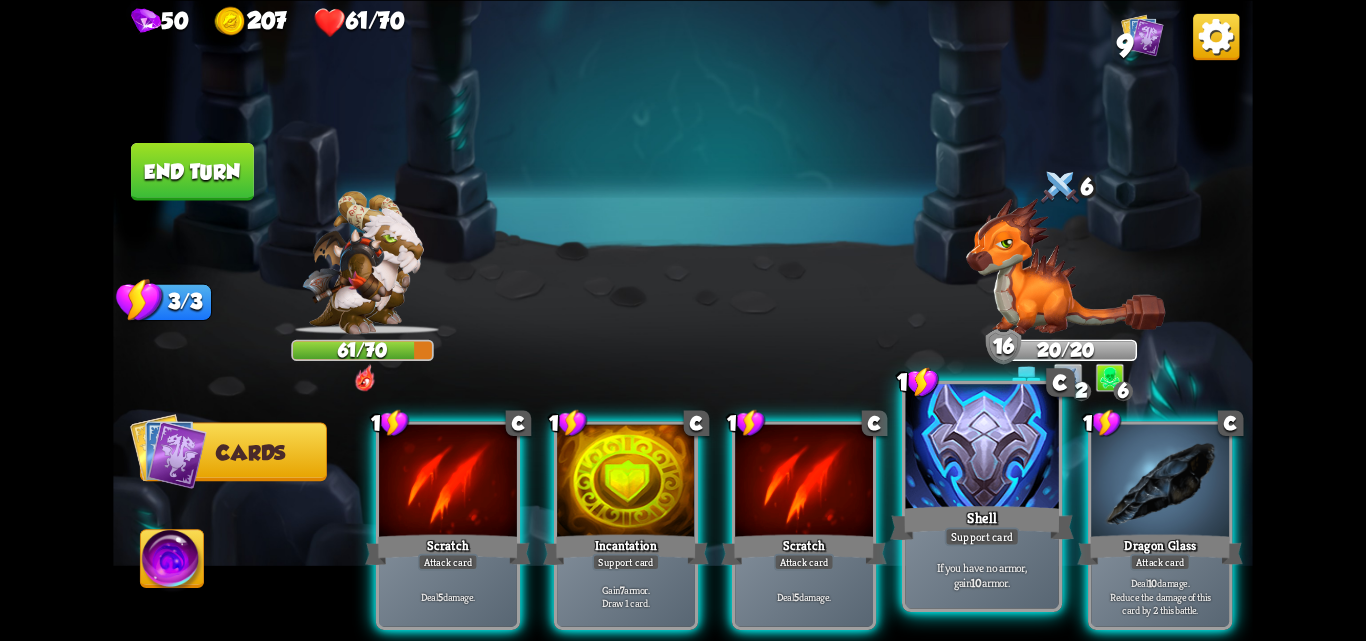 click at bounding box center [982, 448] 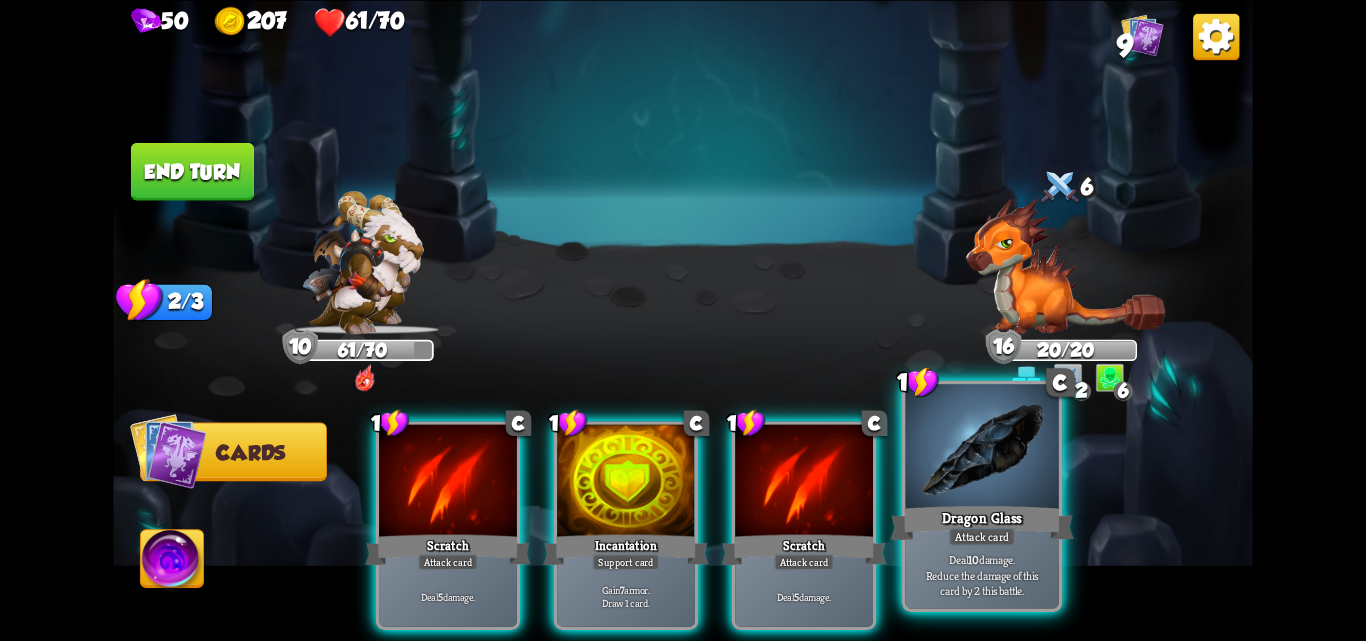 click at bounding box center (982, 448) 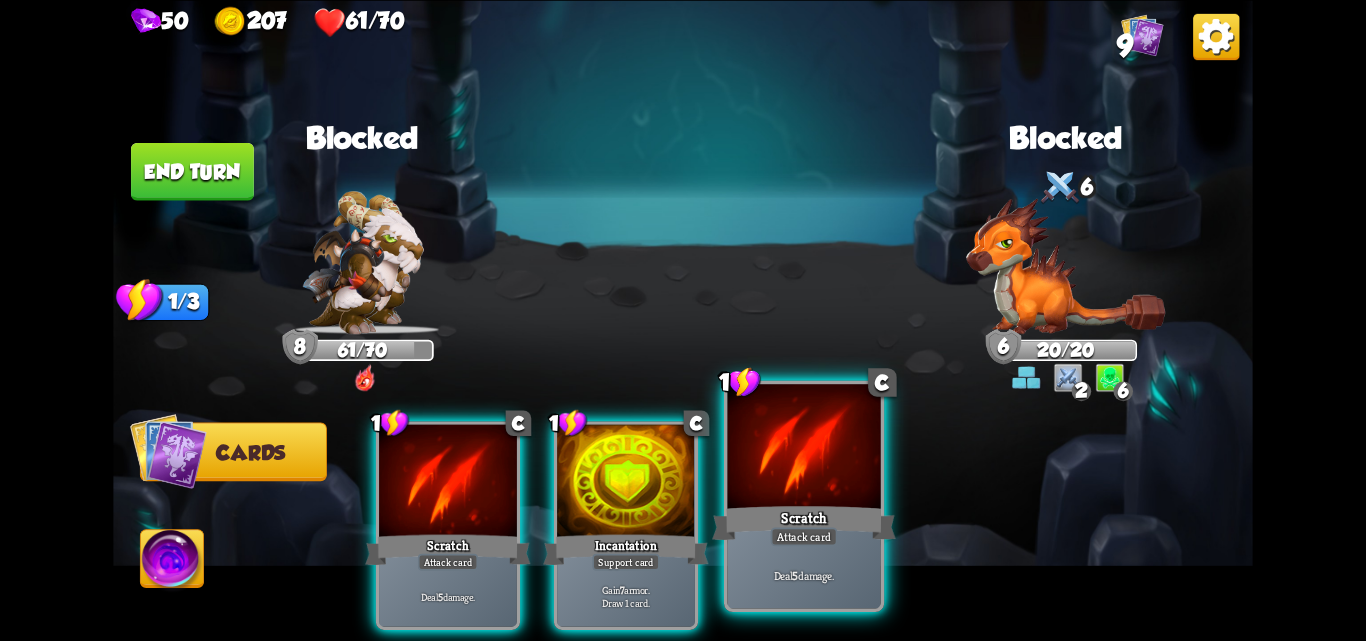 click at bounding box center [804, 448] 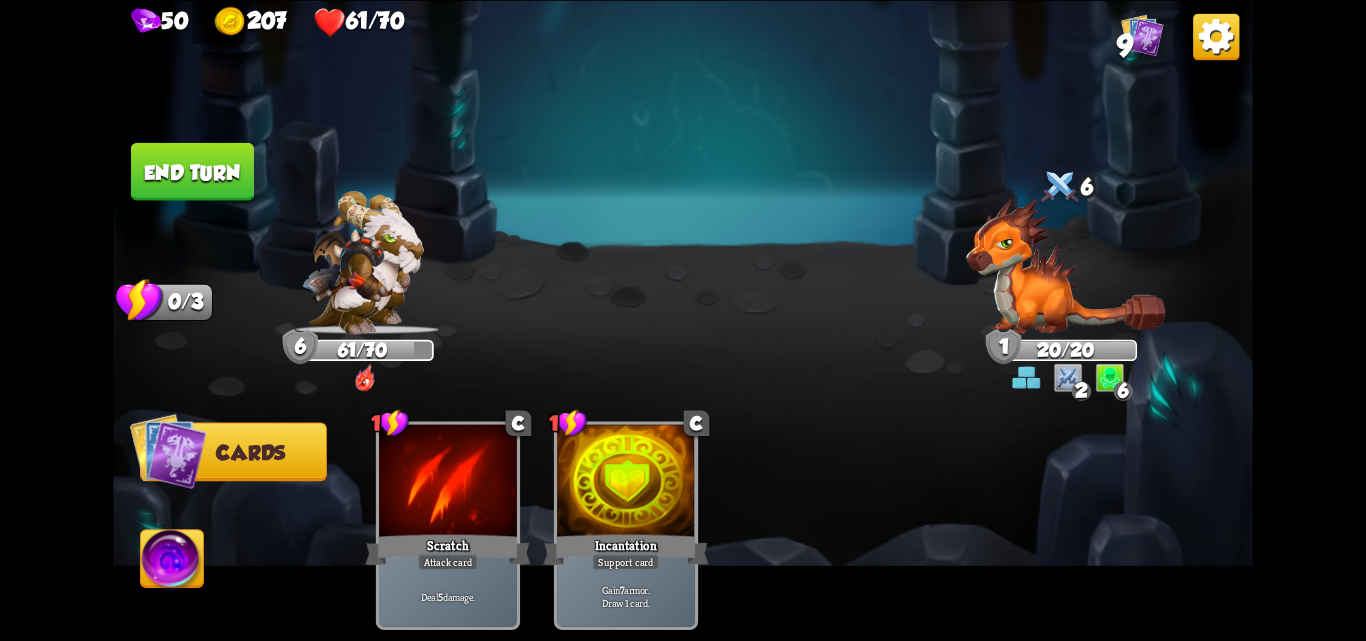 click on "End turn" at bounding box center (192, 171) 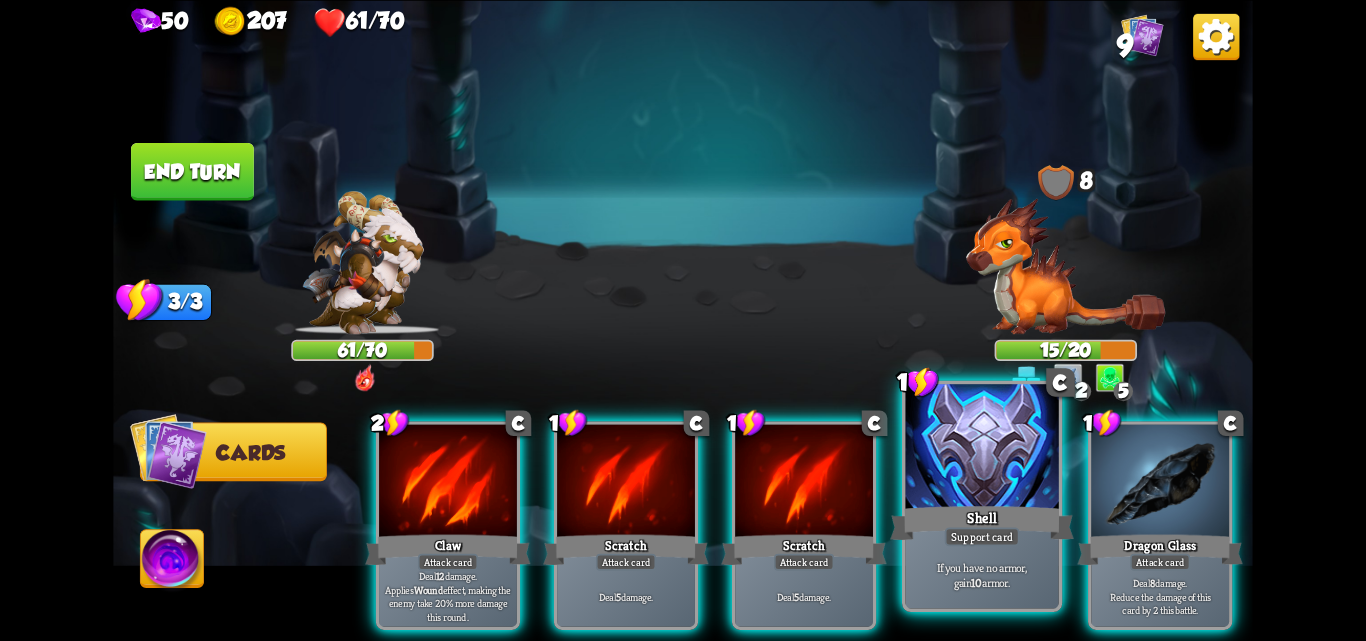 click on "Shell" at bounding box center (982, 522) 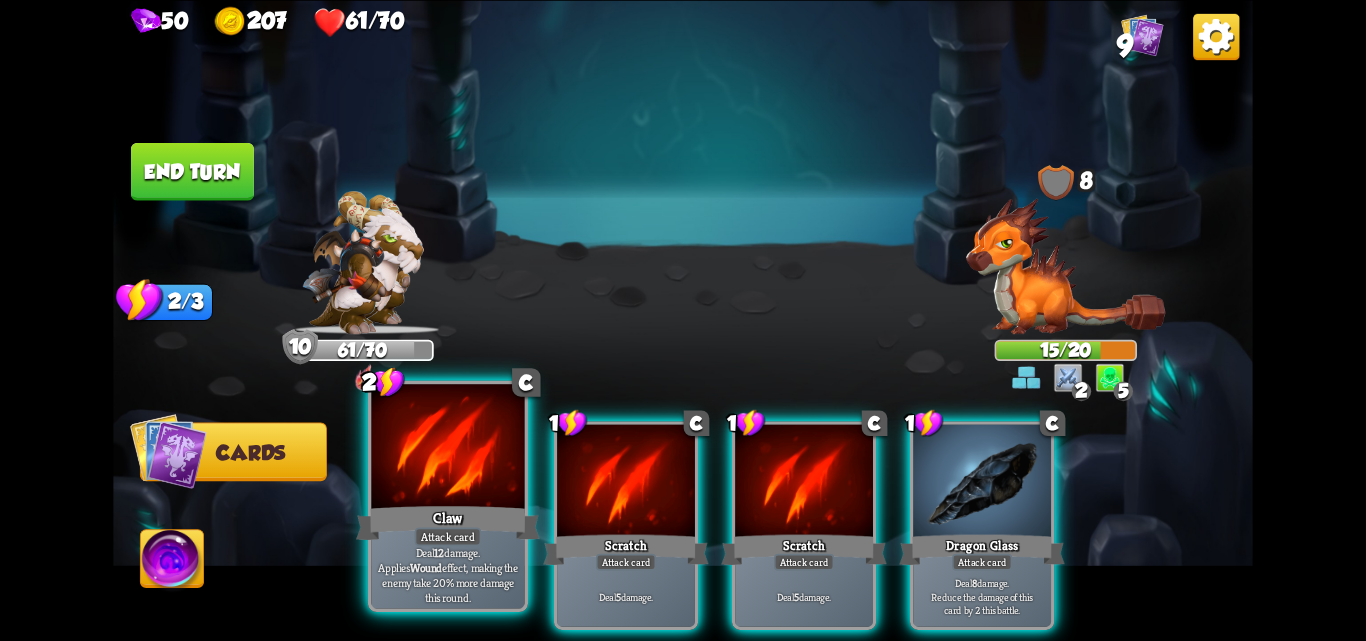 click on "Attack card" at bounding box center (448, 536) 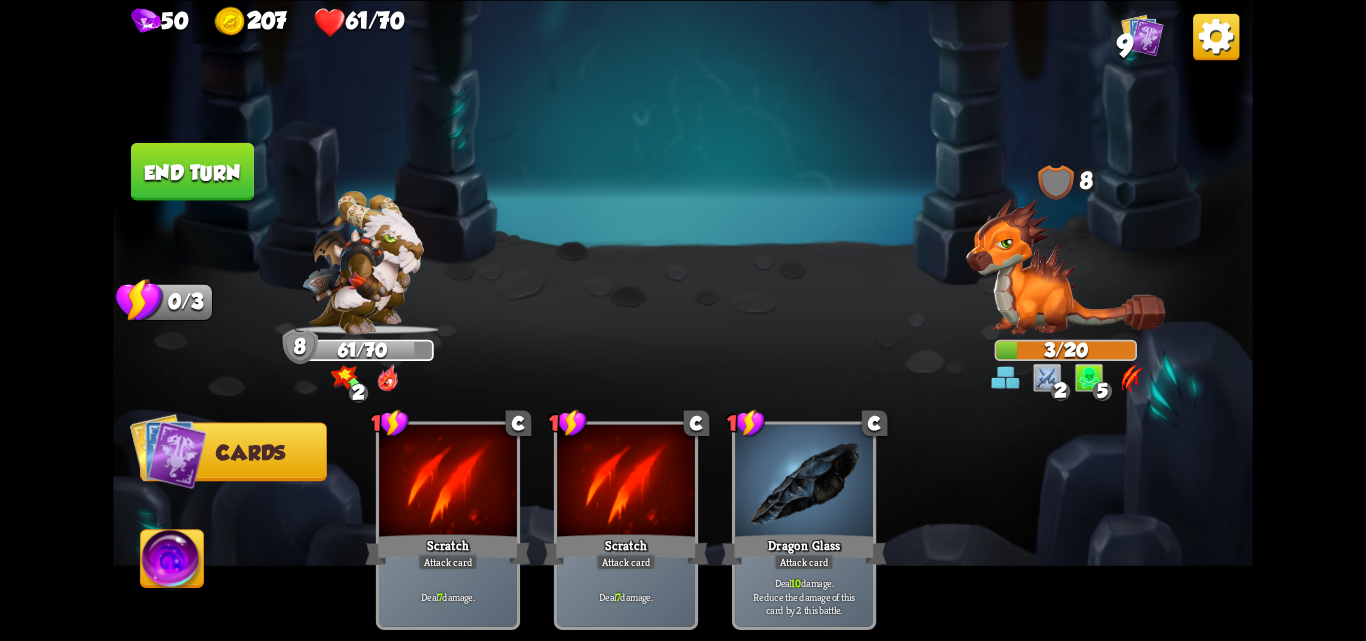 click on "End turn" at bounding box center (192, 171) 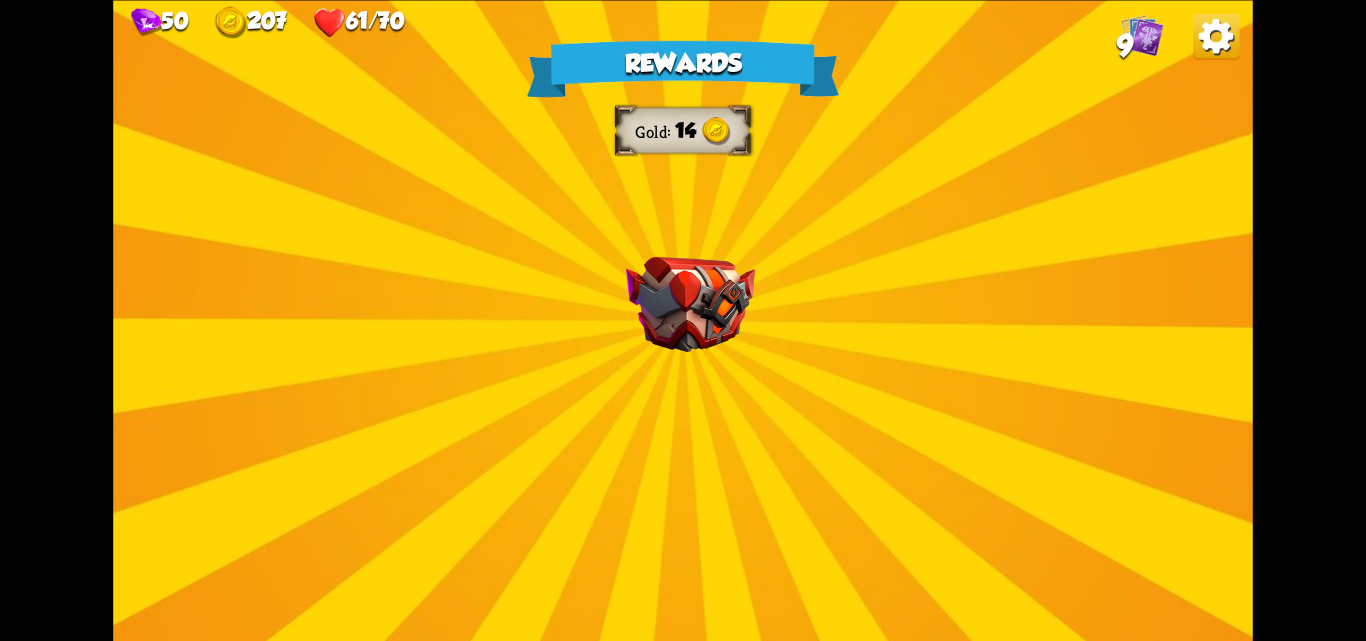 click on "Rewards           Gold   14
Select a card
1
C   Fireball     Attack card   Lose 2 health. Deal  14  damage.
1
C   Bane     Attack card   Deal  7  damage. If the enemy is poisoned, deal  7  damage again.
1
C   Brimstone     Attack card   Deal  6  damage. Apply  1  weak.               Proceed" at bounding box center [683, 320] 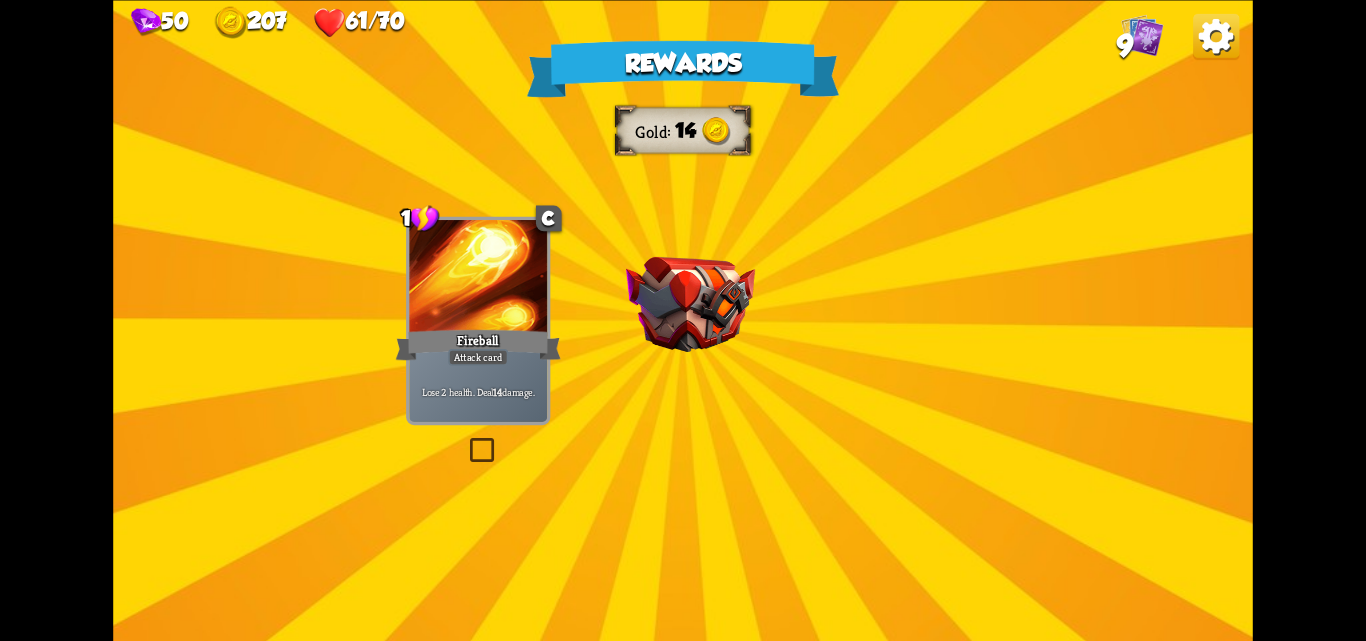 click on "Rewards           Gold   14
Select a card
1
C   Fireball     Attack card   Lose 2 health. Deal  14  damage.
1
C   Bane     Attack card   Deal  7  damage. If the enemy is poisoned, deal  7  damage again.
1
C   Brimstone     Attack card   Deal  6  damage. Apply  1  weak.               Proceed" at bounding box center (683, 320) 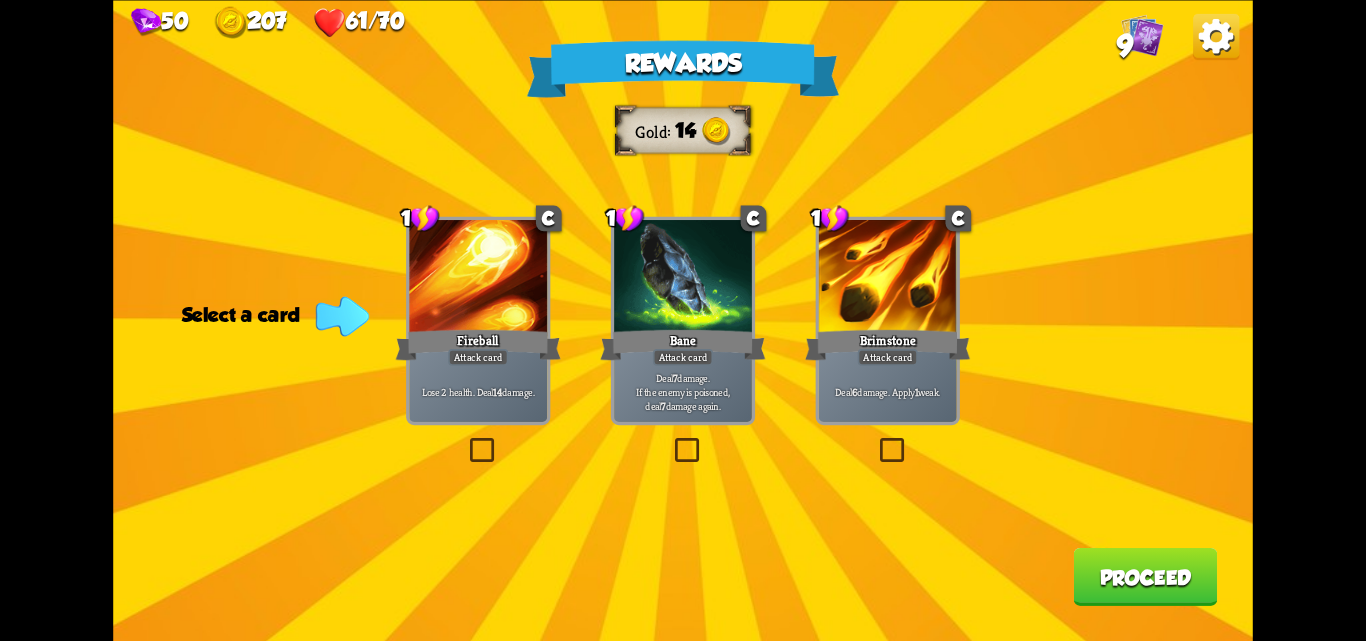 click at bounding box center [671, 441] 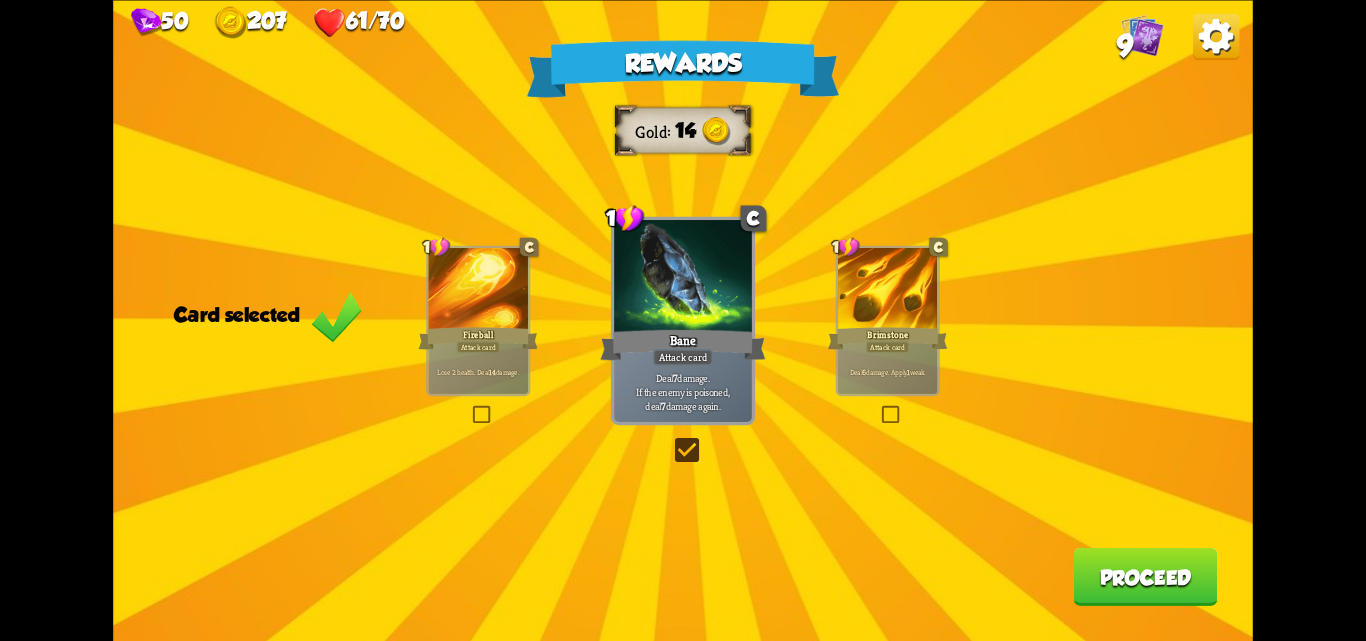 click on "Proceed" at bounding box center (1145, 577) 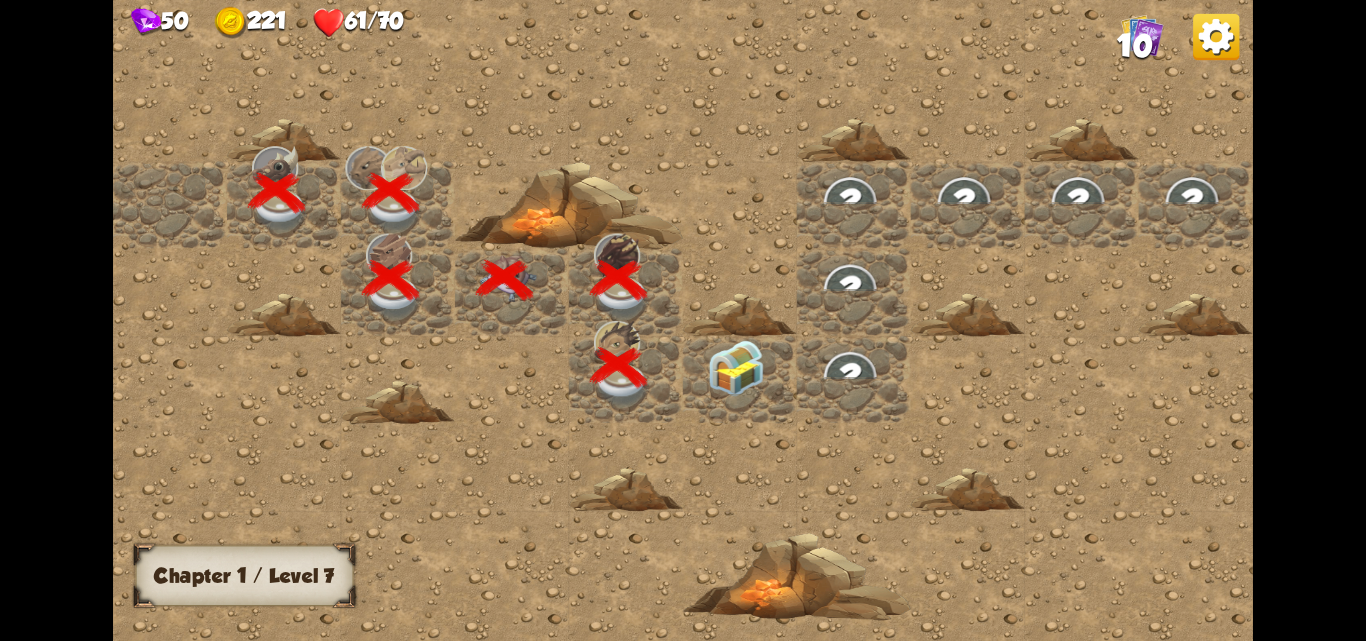click at bounding box center [740, 379] 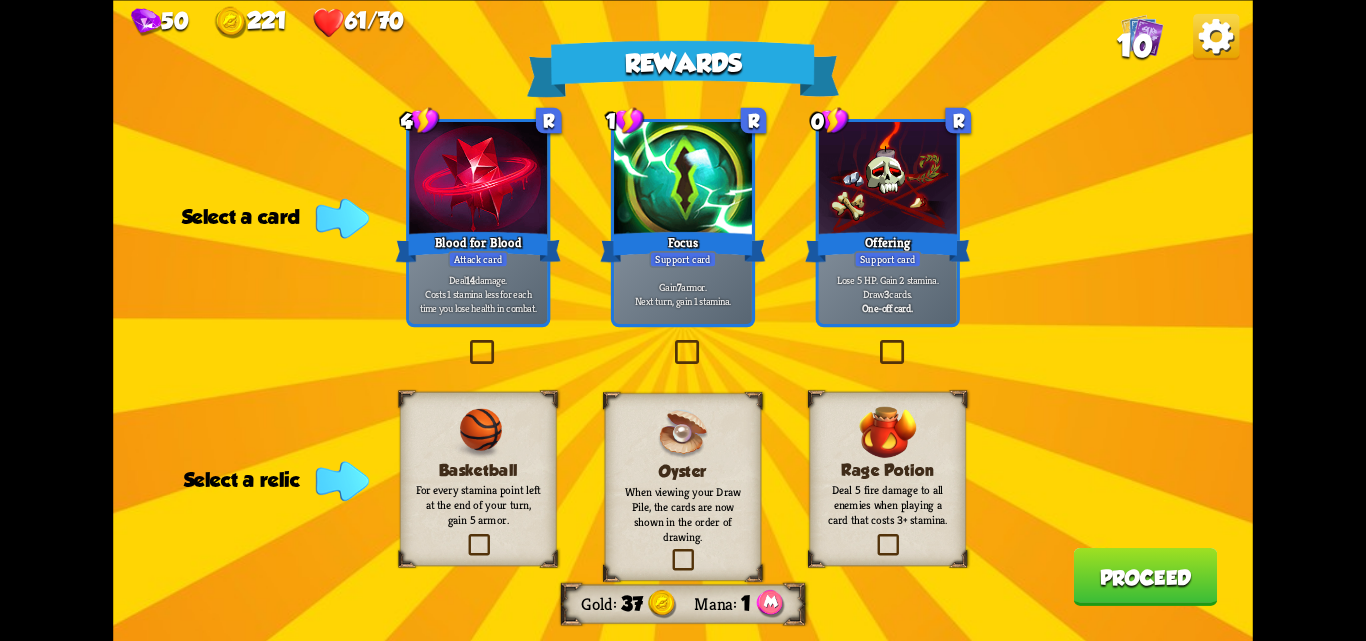 click at bounding box center [671, 343] 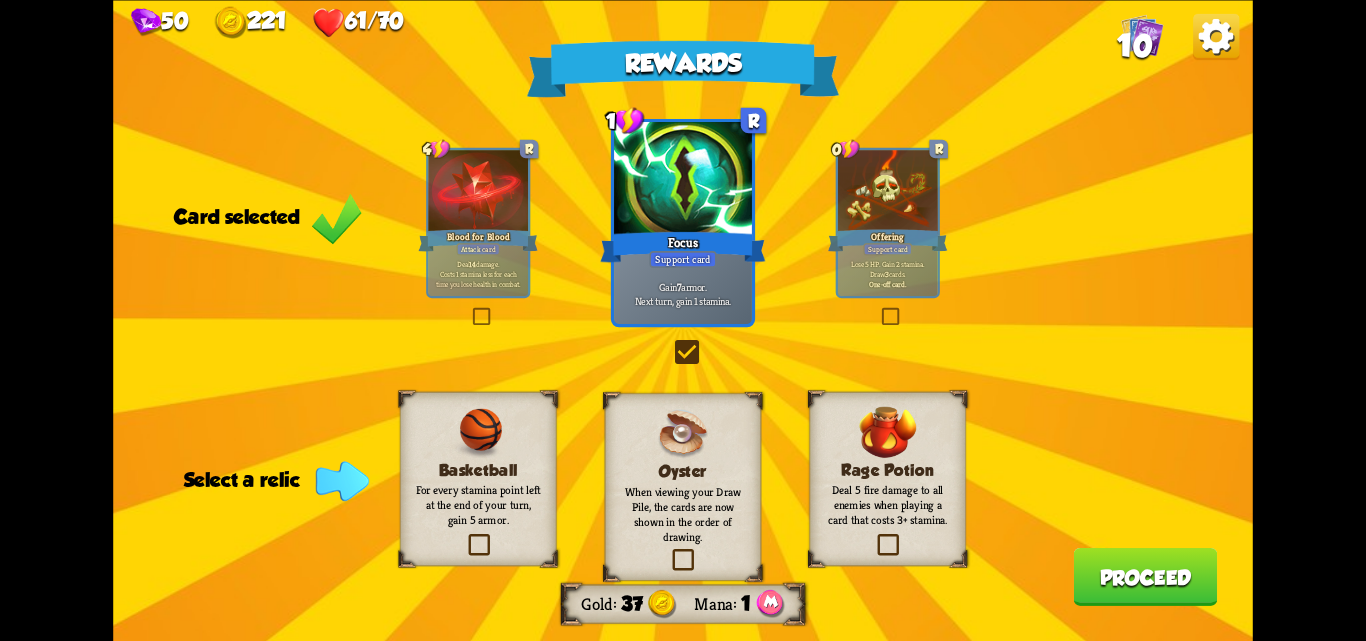 click at bounding box center (465, 537) 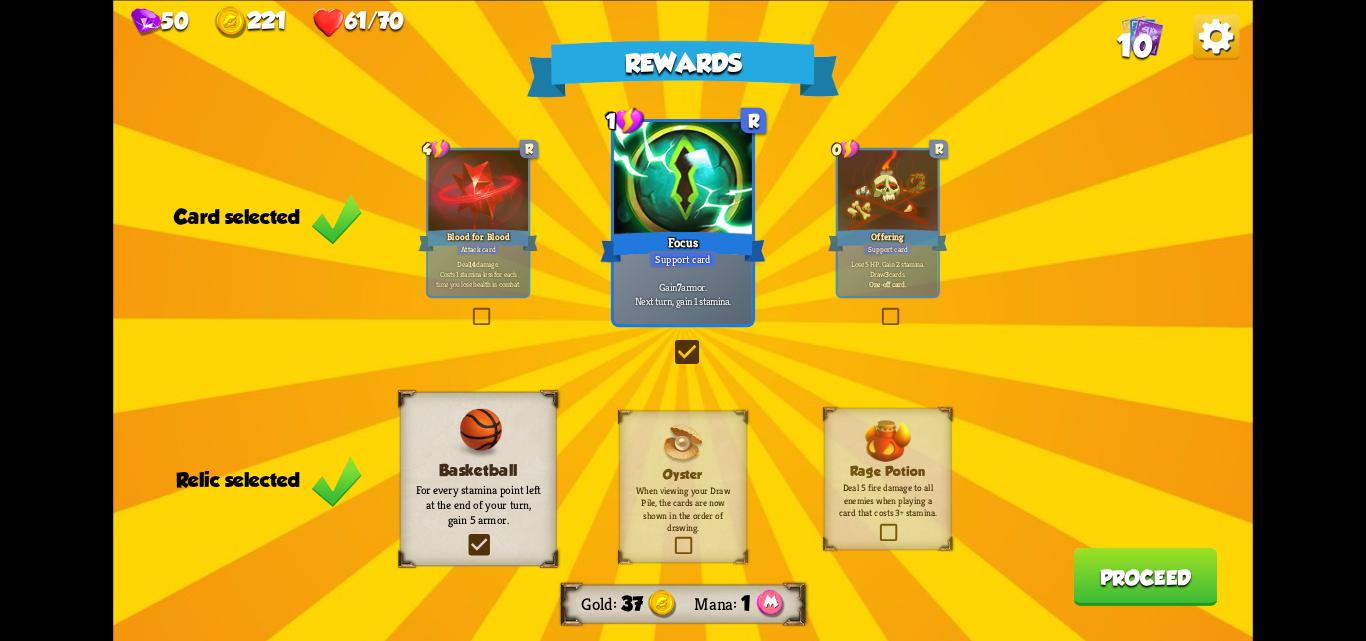 click on "Proceed" at bounding box center [1145, 577] 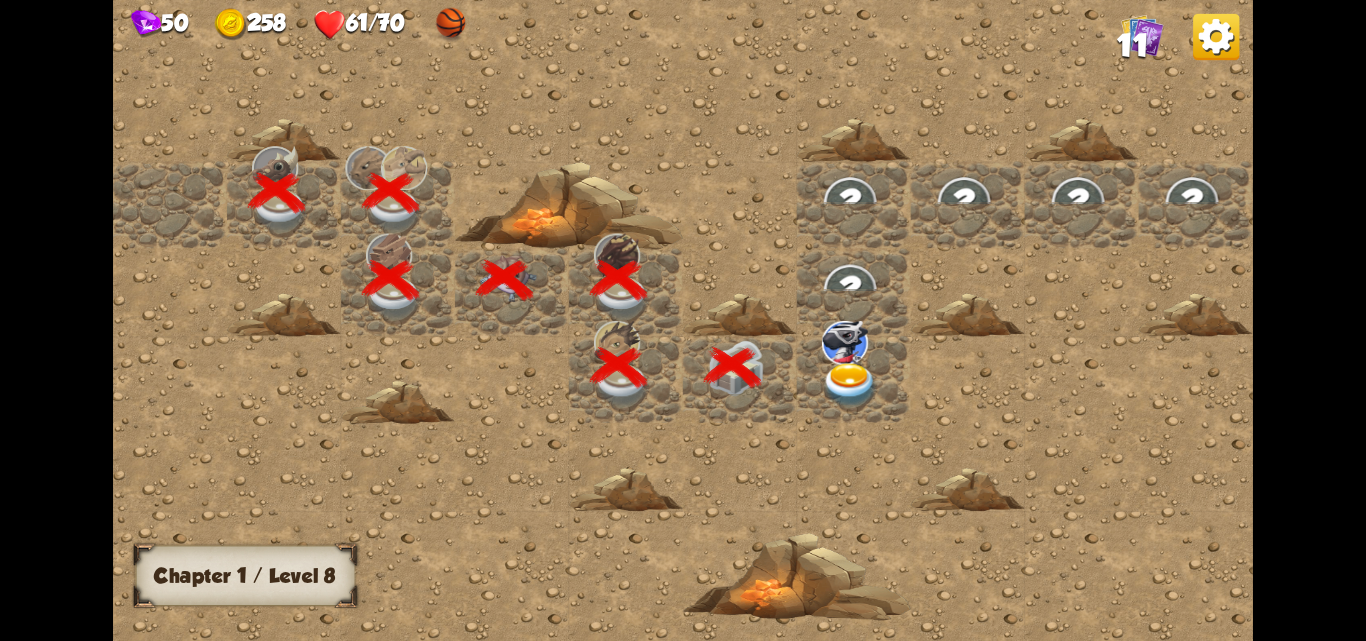 click at bounding box center (850, 385) 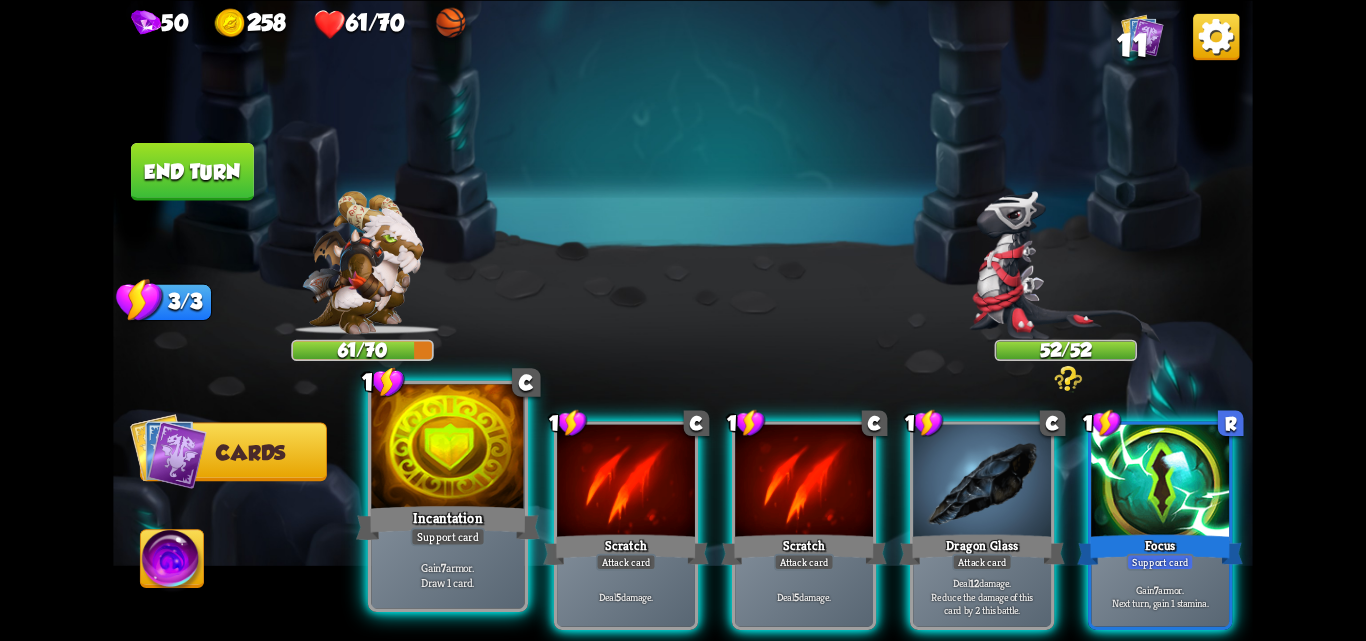 click on "Gain  7  armor. Draw 1 card." at bounding box center (447, 575) 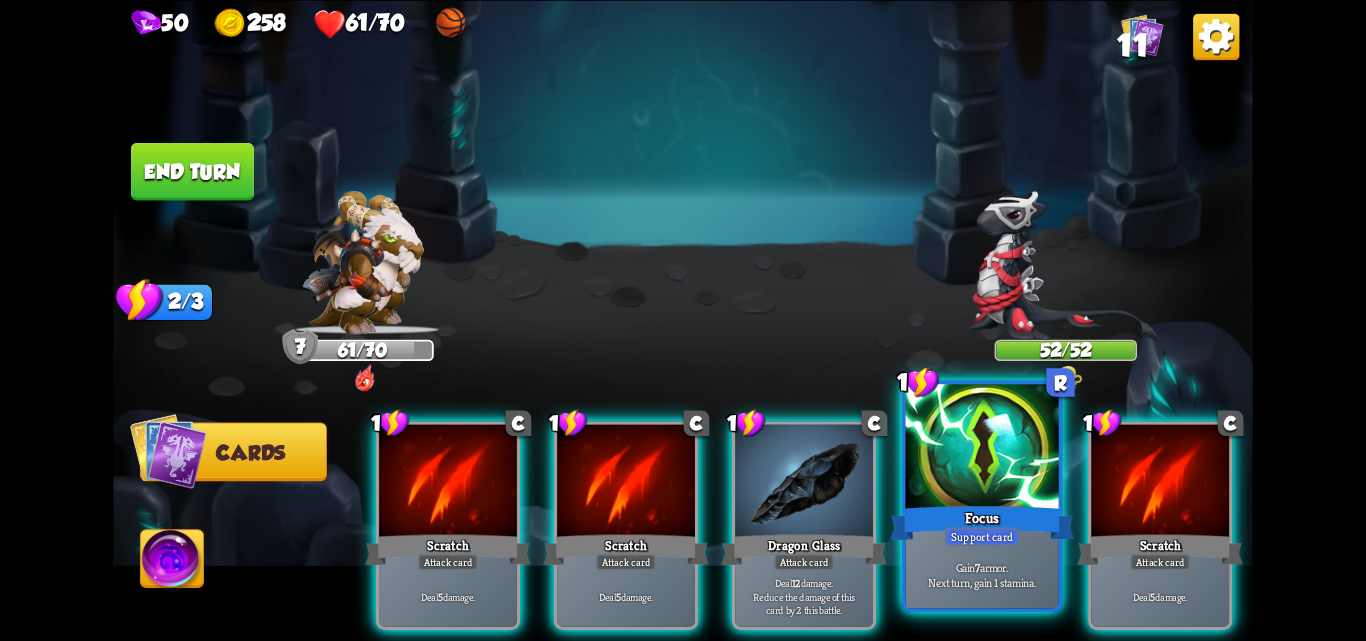 click at bounding box center [982, 448] 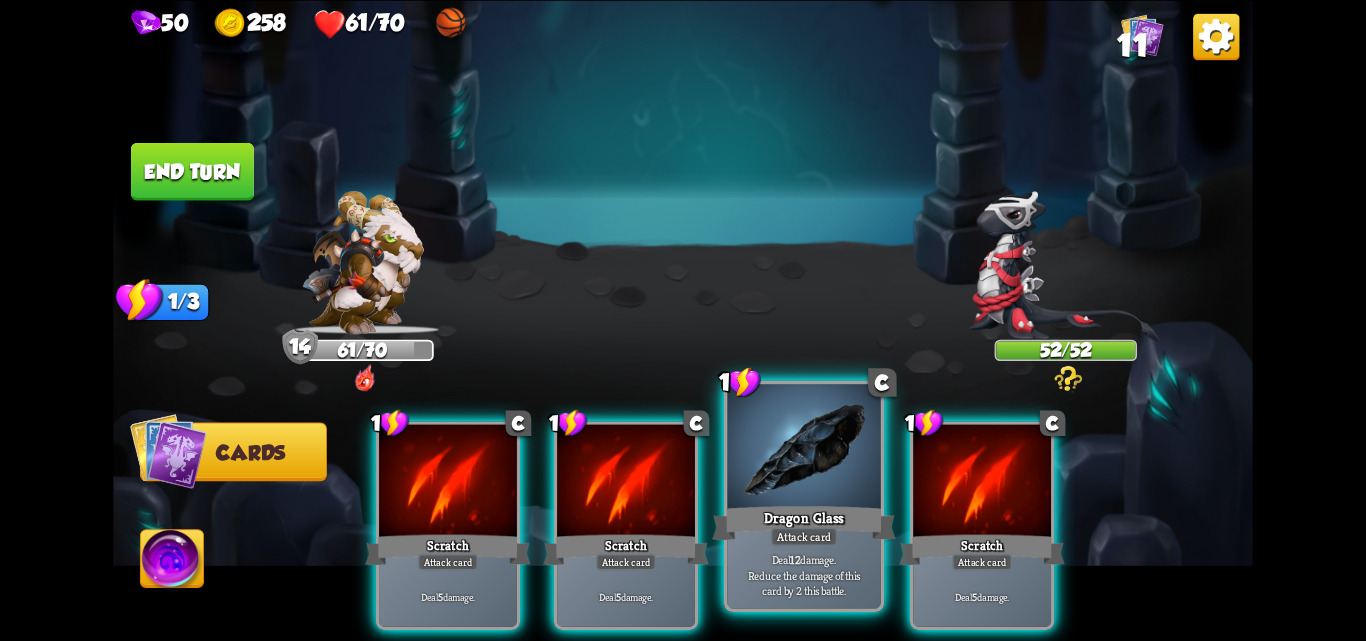 click on "Dragon Glass" at bounding box center [804, 522] 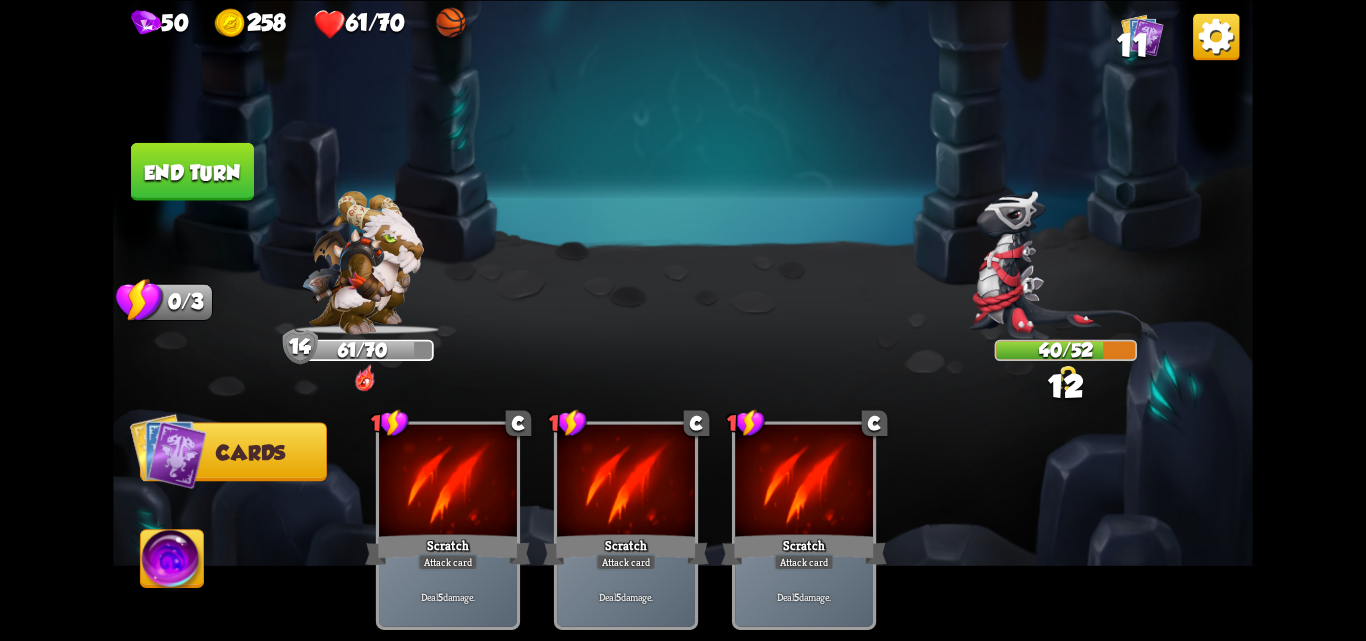click on "End turn" at bounding box center (192, 171) 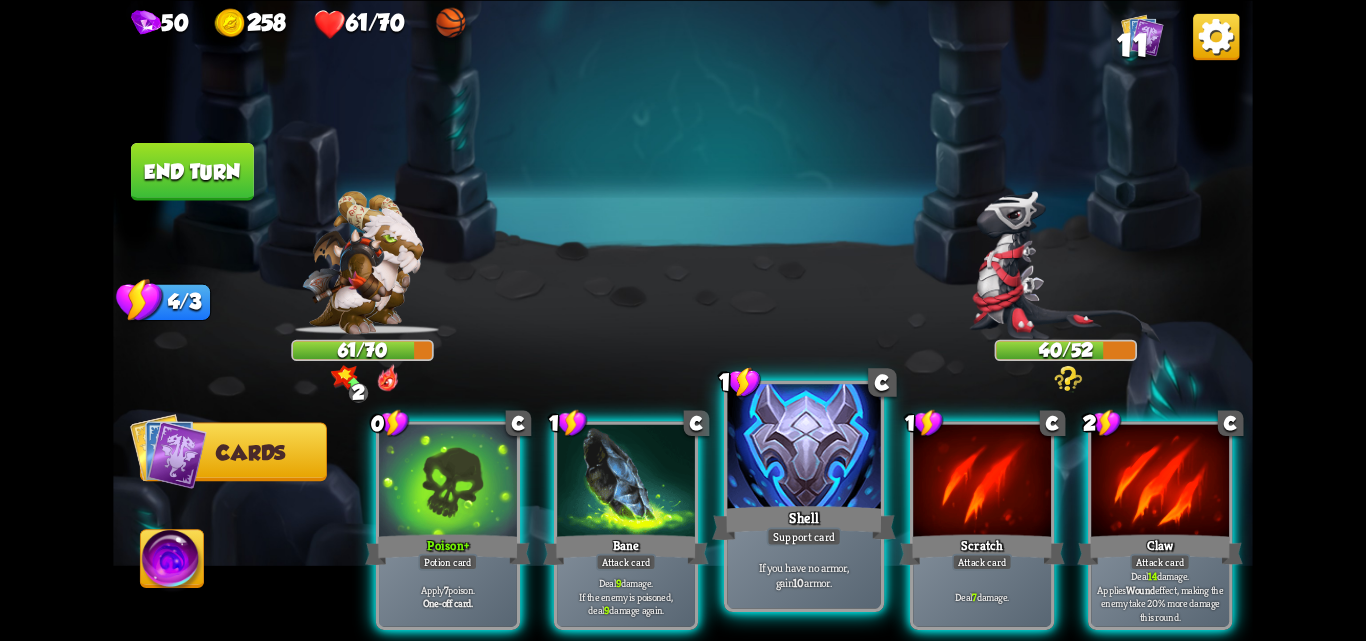 click at bounding box center [804, 448] 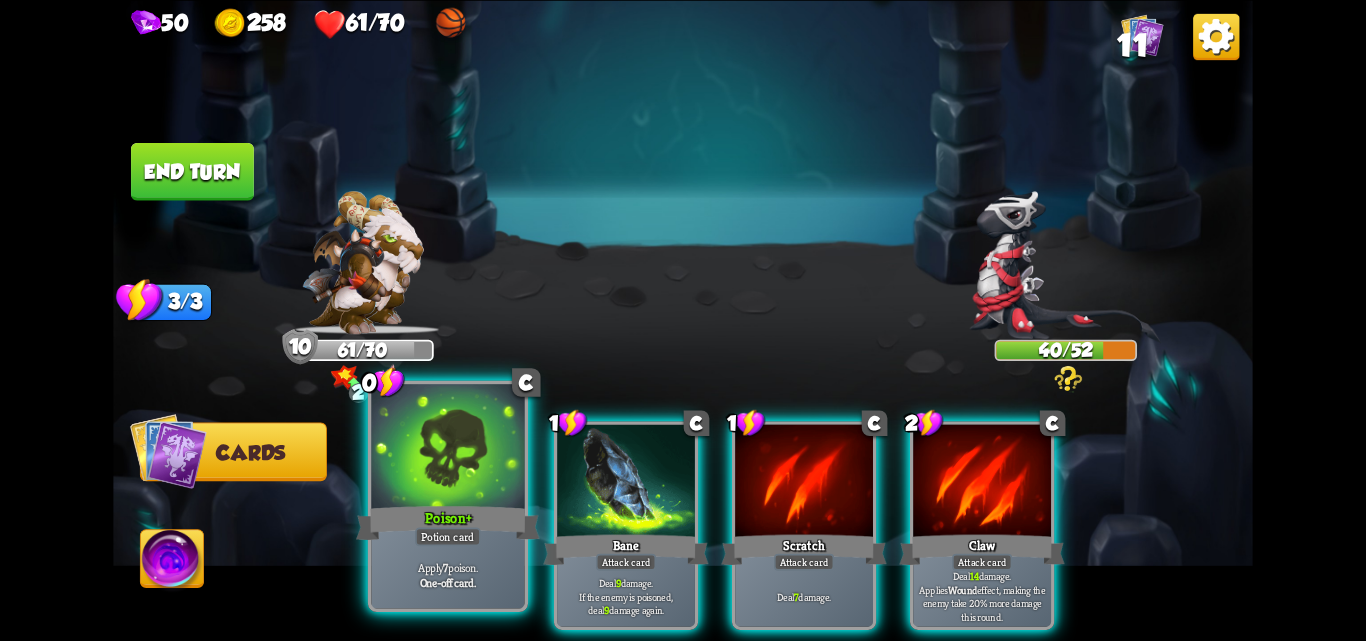 click on "Poison +" at bounding box center [448, 522] 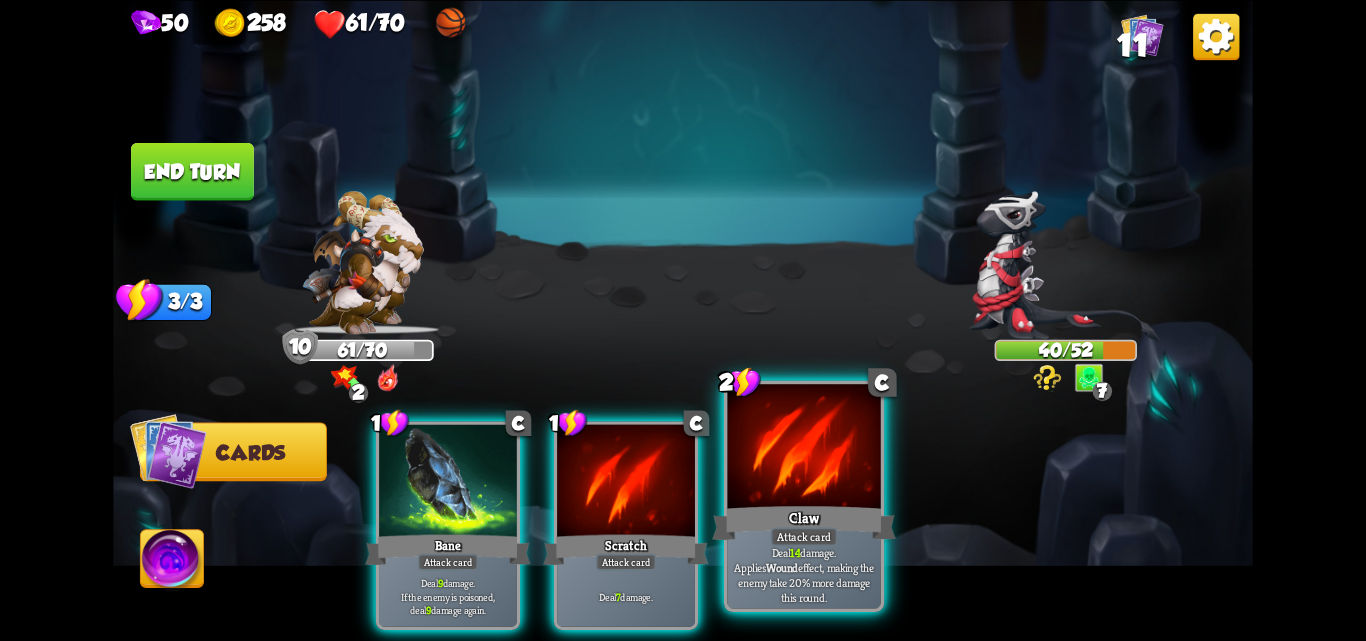 click on "Claw" at bounding box center [804, 522] 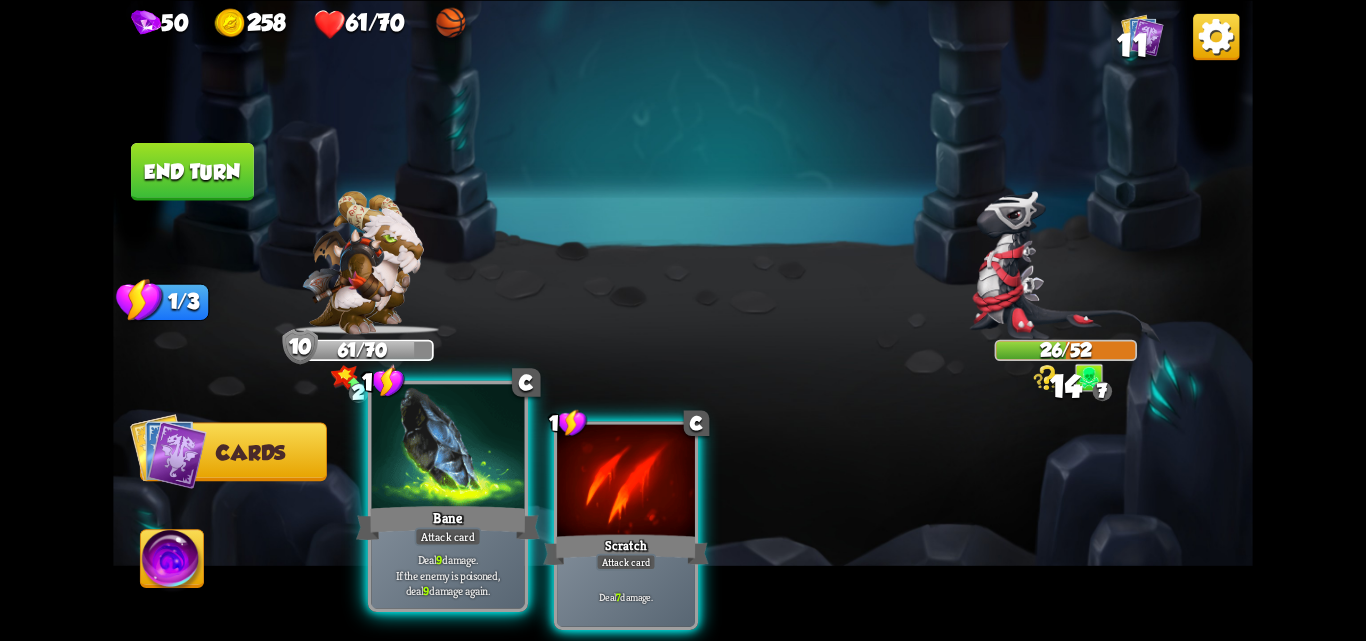 click at bounding box center [447, 448] 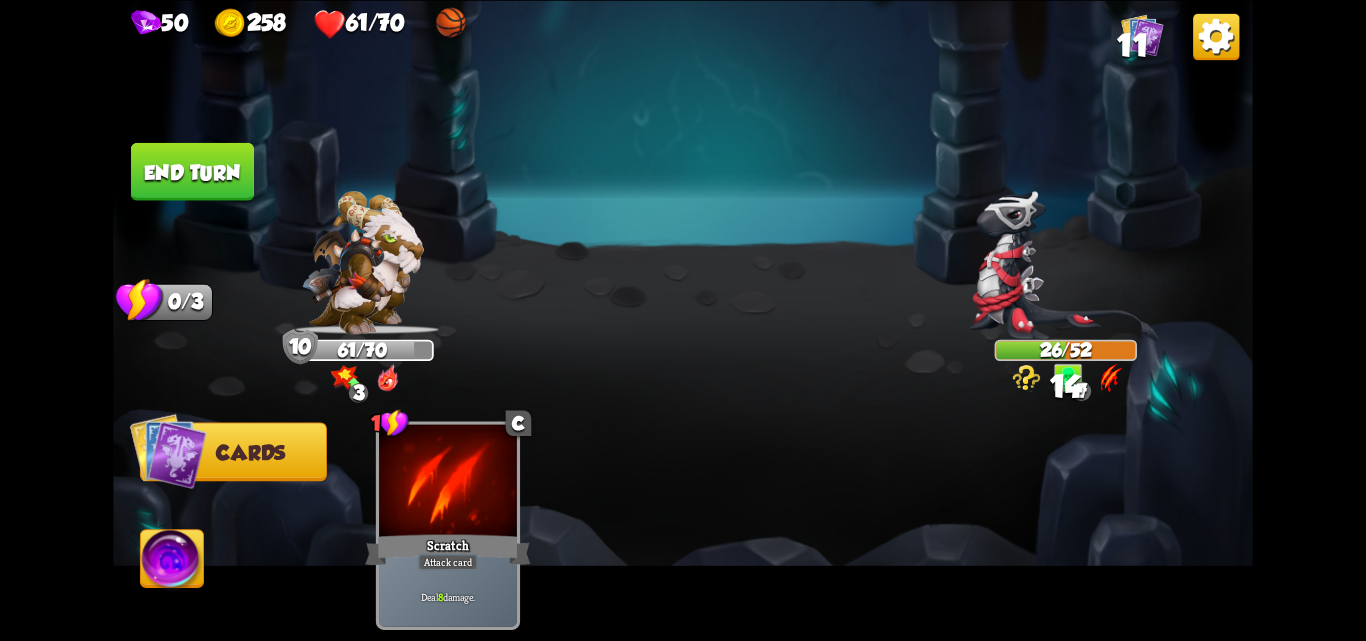 click on "End turn" at bounding box center [192, 171] 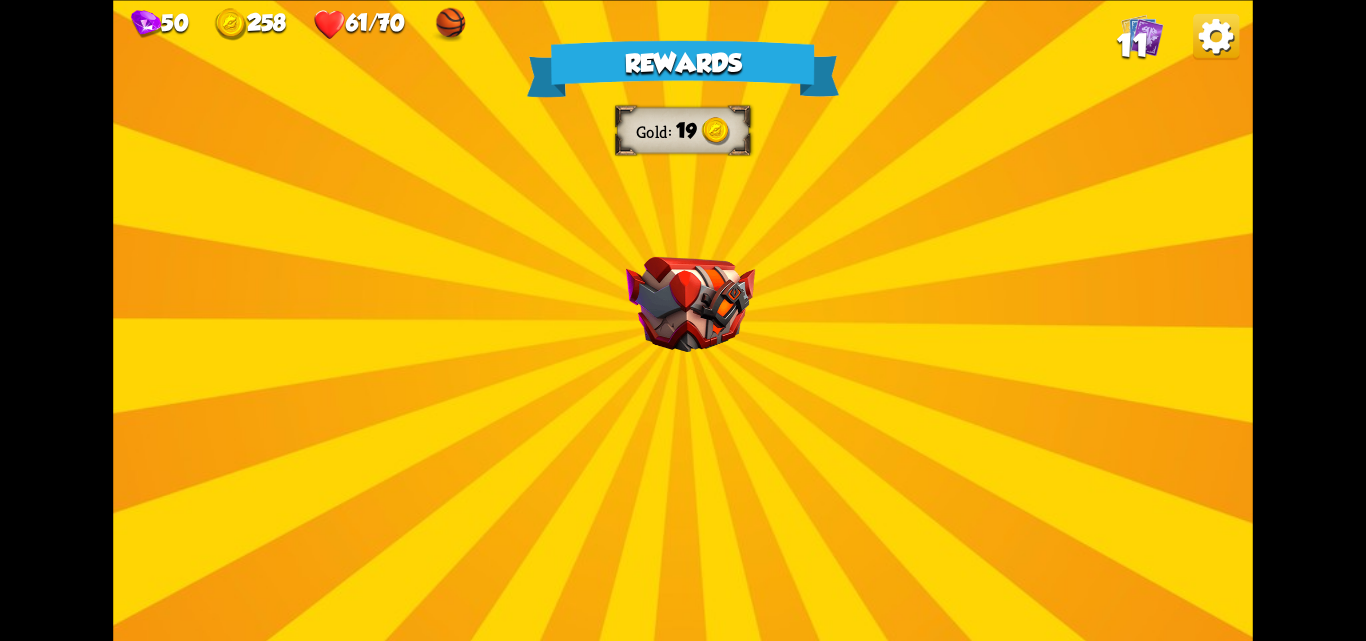 click at bounding box center (690, 304) 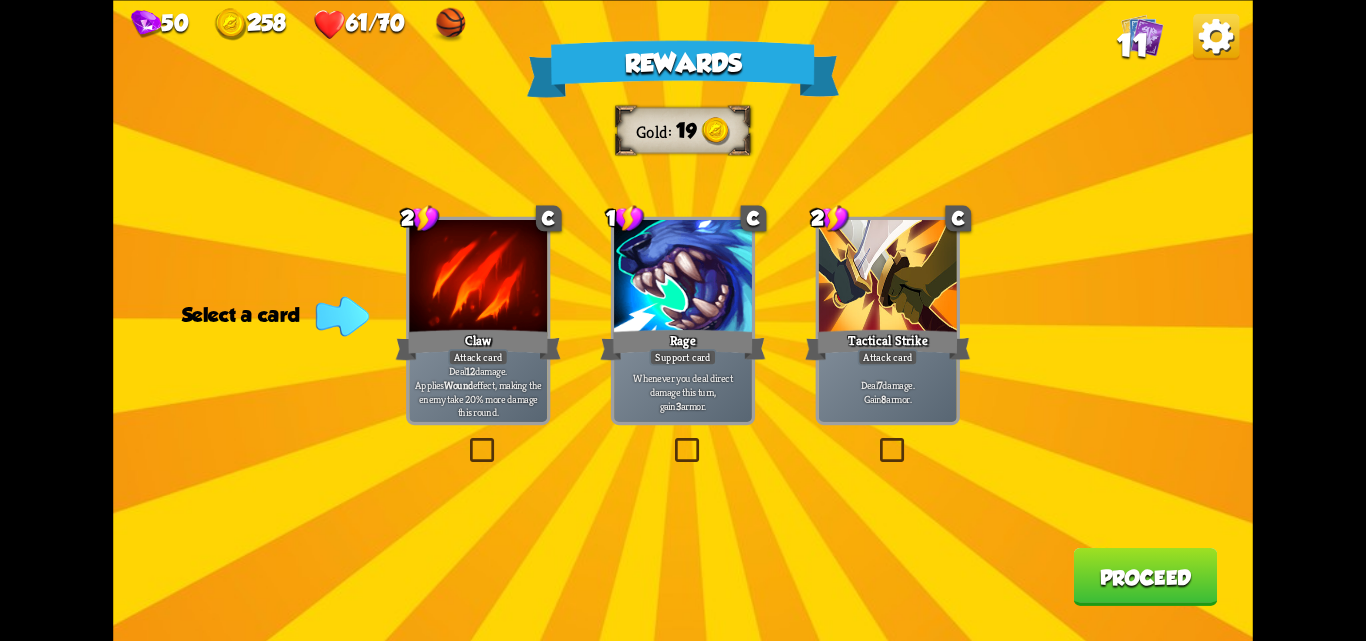 click at bounding box center (876, 441) 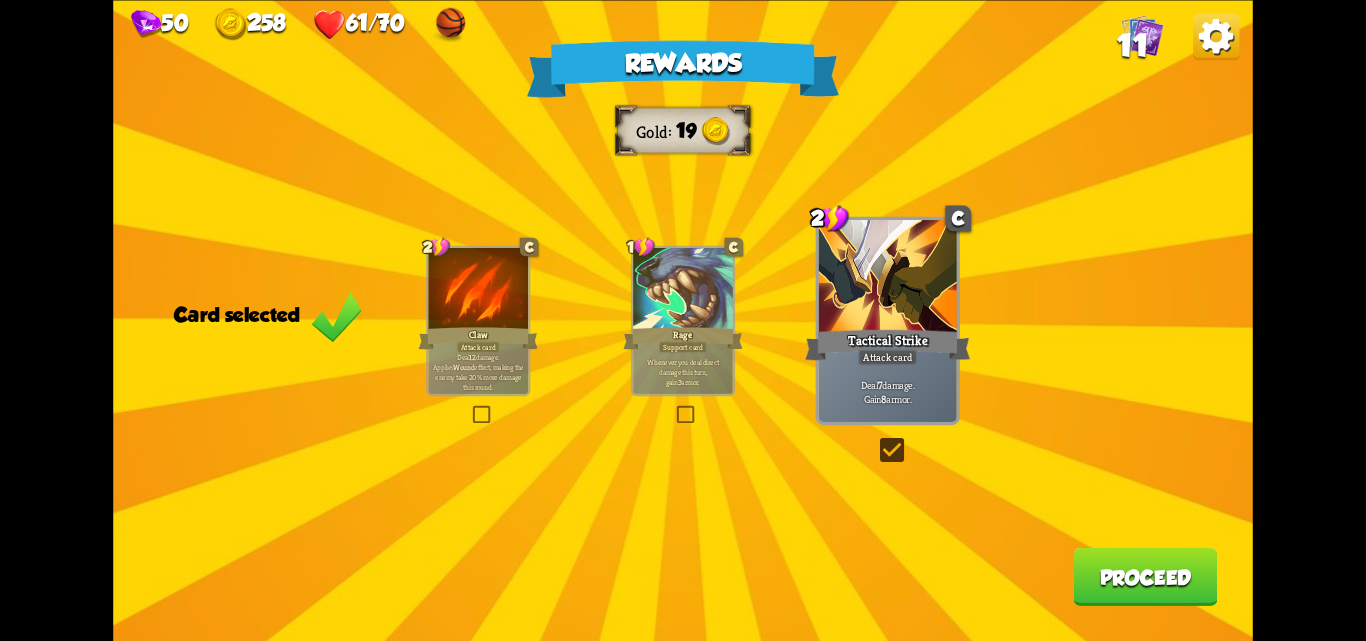 click on "Proceed" at bounding box center [1145, 577] 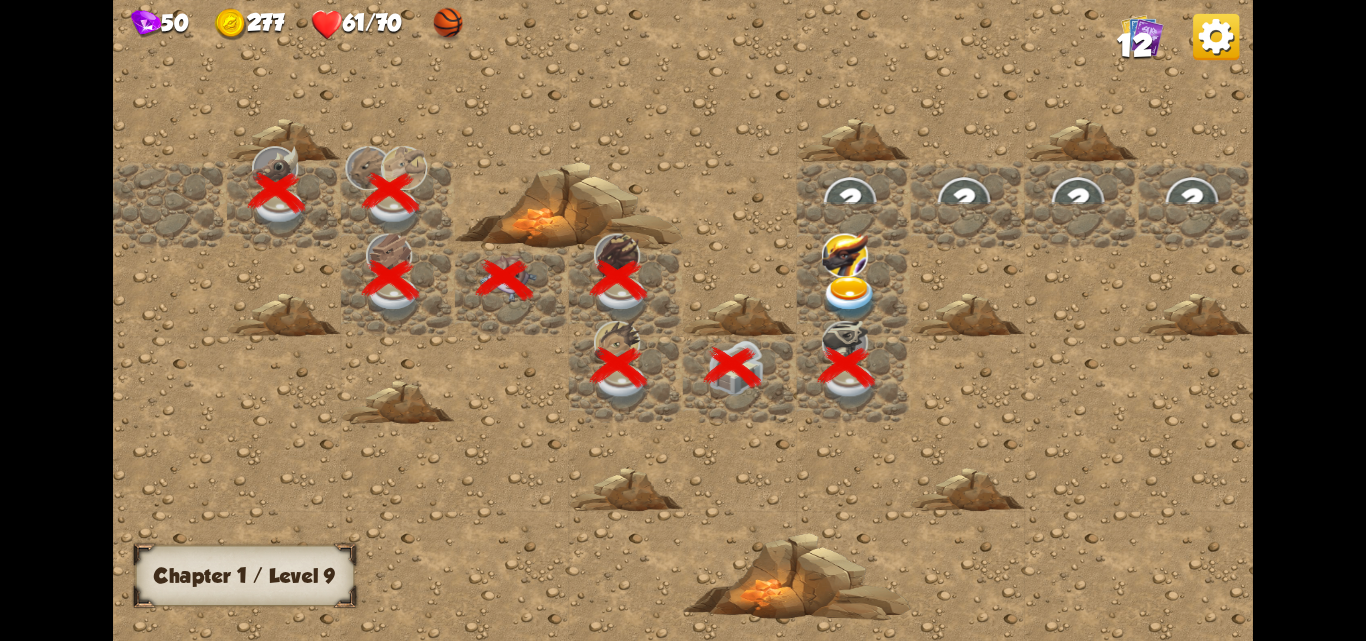 click at bounding box center [850, 298] 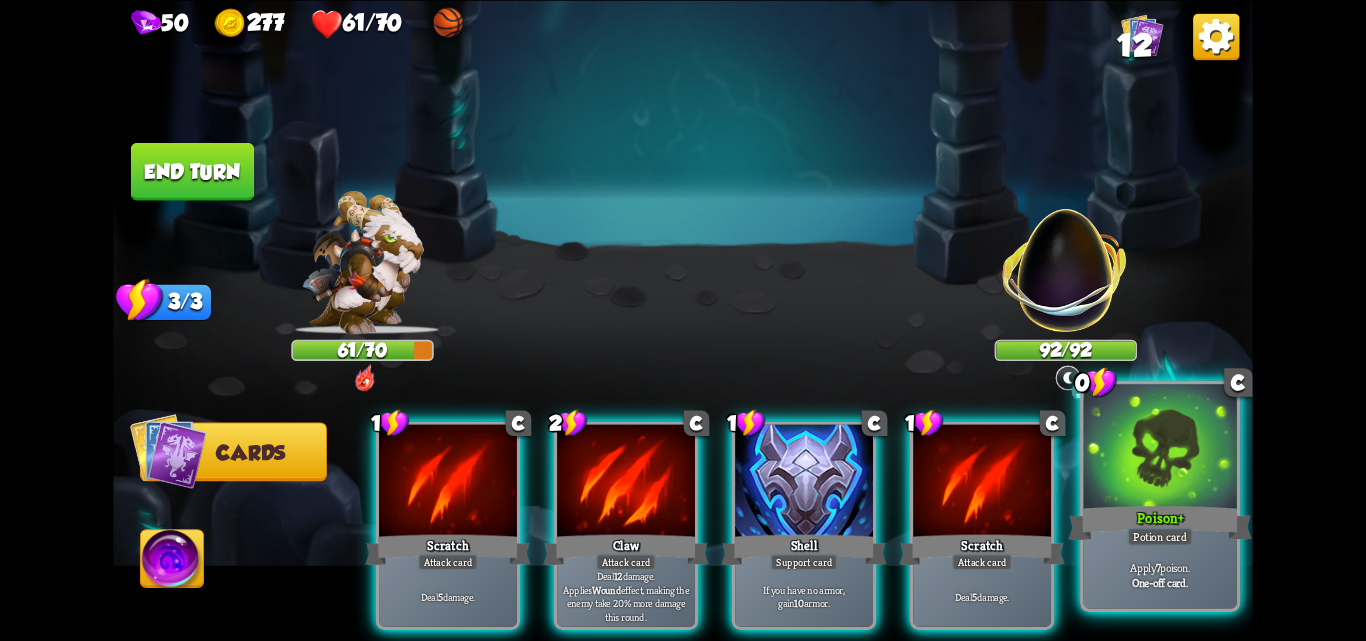 click on "Poison +" at bounding box center [1160, 522] 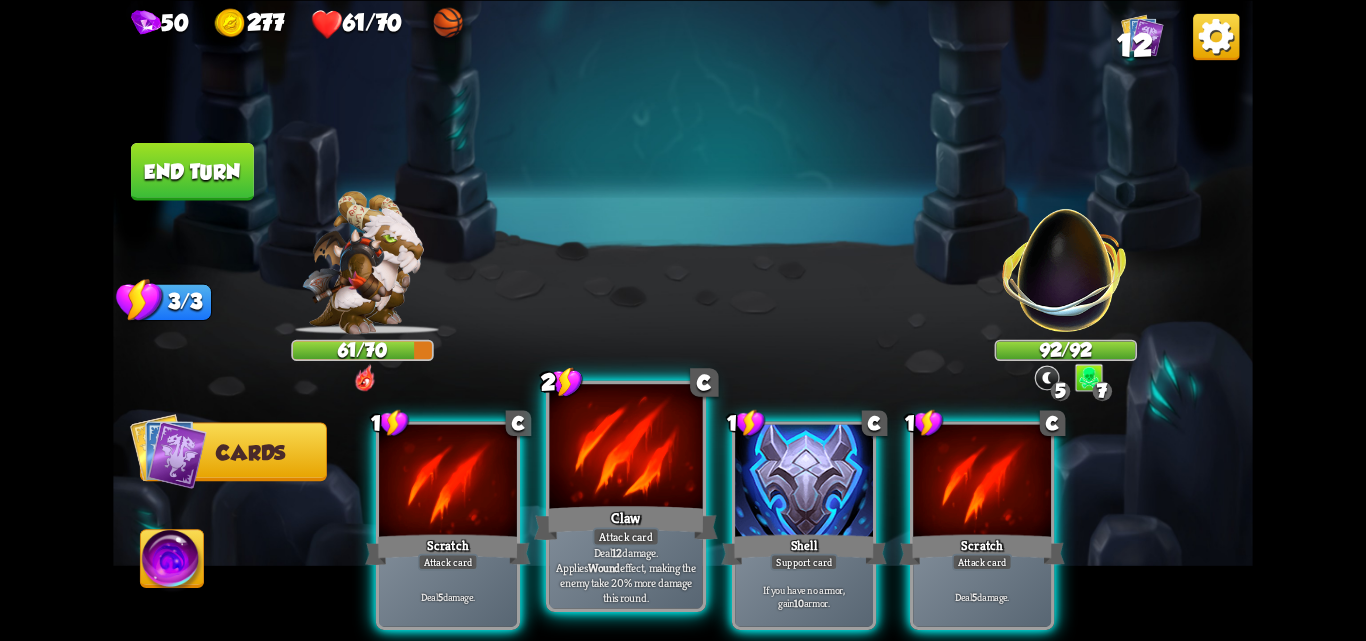click at bounding box center (625, 448) 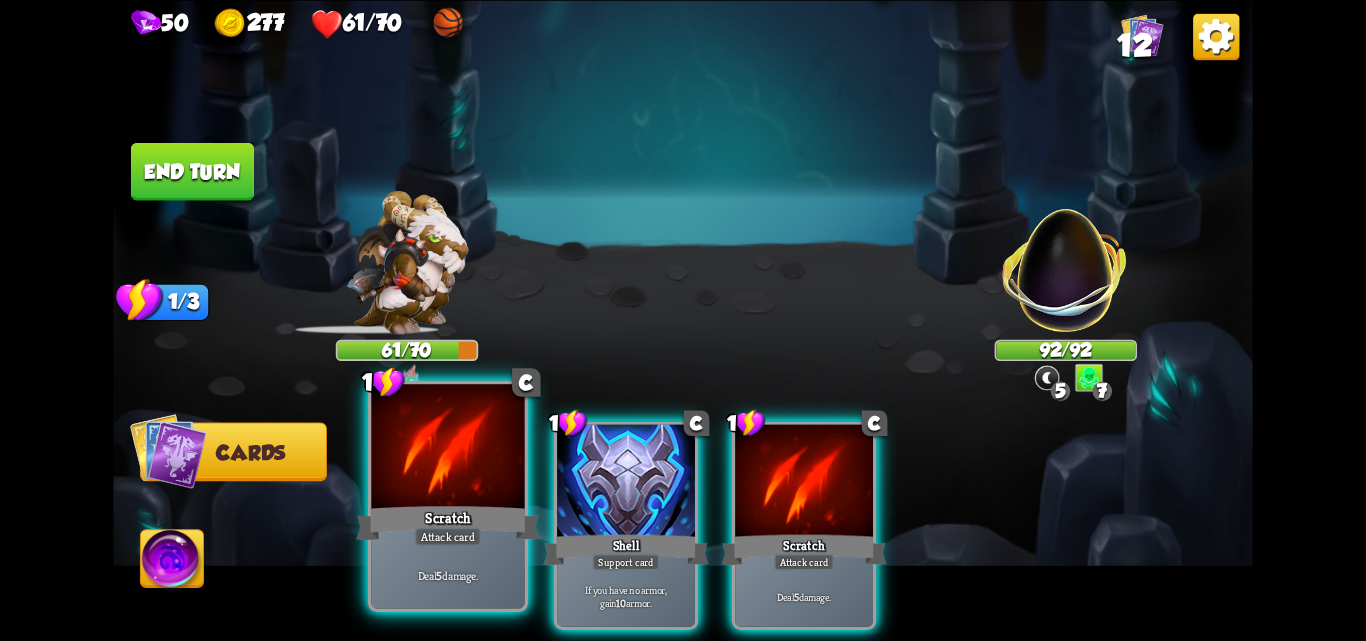 click at bounding box center [447, 448] 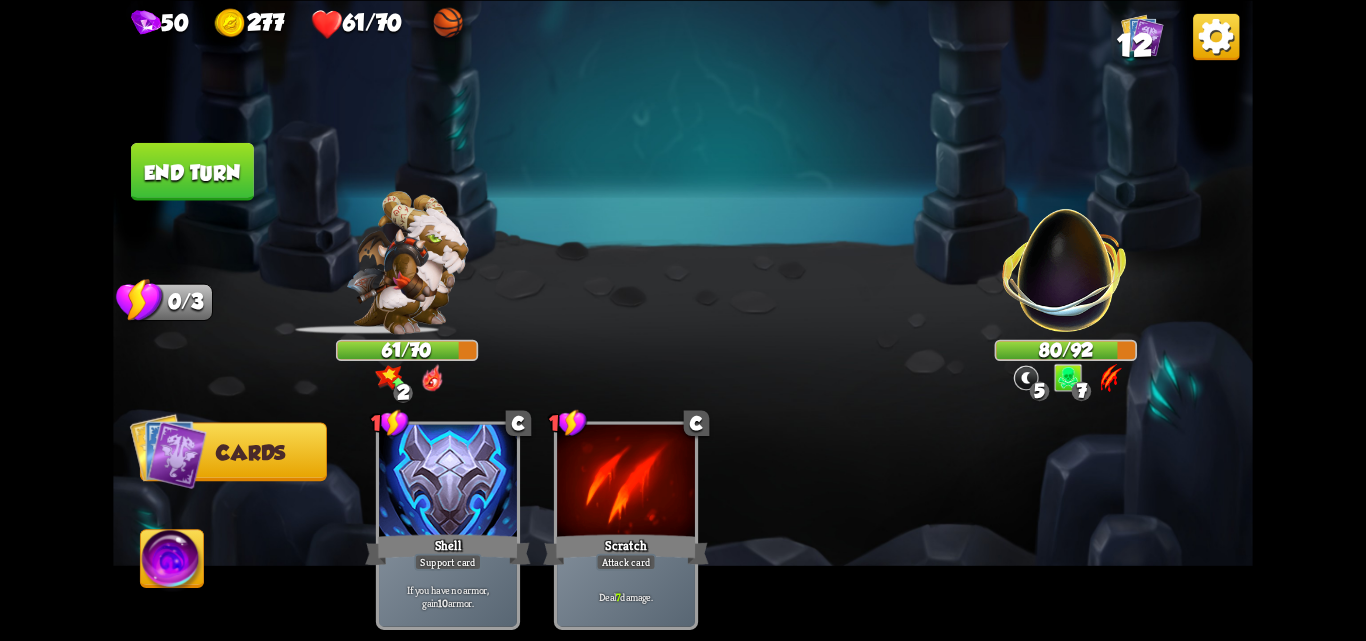 click on "End turn" at bounding box center [192, 171] 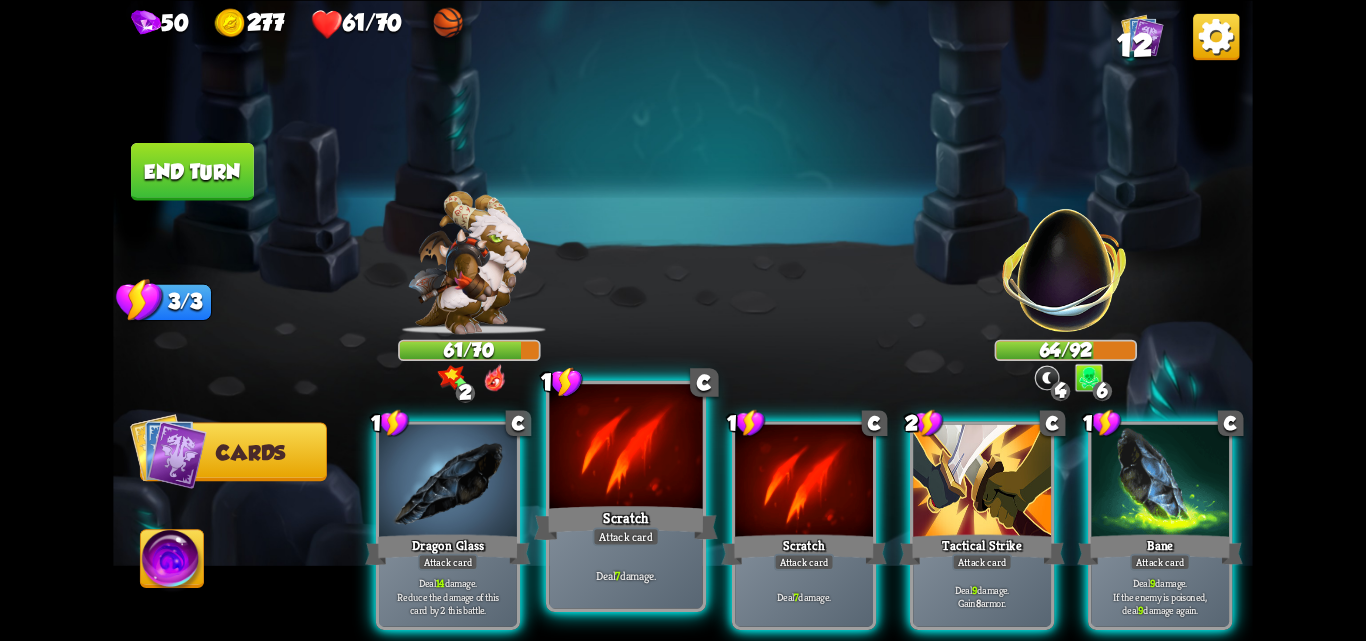 drag, startPoint x: 1132, startPoint y: 524, endPoint x: 685, endPoint y: 449, distance: 453.2483 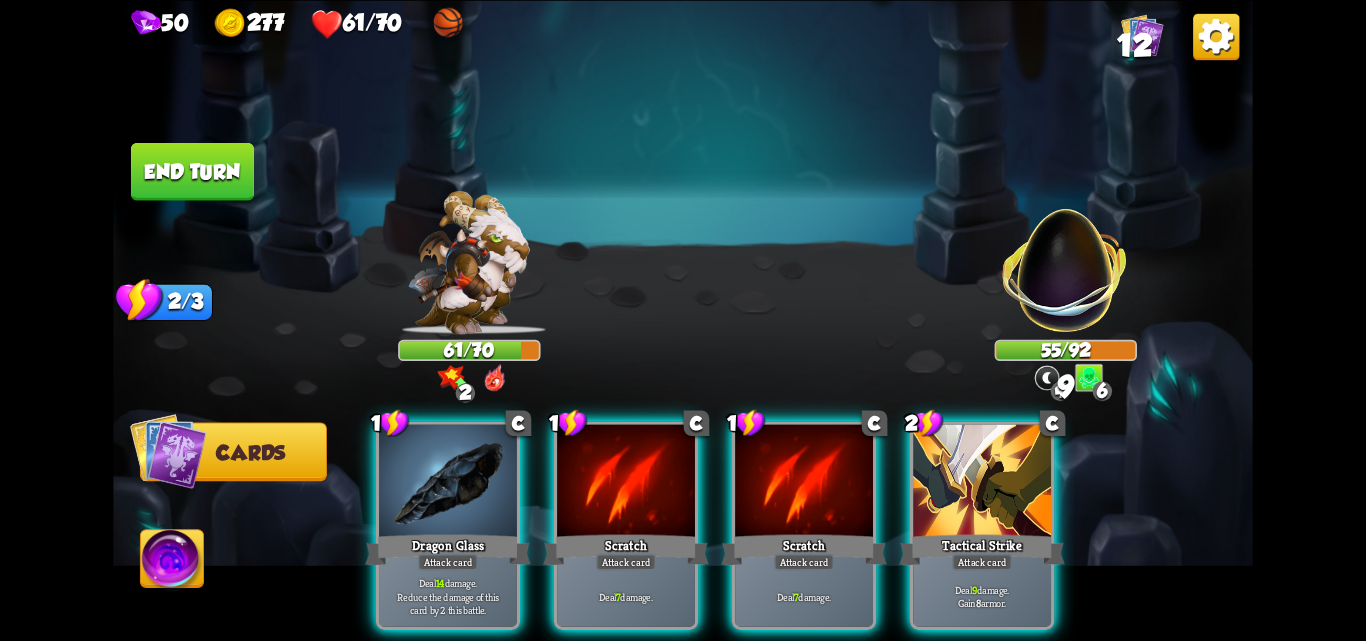 click on "1
C   Dragon Glass     Attack card   Deal  14  damage. Reduce the damage of this card by 2 this battle.
1
C   Scratch     Attack card   Deal  7  damage.
1
C   Scratch     Attack card   Deal  7  damage.
2
C   Tactical Strike     Attack card   Deal  9  damage. Gain  8  armor." at bounding box center [797, 498] 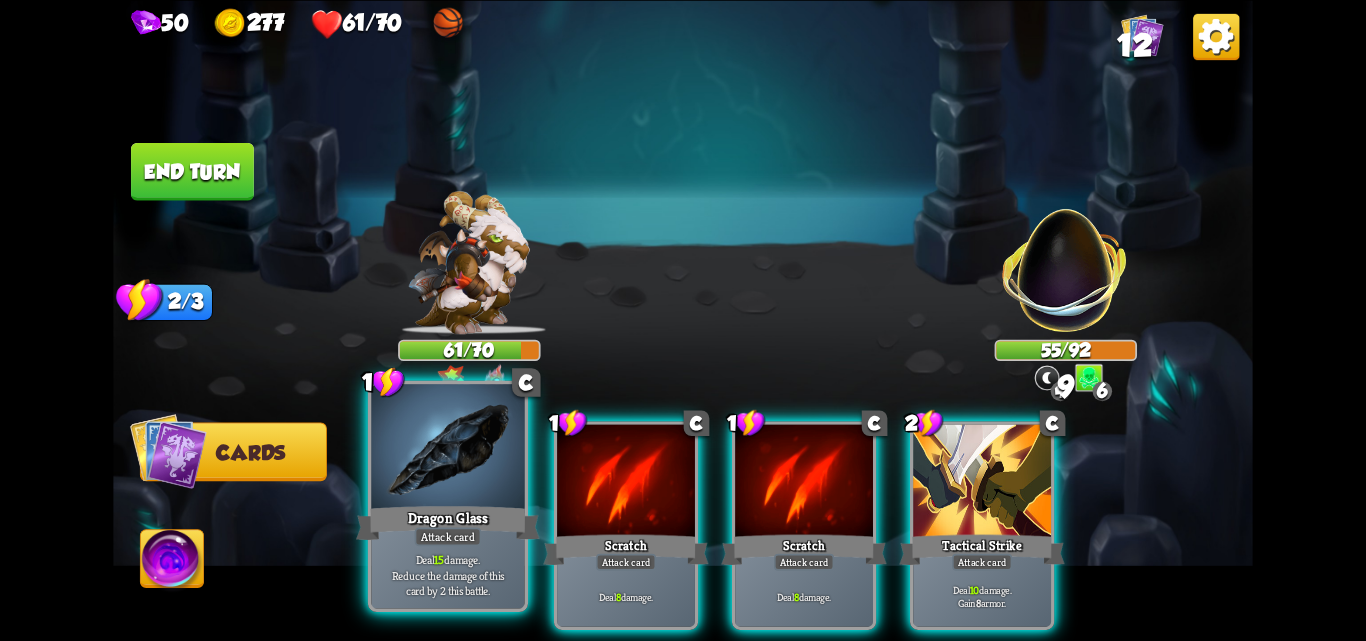 click at bounding box center [447, 448] 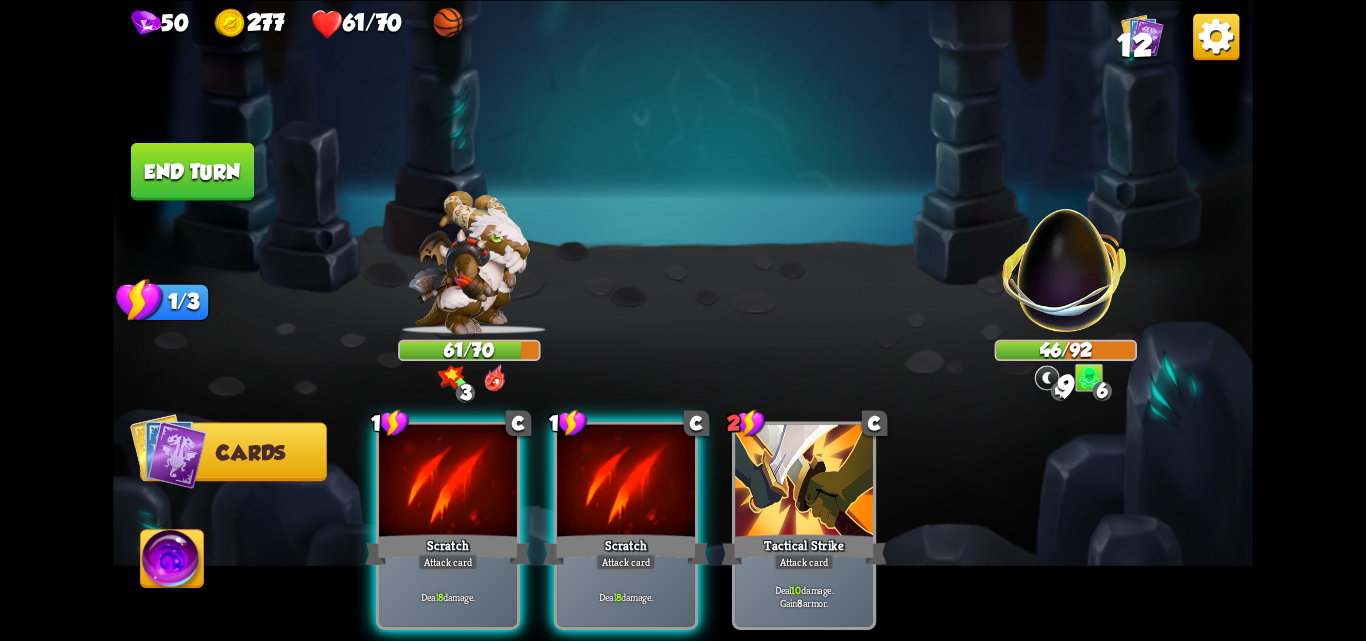drag, startPoint x: 466, startPoint y: 477, endPoint x: 313, endPoint y: 333, distance: 210.10712 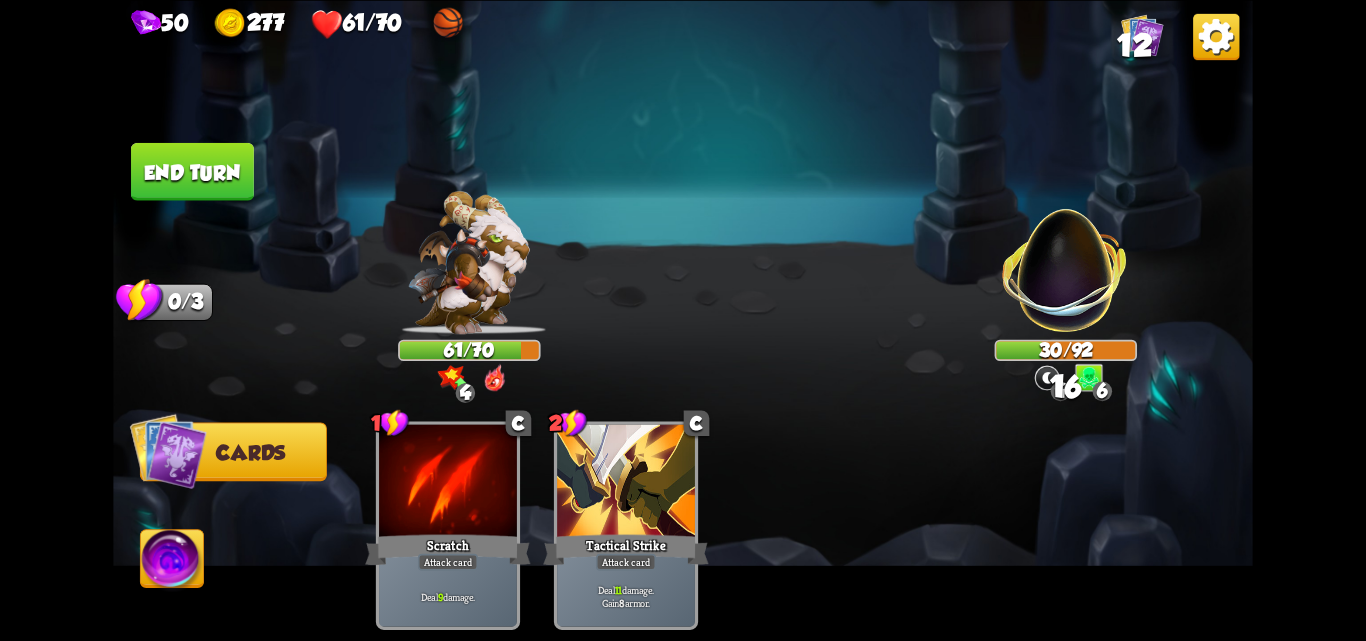 click on "End turn" at bounding box center [192, 171] 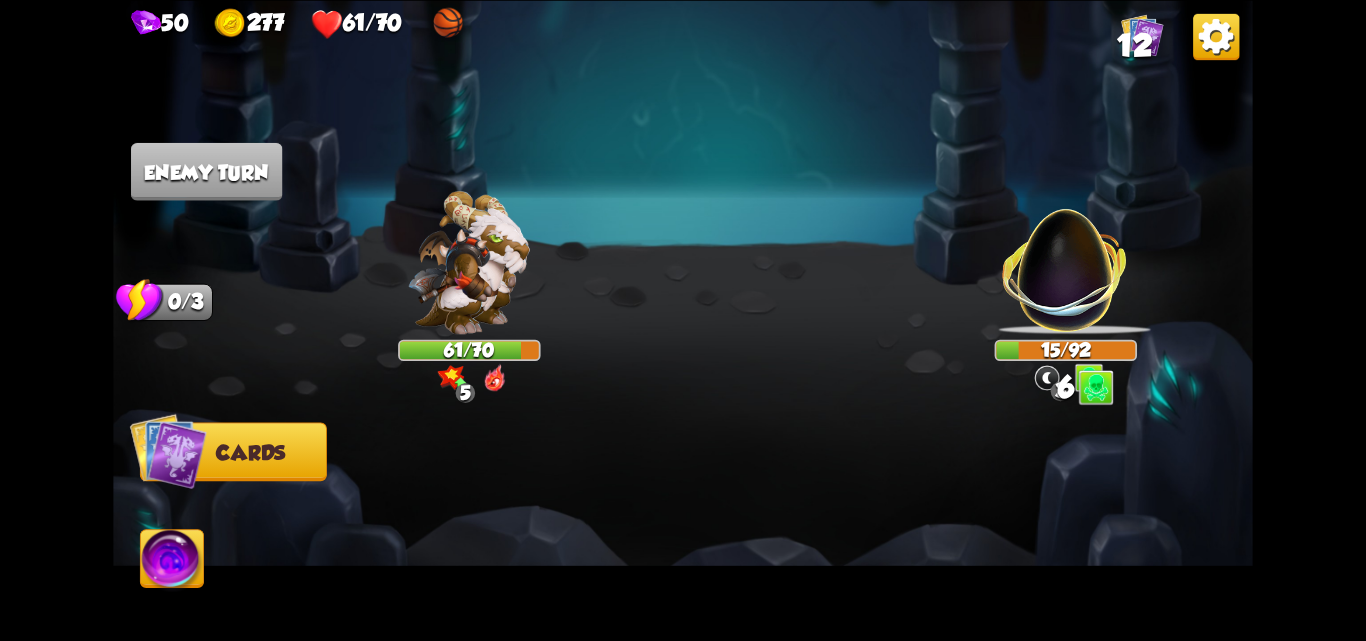 click at bounding box center [1066, 259] 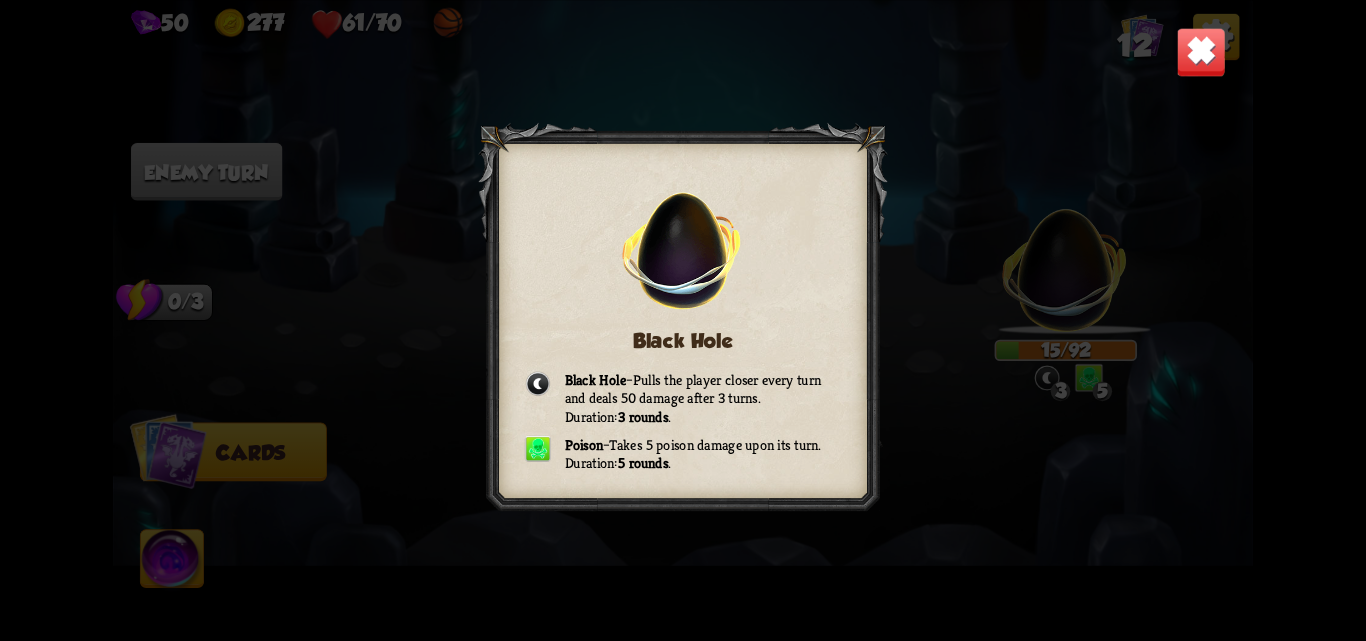 click at bounding box center (1201, 52) 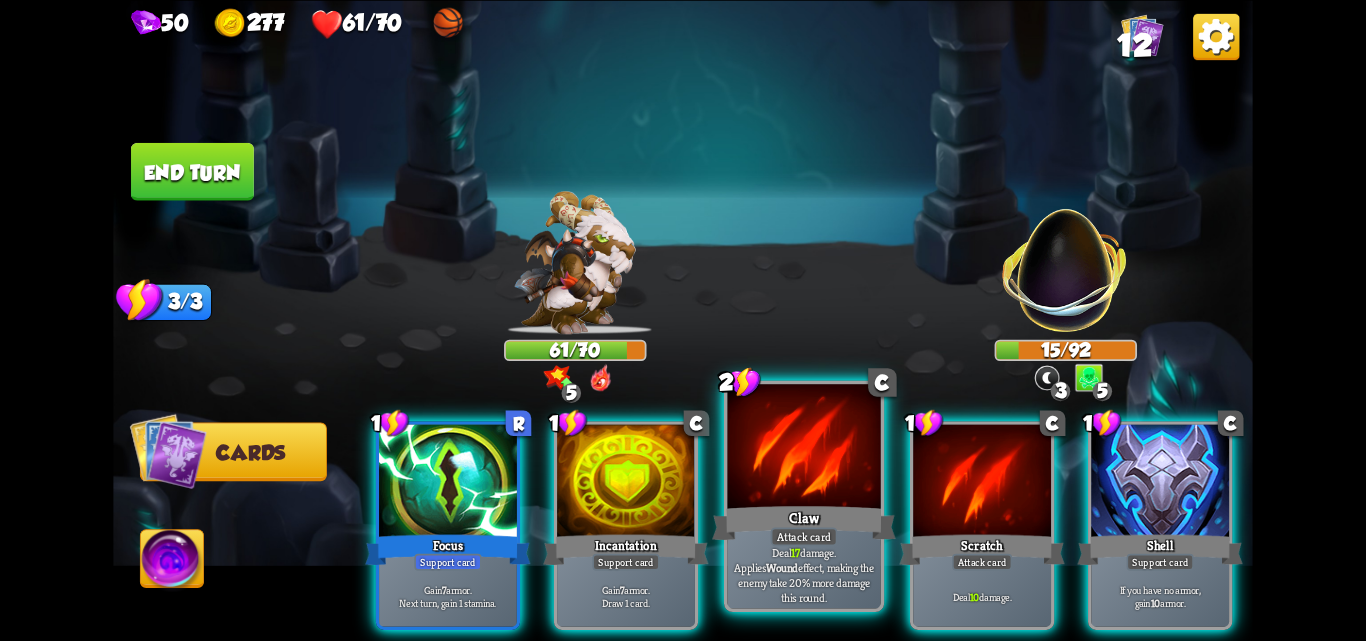click on "Claw" at bounding box center [804, 522] 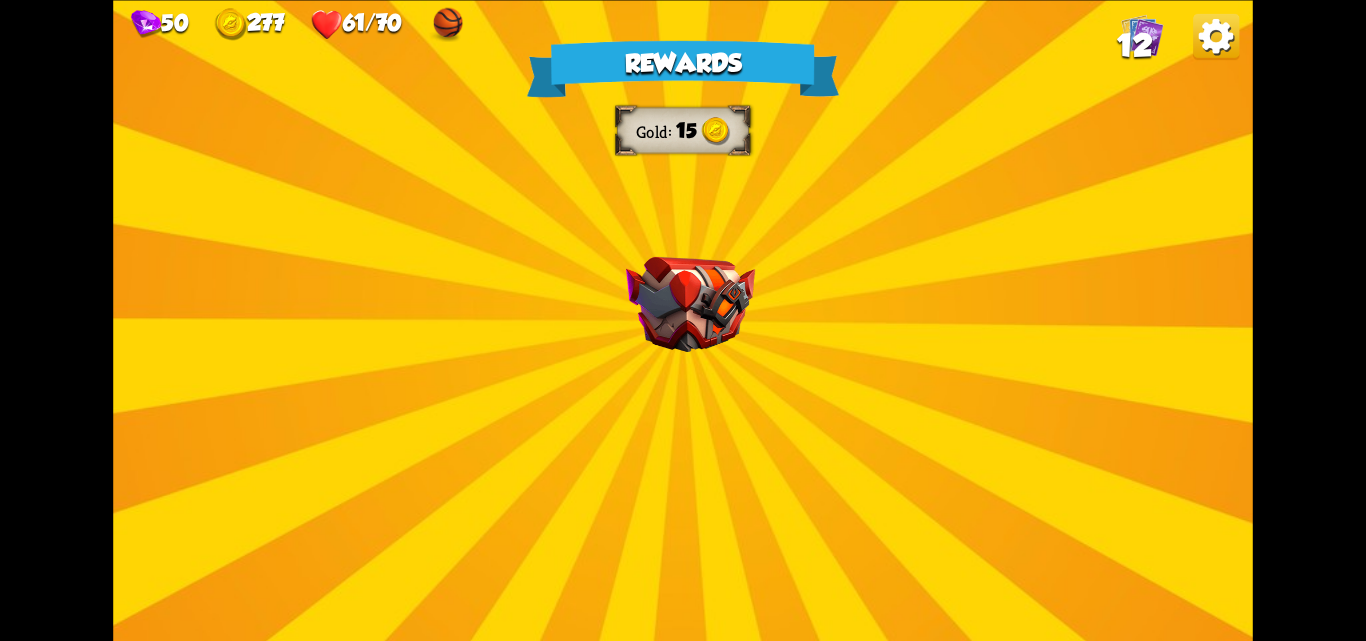 click on "Rewards Gold 15
Select a card
1
C   Life Leech     Support card   Heal for 1 health every time the enemy is hit this round.
1
C   Spot Weakness     Support card   If an enemy intends to block, gain  2  Bonus Damage.   One-off card.
1
C   Poisoned Claw     Attack card   Deal  7  damage. Apply  3  poison.               Proceed" at bounding box center (683, 320) 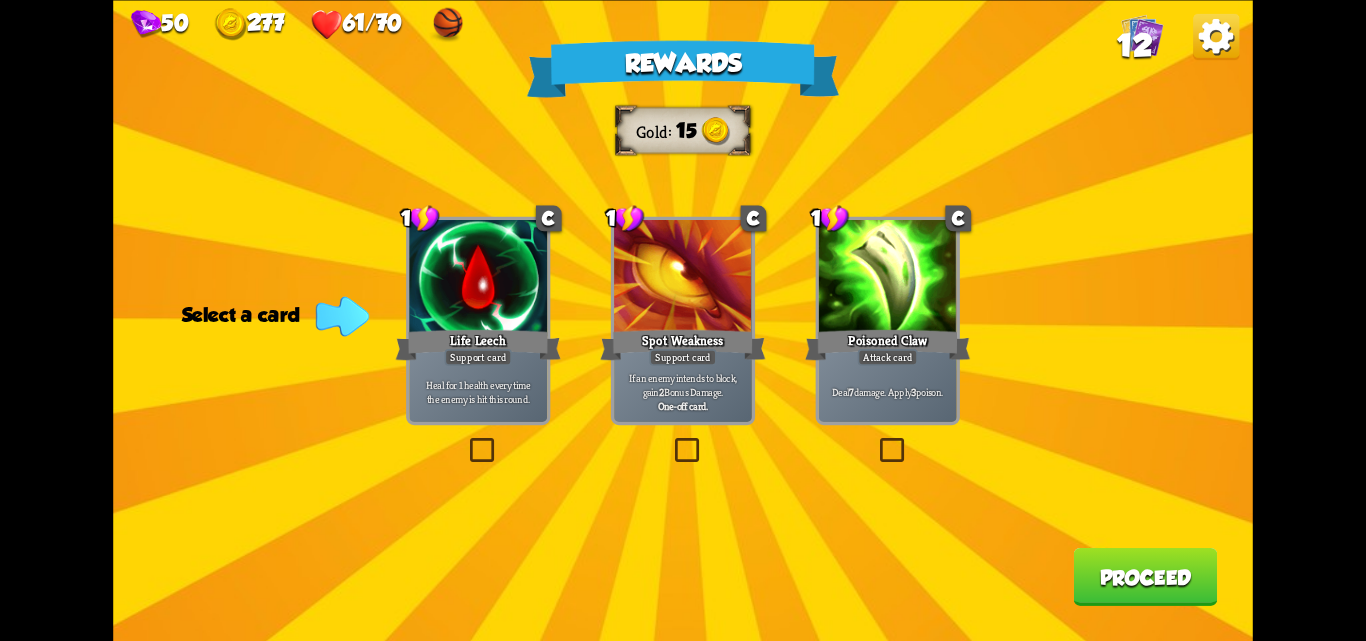 click at bounding box center [876, 441] 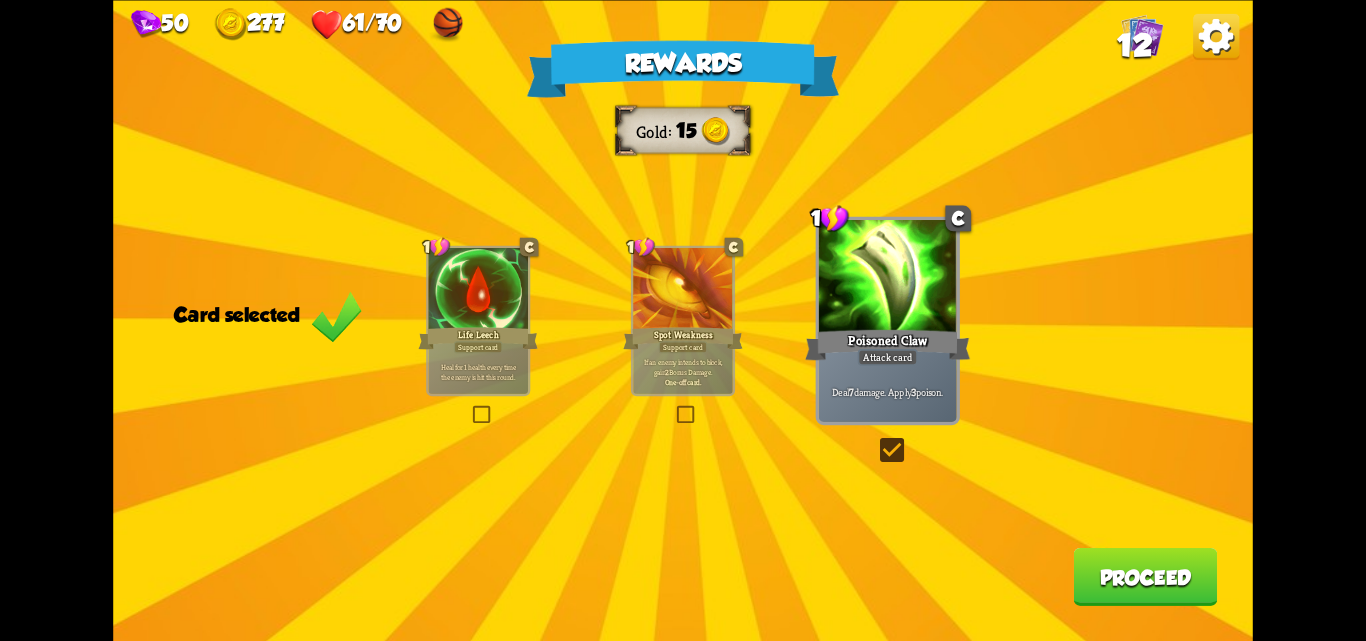 click on "Rewards           Gold   15
Card selected
1
C   Life Leech     Support card   Heal for 1 health every time the enemy is hit this round.
1
C   Spot Weakness     Support card   If an enemy intends to block, gain  2  Bonus Damage.   One-off card.
1
C   Poisoned Claw     Attack card   Deal  7  damage. Apply  3  poison.               Proceed" at bounding box center (683, 320) 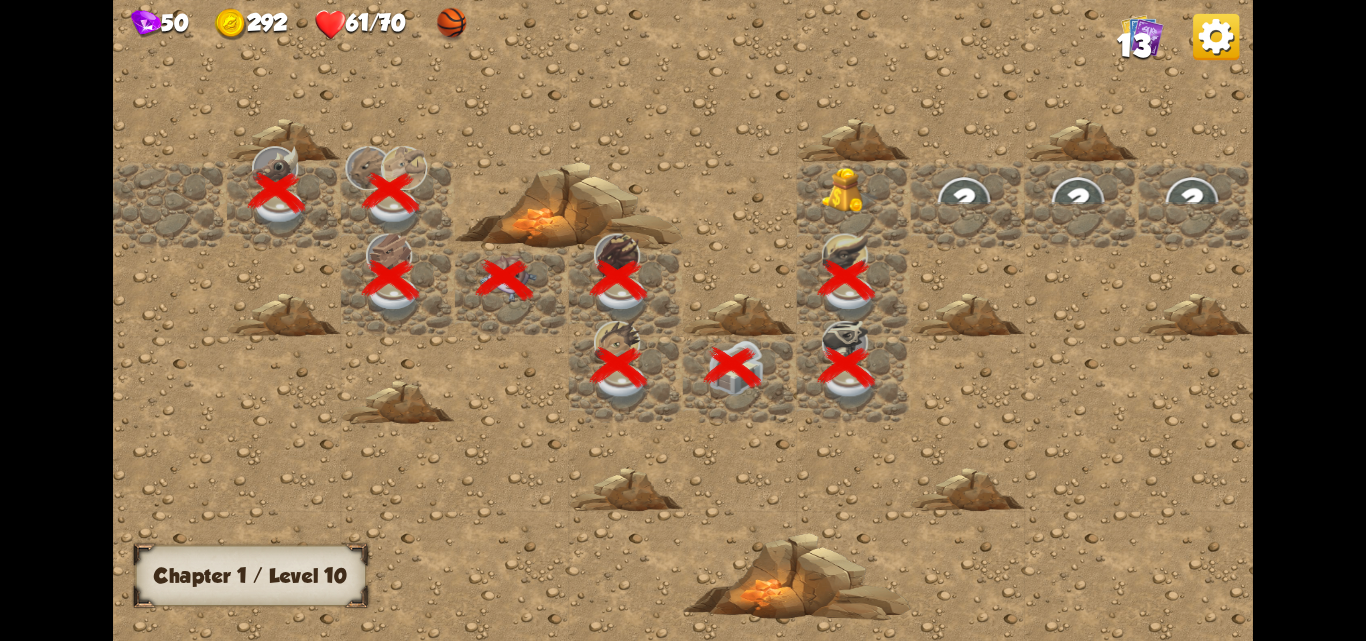 click at bounding box center [854, 204] 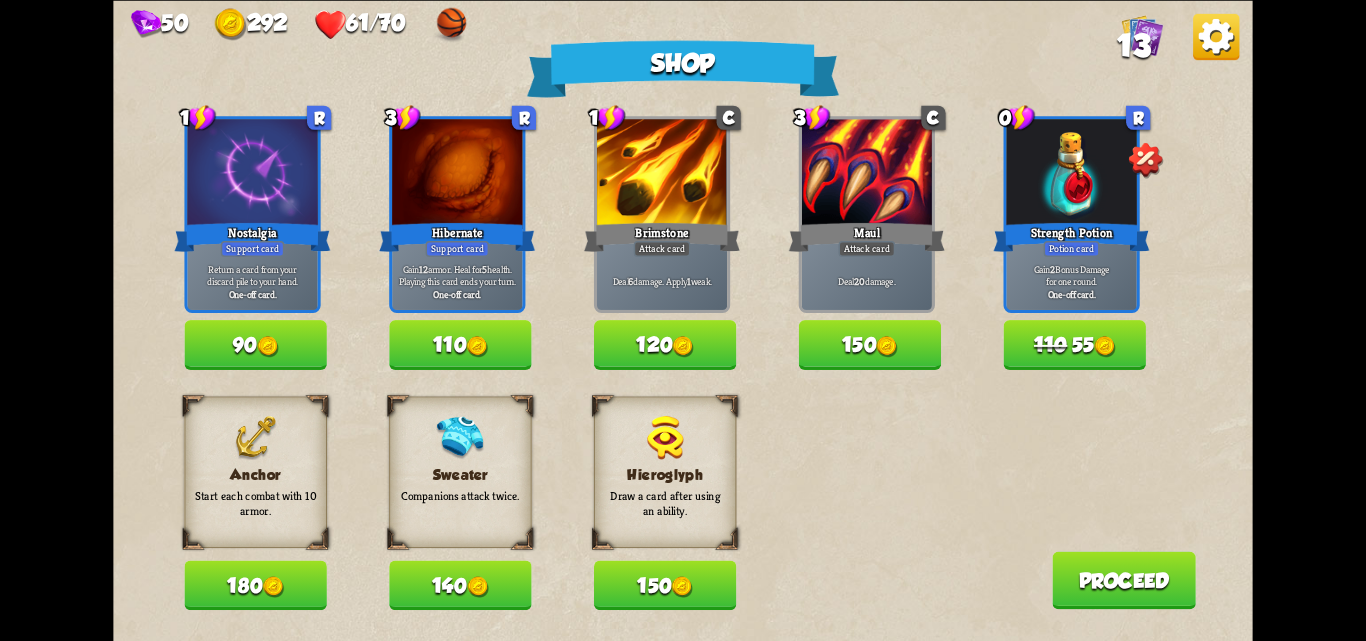 click on "180" at bounding box center (255, 585) 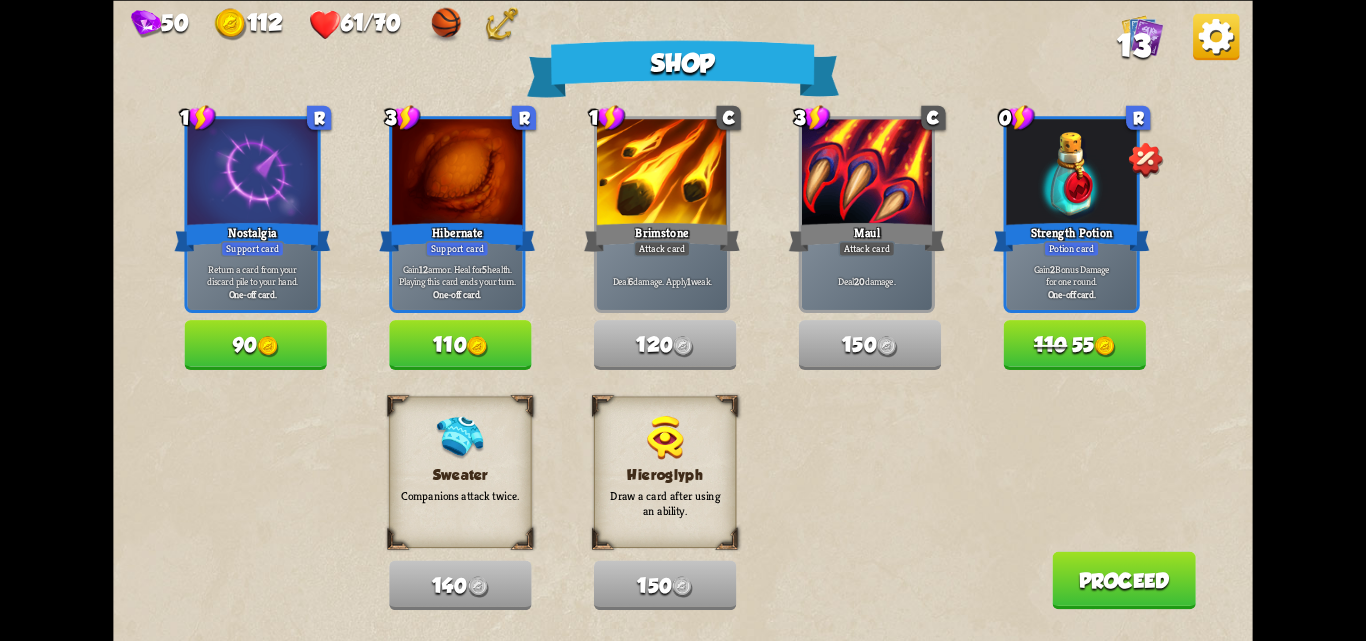 drag, startPoint x: 425, startPoint y: 354, endPoint x: 700, endPoint y: 403, distance: 279.33133 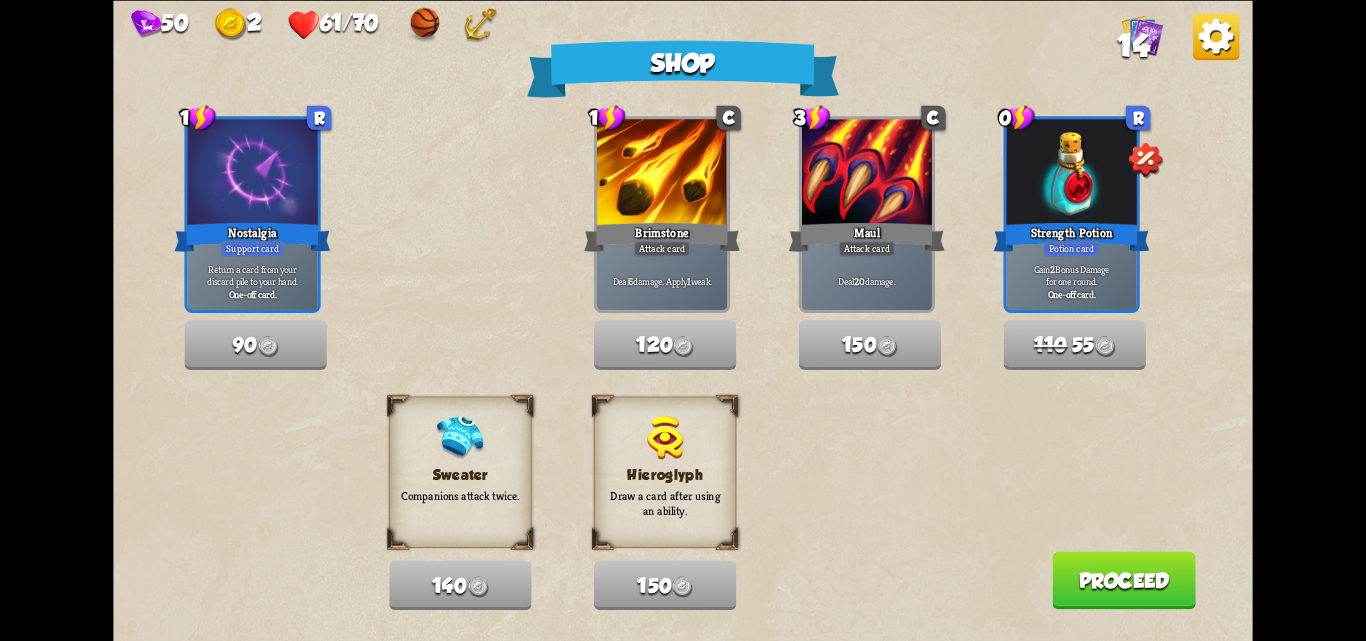 click on "Proceed" at bounding box center [1124, 580] 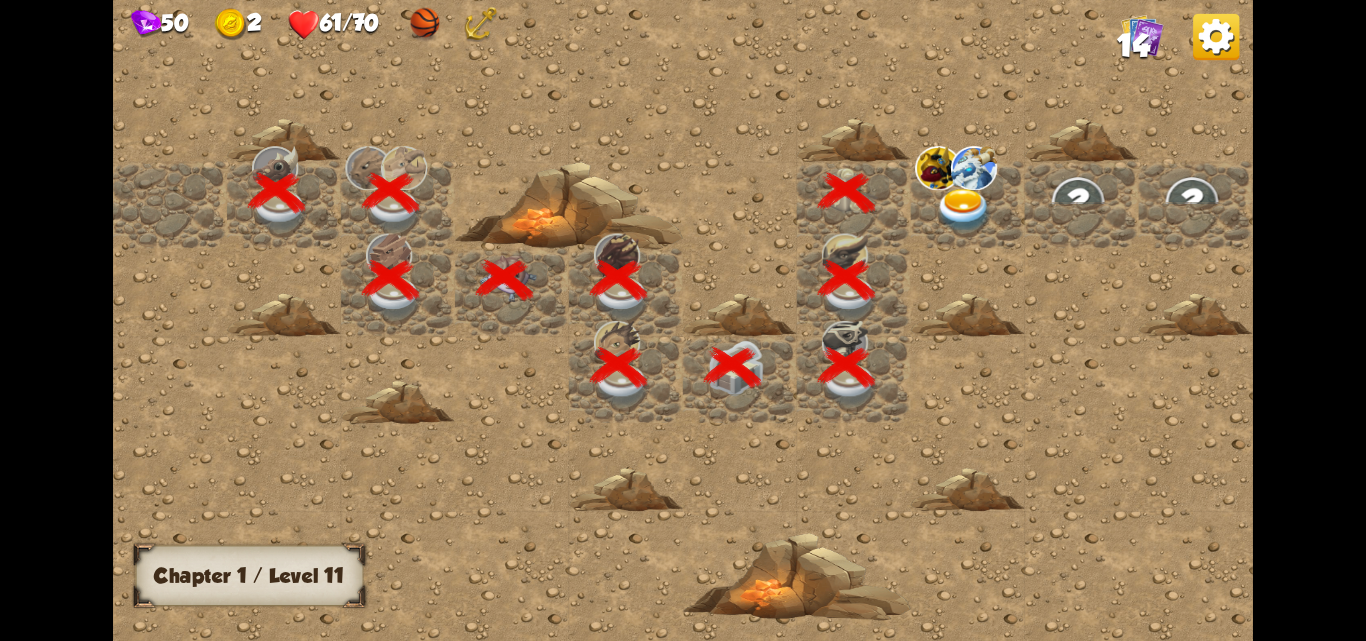 scroll, scrollTop: 0, scrollLeft: 384, axis: horizontal 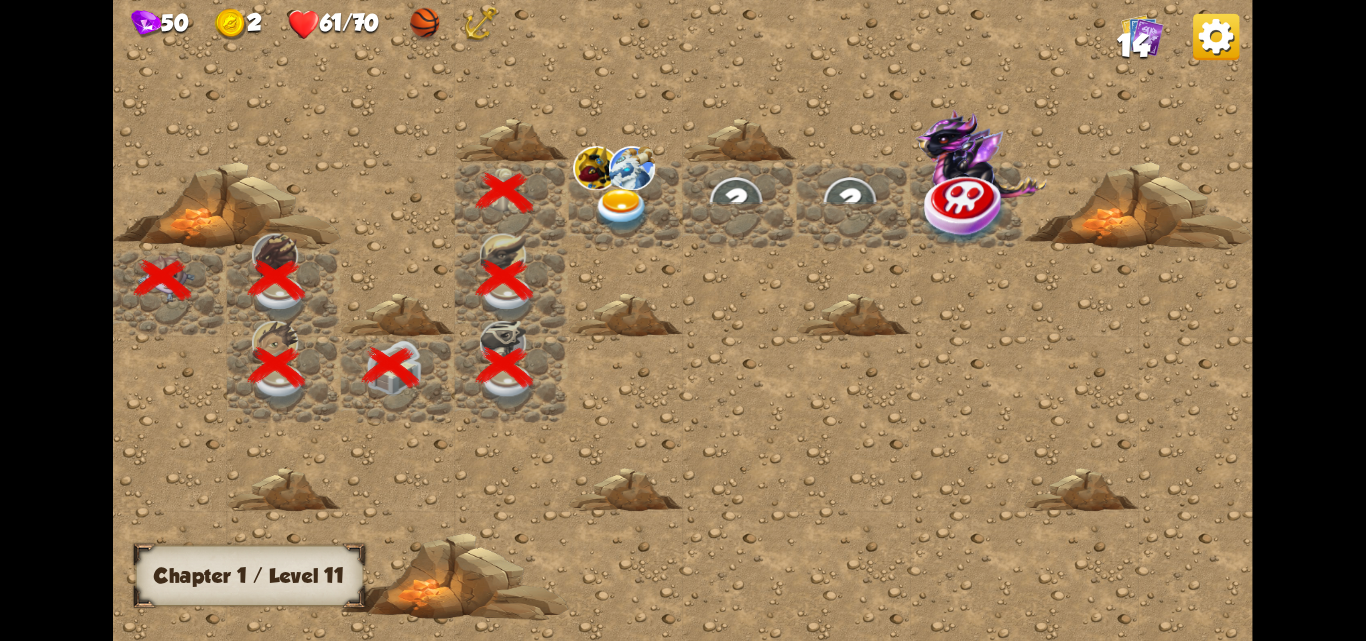 click at bounding box center (622, 211) 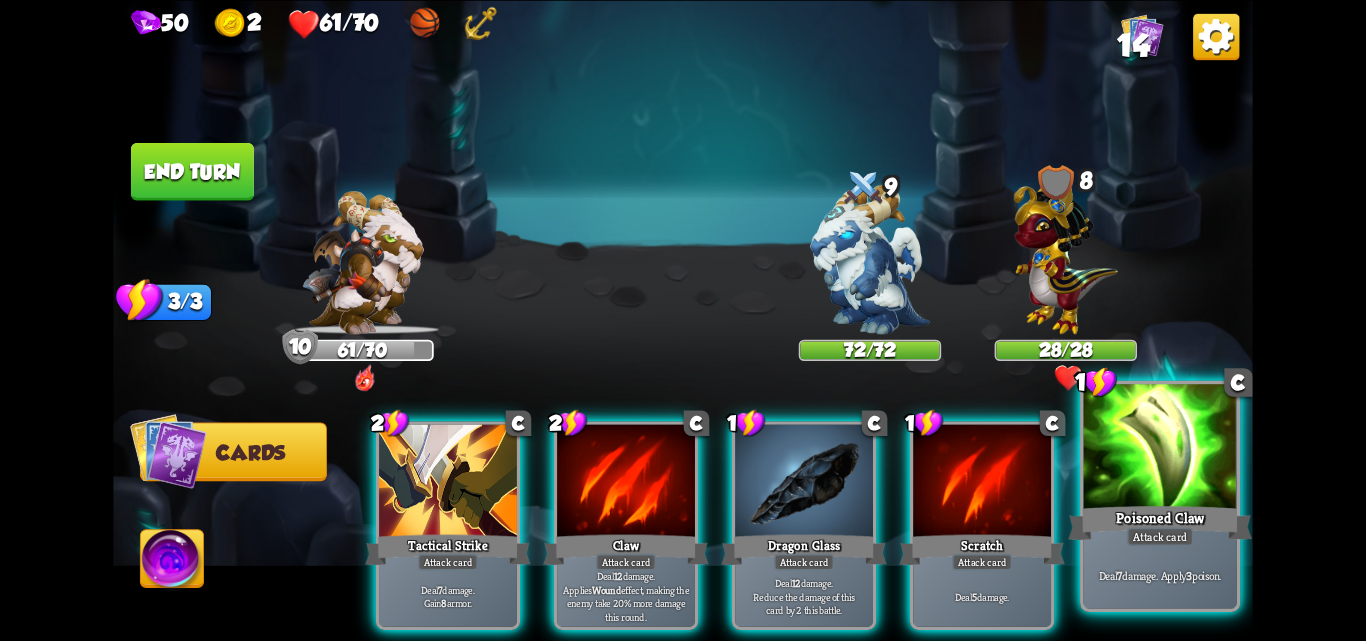 click on "Poisoned Claw" at bounding box center (1160, 522) 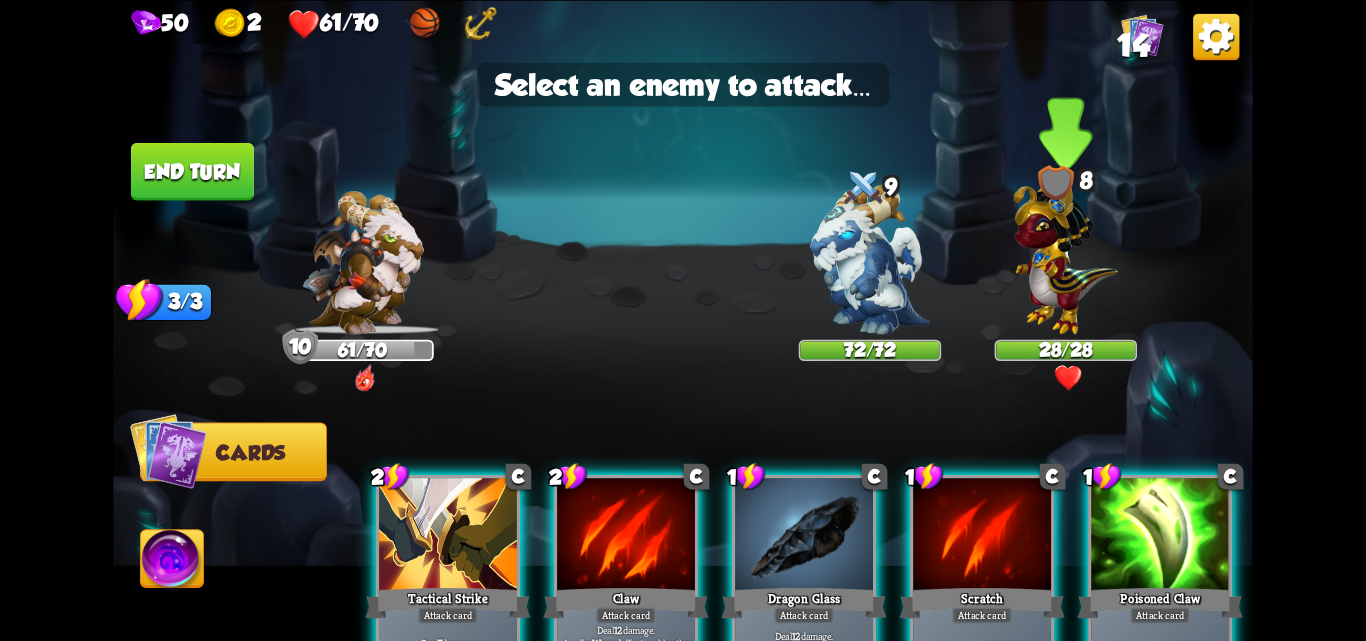 click at bounding box center (1066, 253) 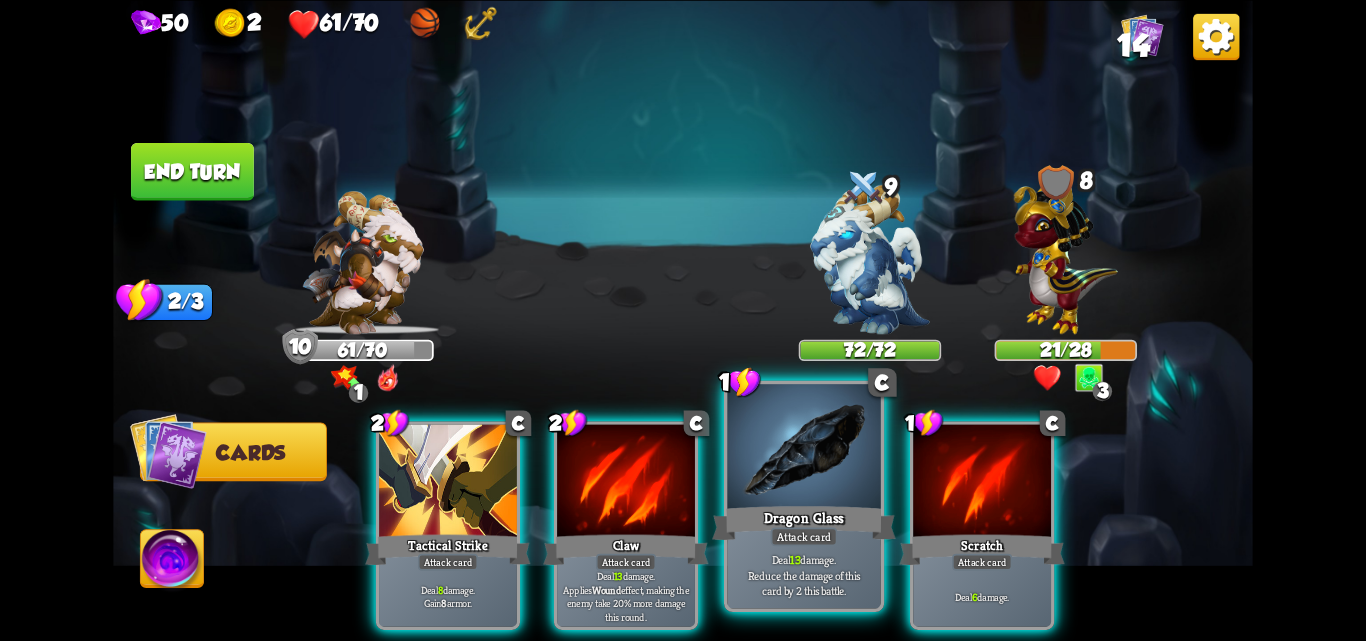 click on "Dragon Glass" at bounding box center [804, 522] 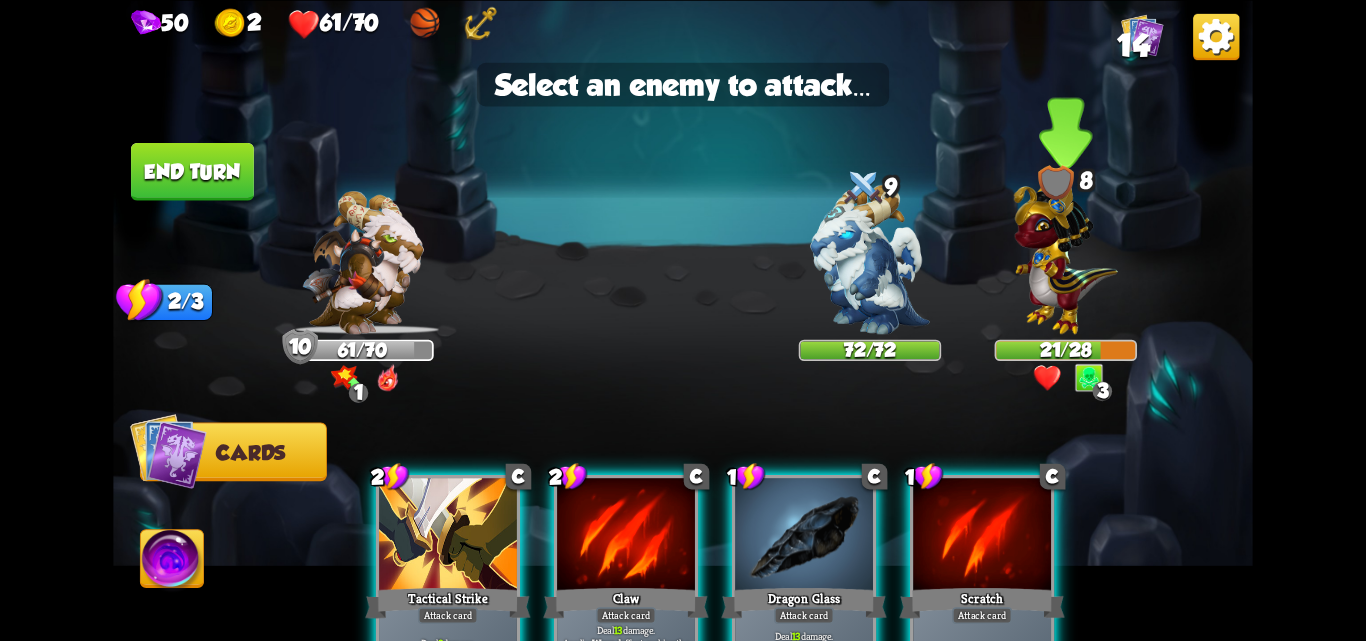 click at bounding box center (1066, 253) 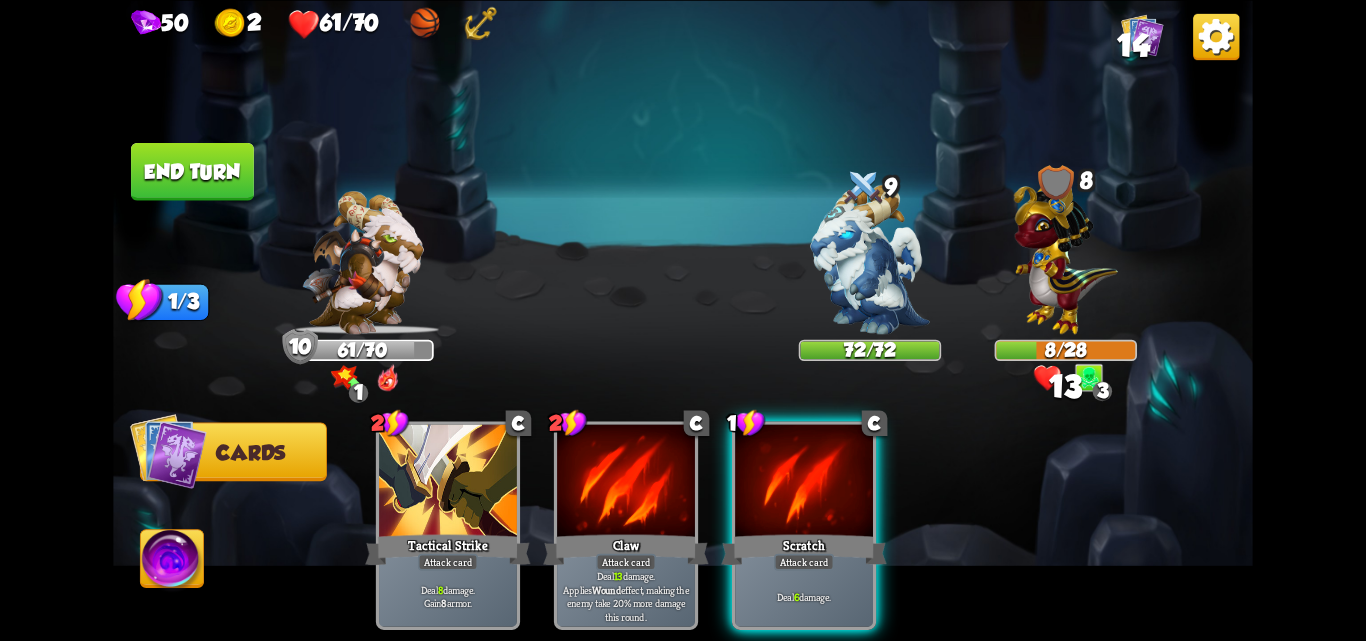 drag, startPoint x: 818, startPoint y: 501, endPoint x: 989, endPoint y: 342, distance: 233.49947 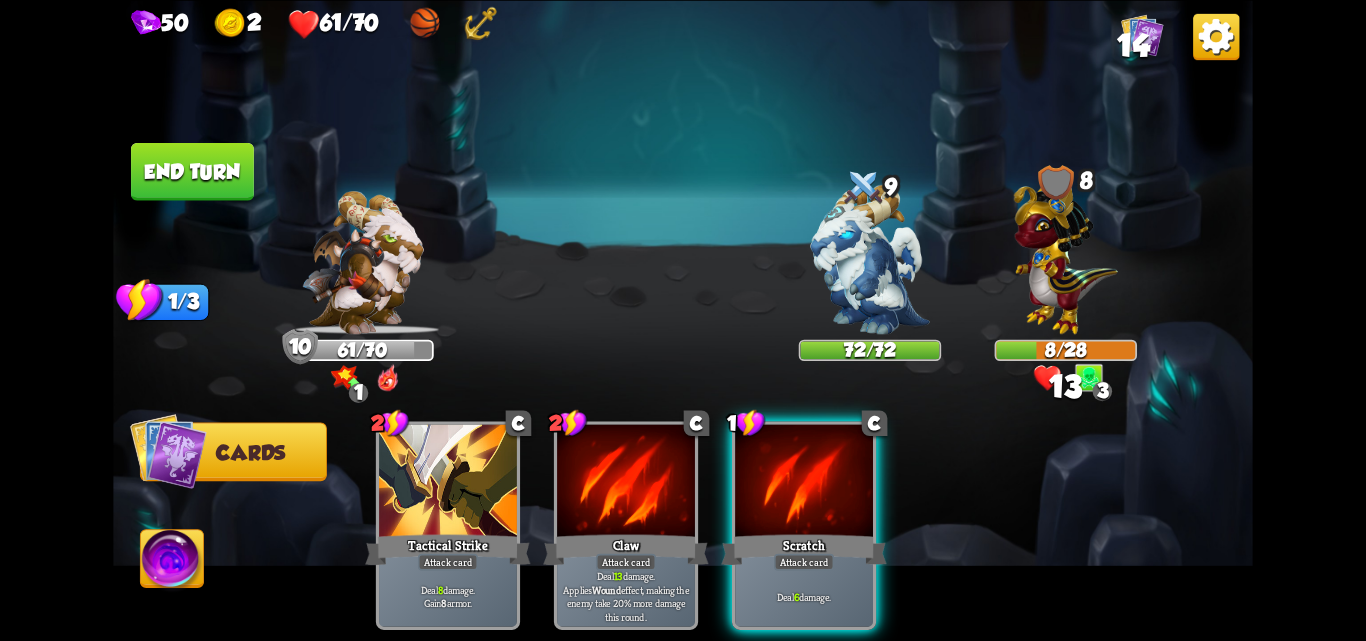 click at bounding box center (804, 482) 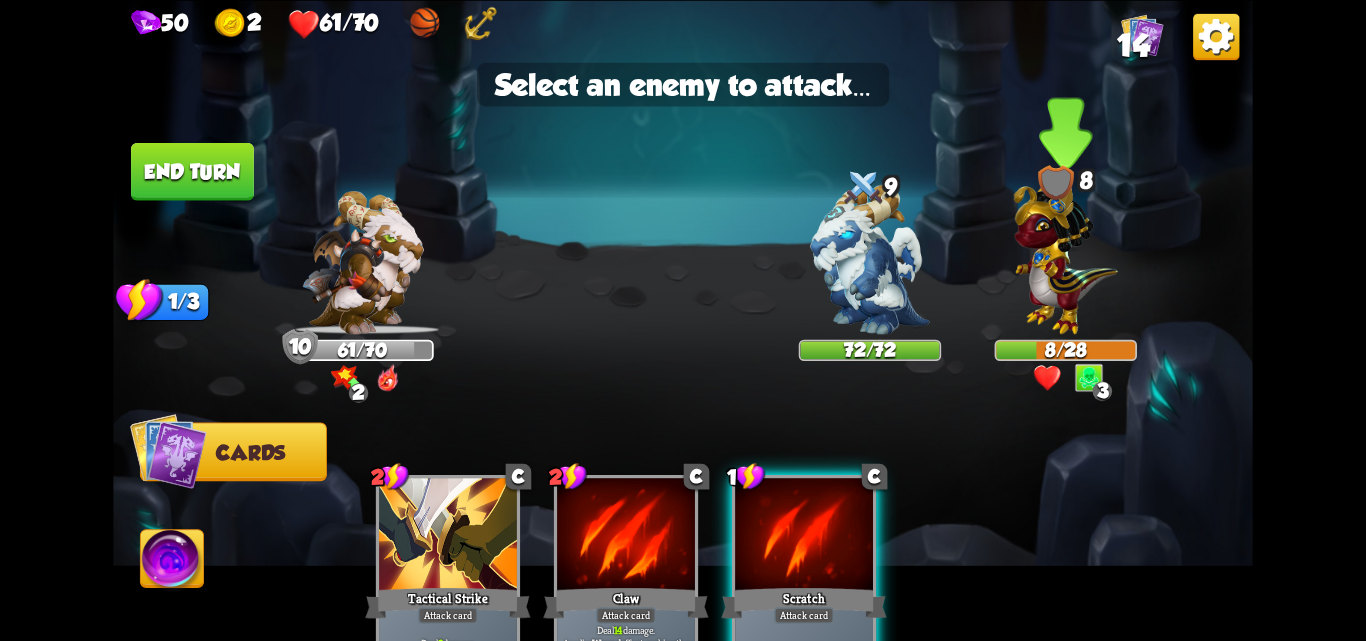 click at bounding box center [1066, 253] 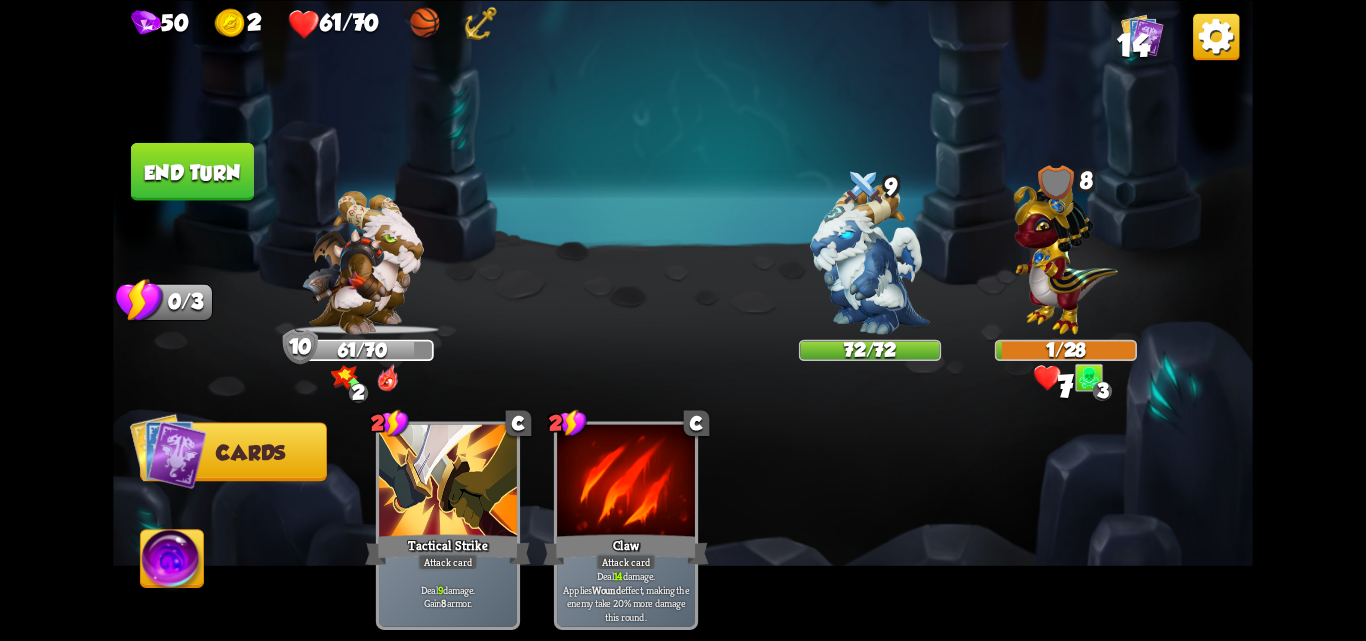 click on "End turn" at bounding box center (192, 171) 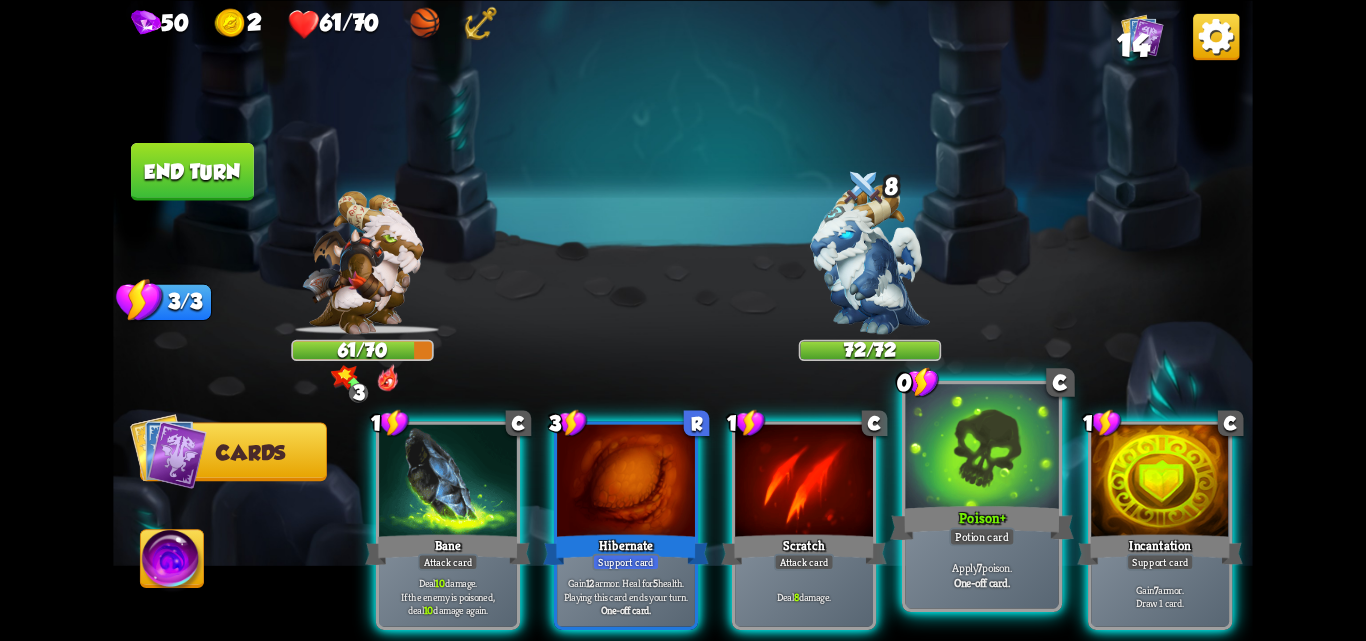 click at bounding box center (982, 448) 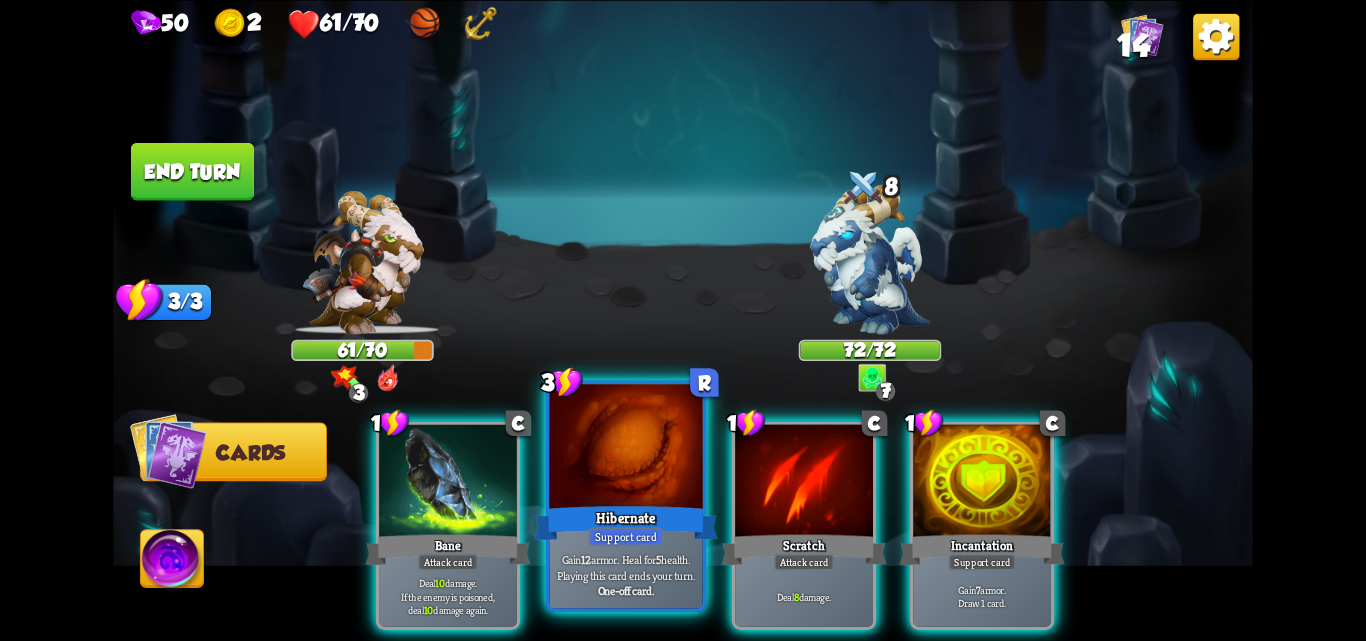 click at bounding box center (625, 448) 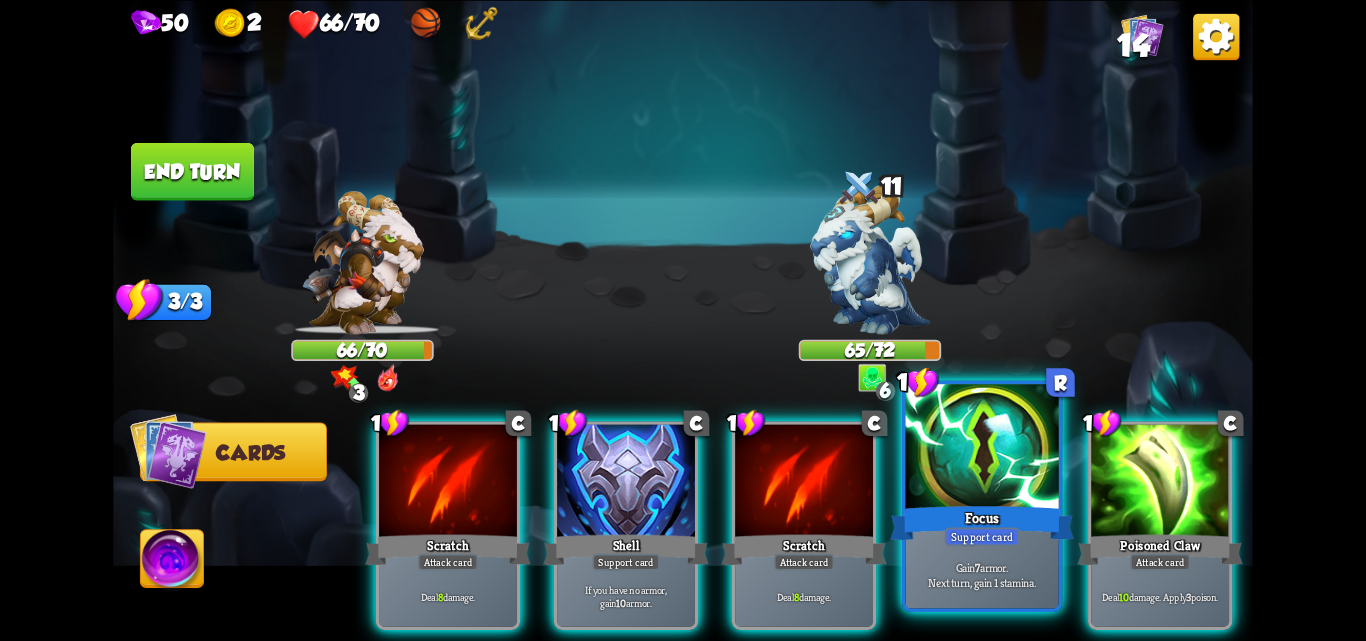 click on "Focus" at bounding box center [982, 522] 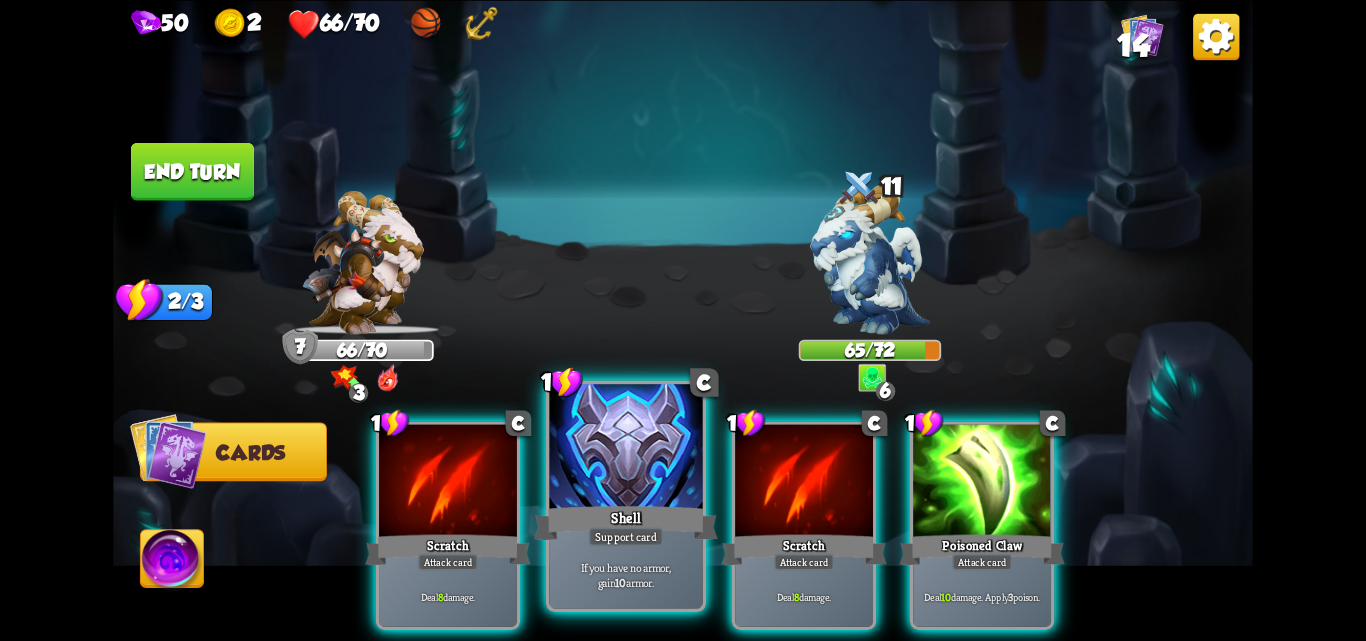 click at bounding box center (625, 448) 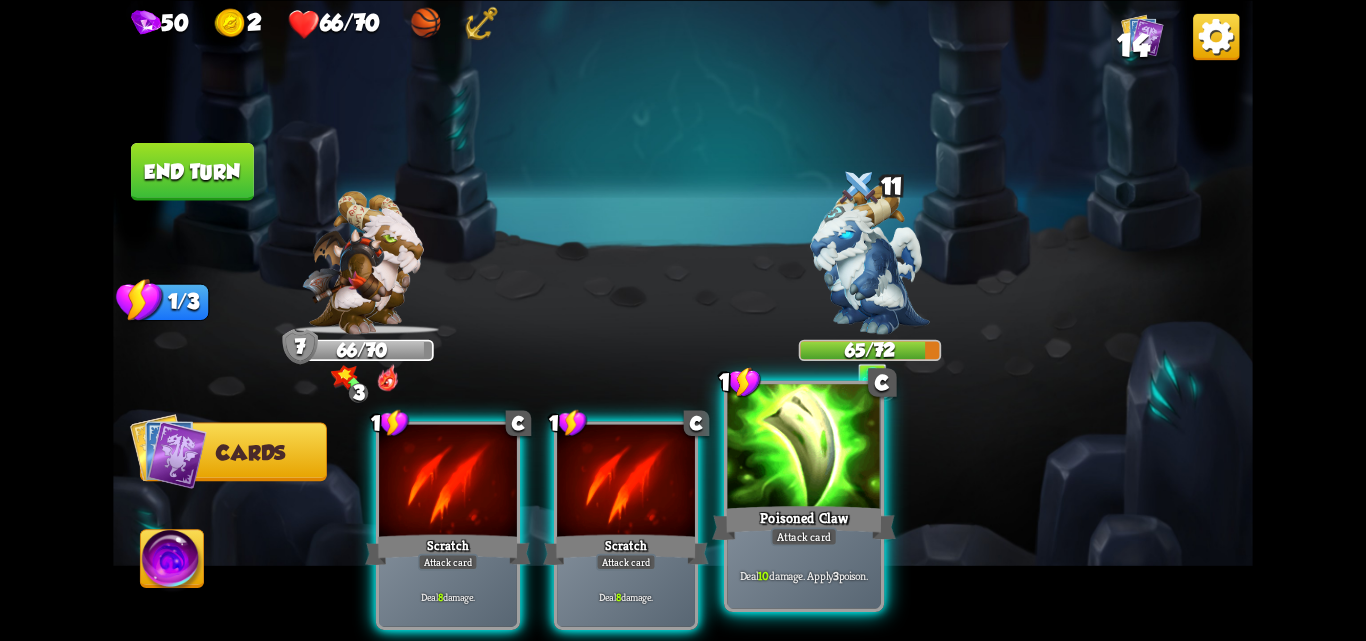 click on "Poisoned Claw" at bounding box center [804, 522] 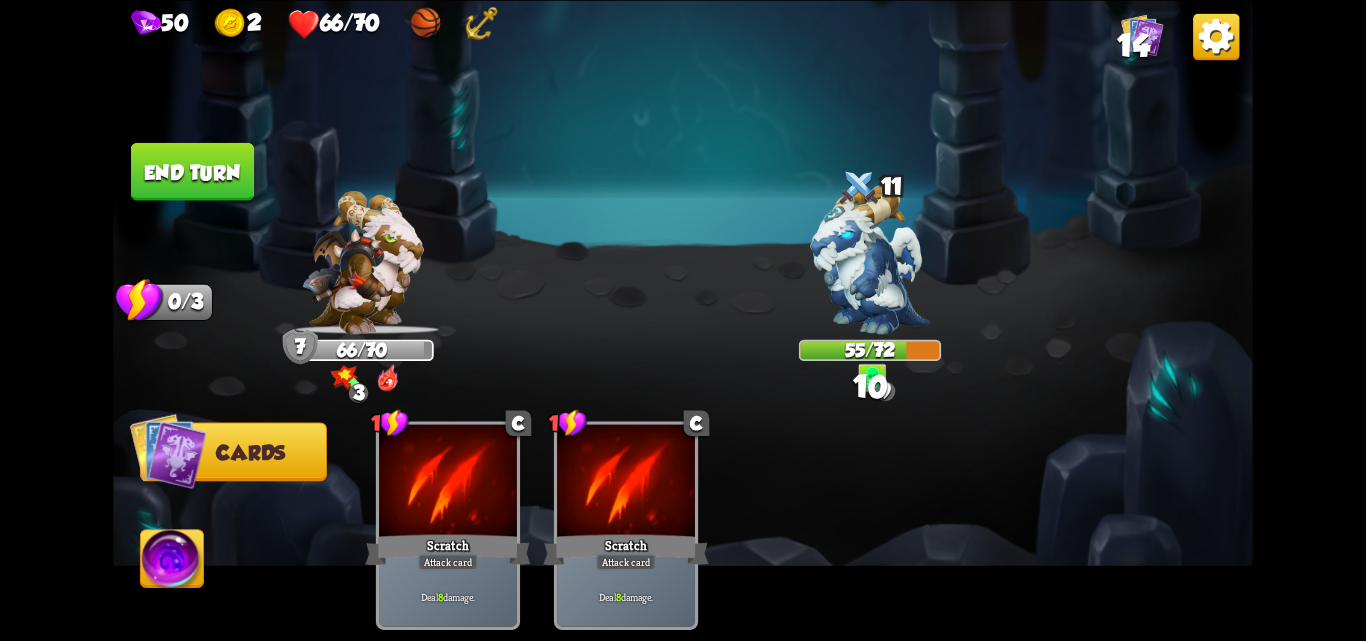 click on "End turn" at bounding box center (192, 171) 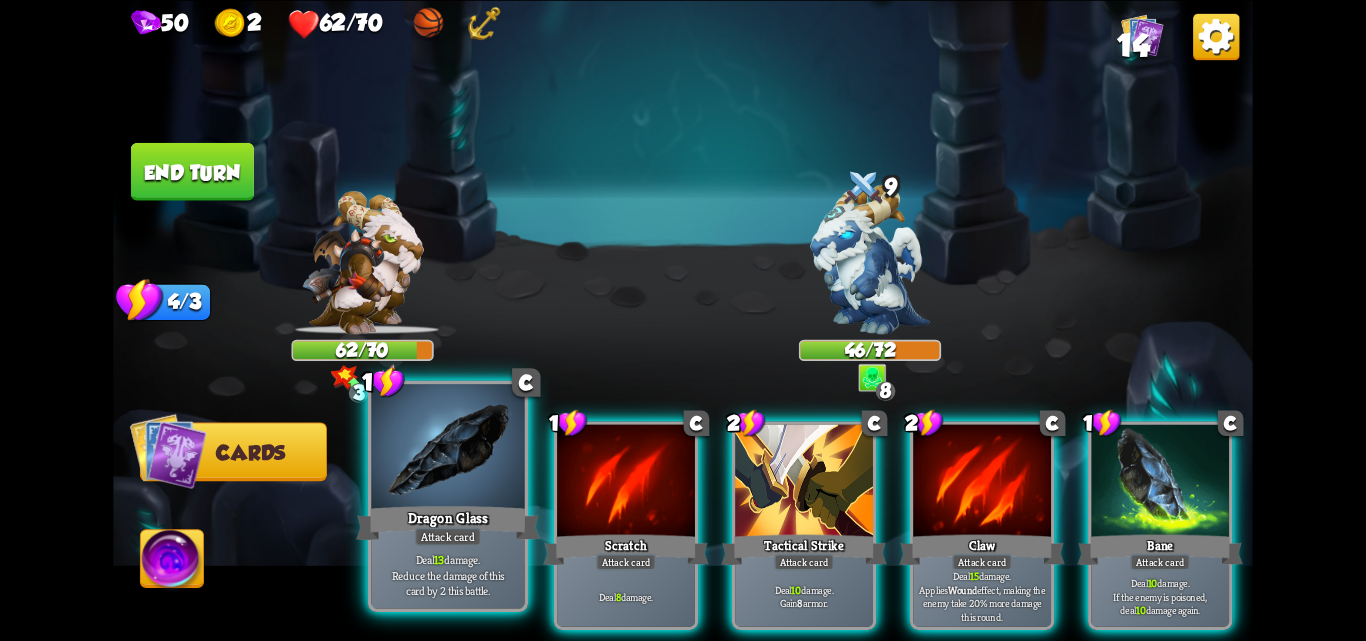 click on "Deal  13  damage. Reduce the damage of this card by 2 this battle." at bounding box center [447, 574] 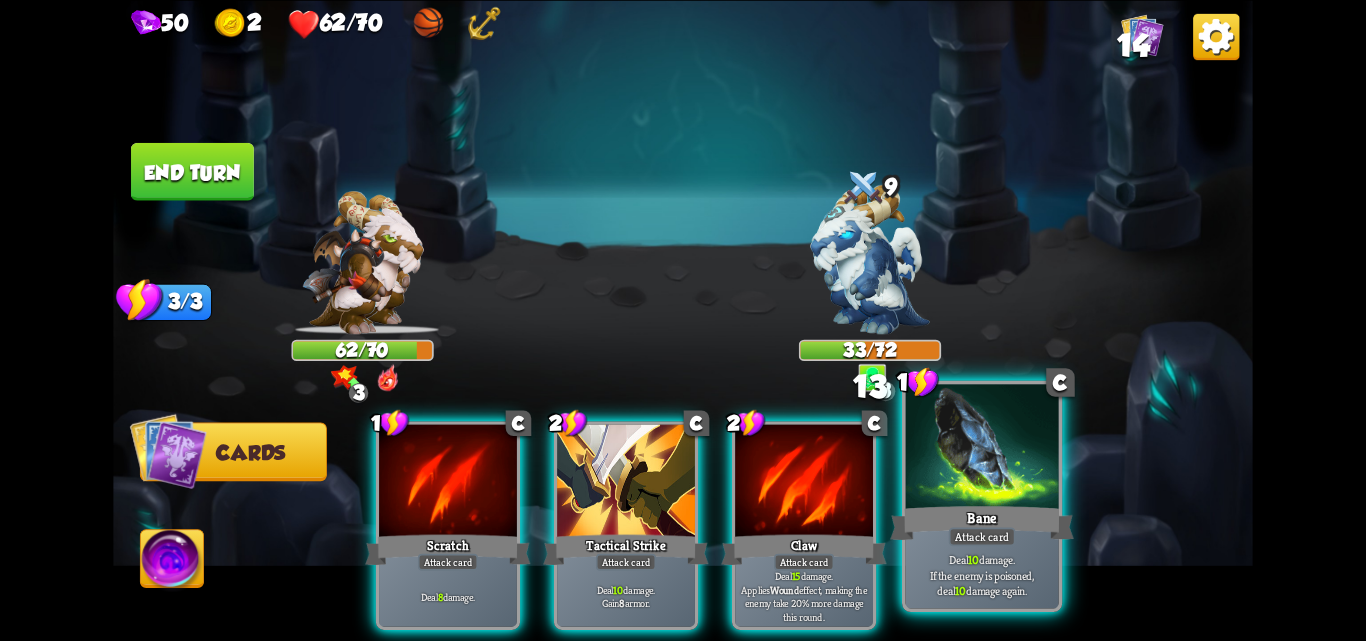 click on "Deal  10  damage. If the enemy is poisoned, deal  10  damage again." at bounding box center (982, 574) 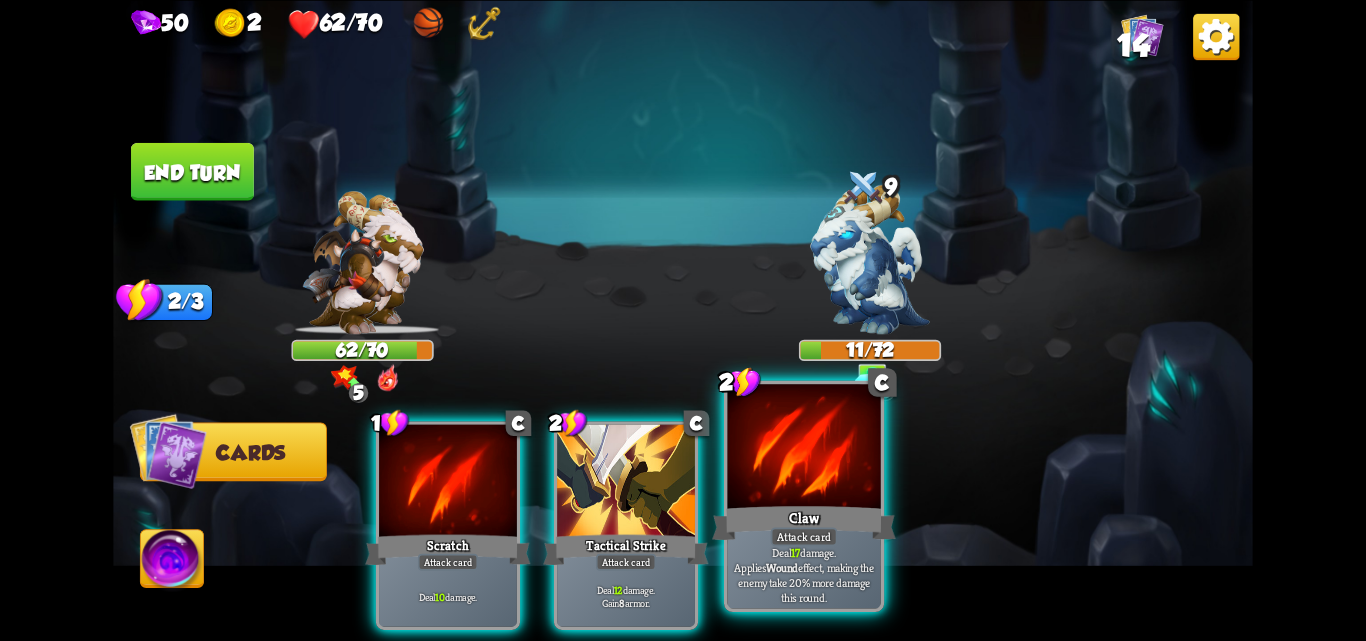click on "Claw" at bounding box center [804, 522] 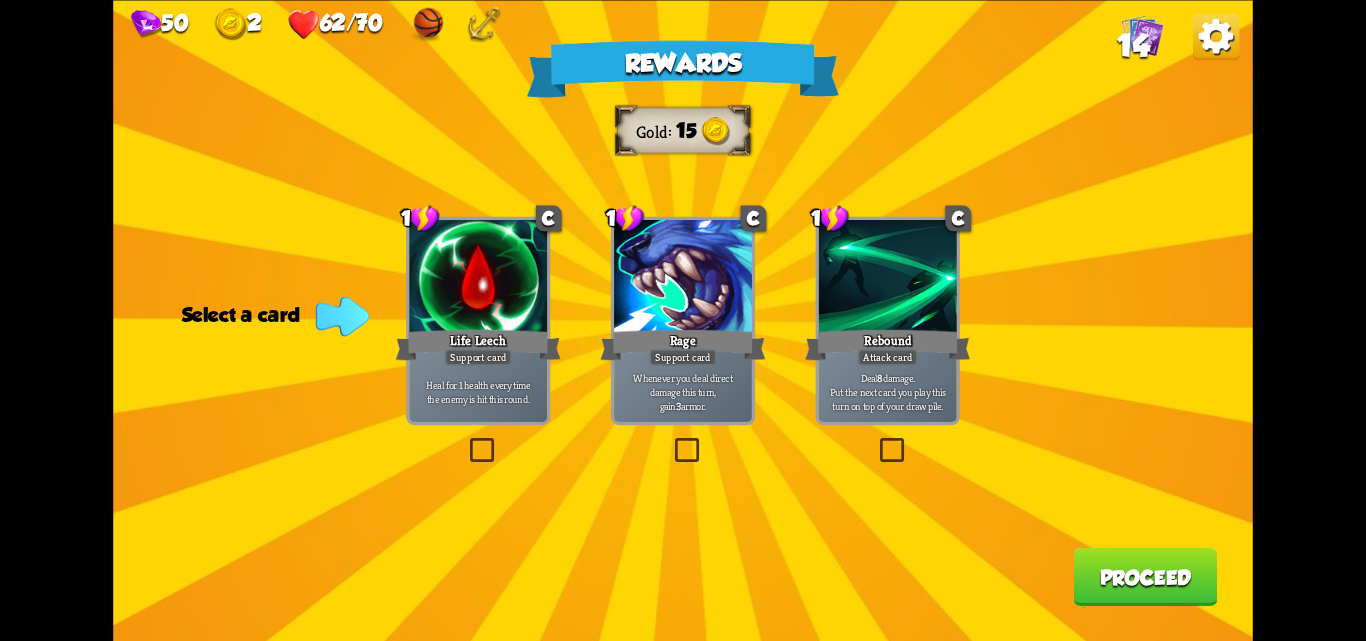 drag, startPoint x: 470, startPoint y: 449, endPoint x: 489, endPoint y: 444, distance: 19.646883 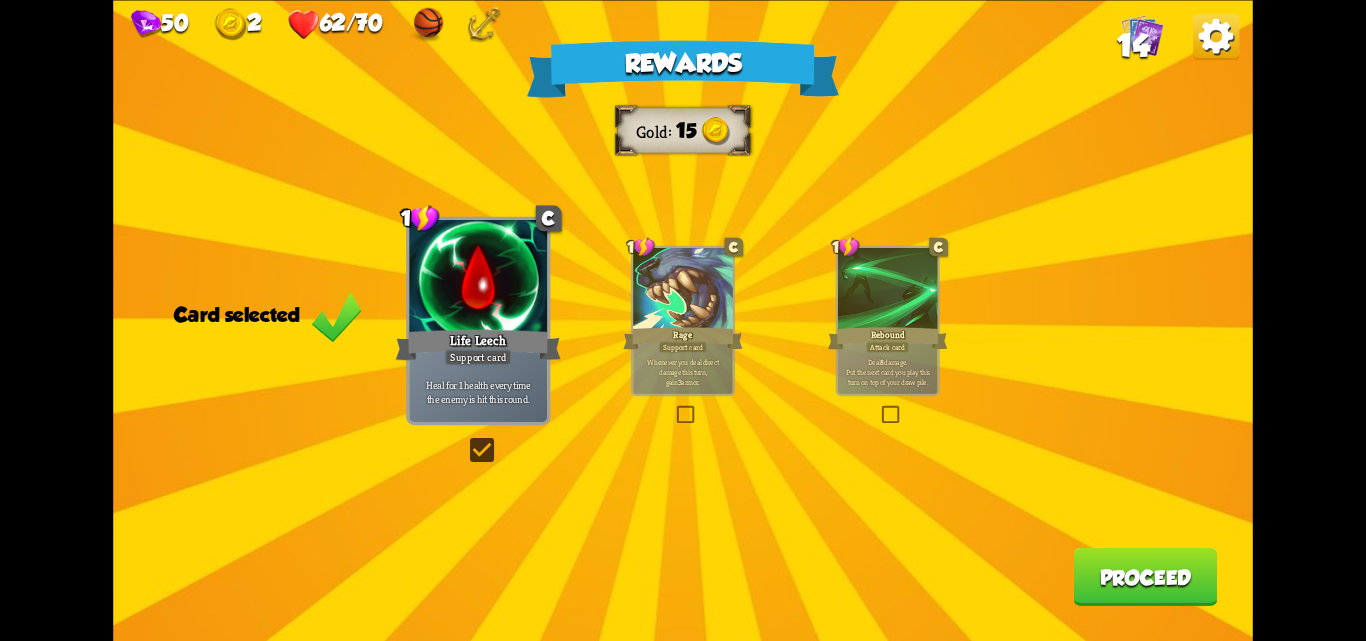 click on "Proceed" at bounding box center [1145, 577] 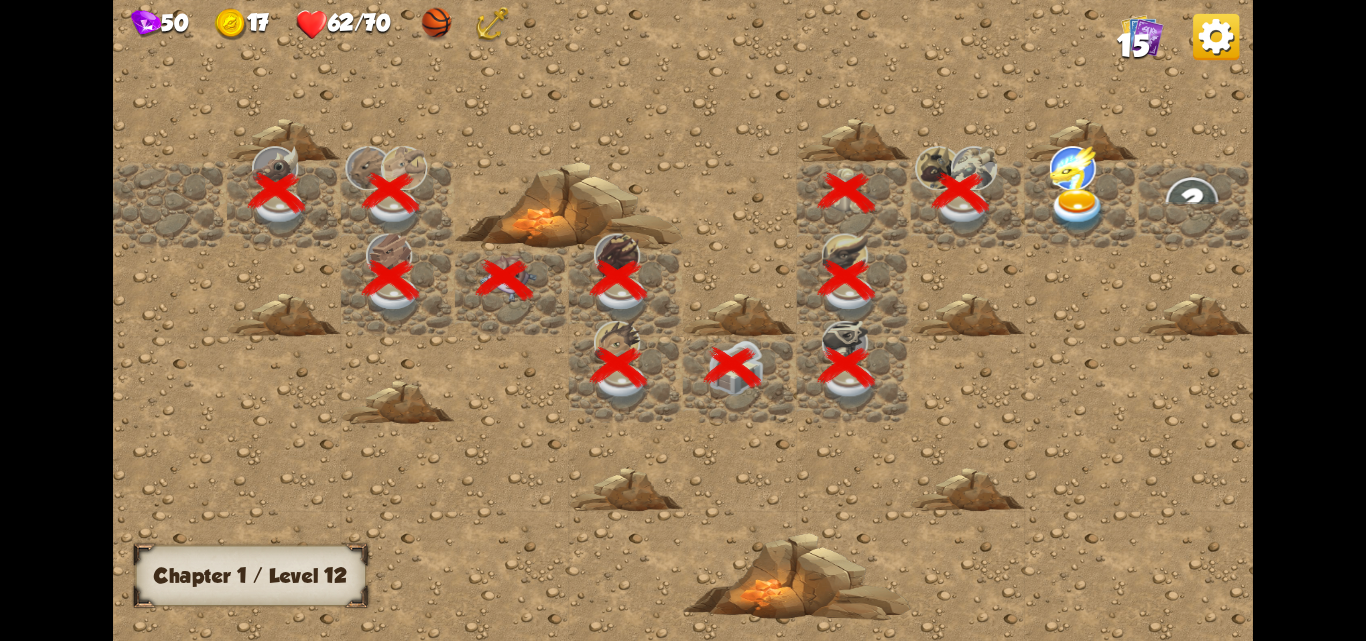 scroll, scrollTop: 0, scrollLeft: 384, axis: horizontal 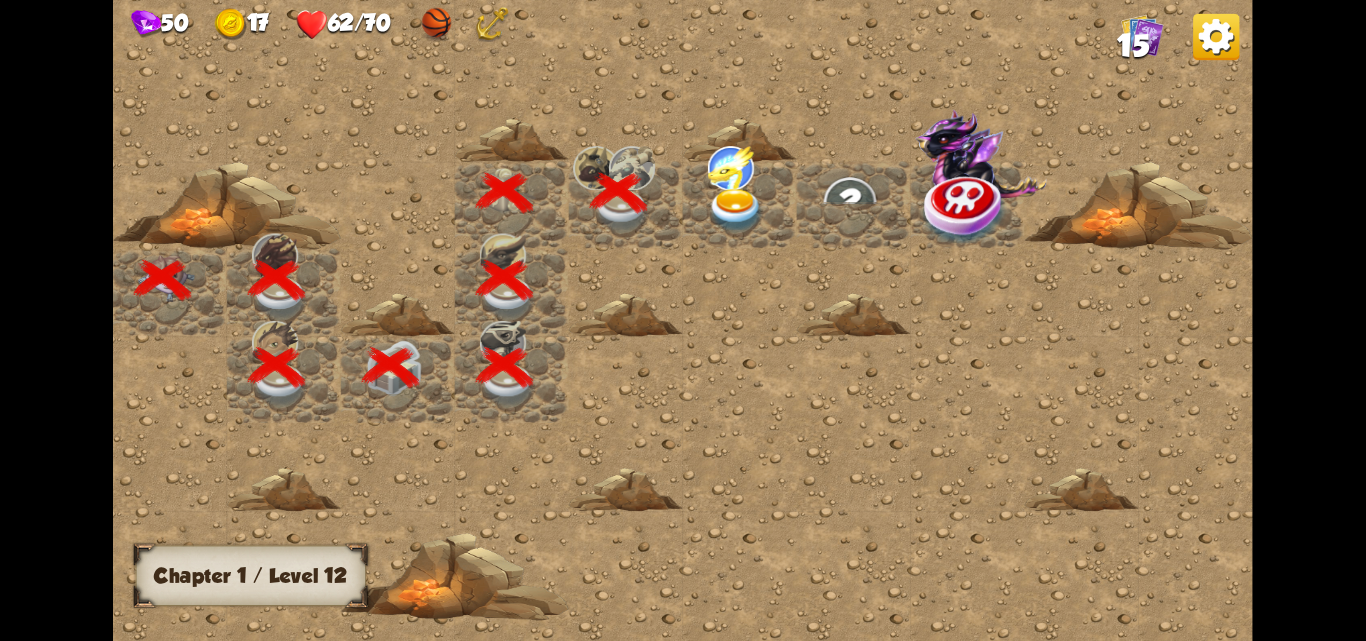 click at bounding box center [736, 211] 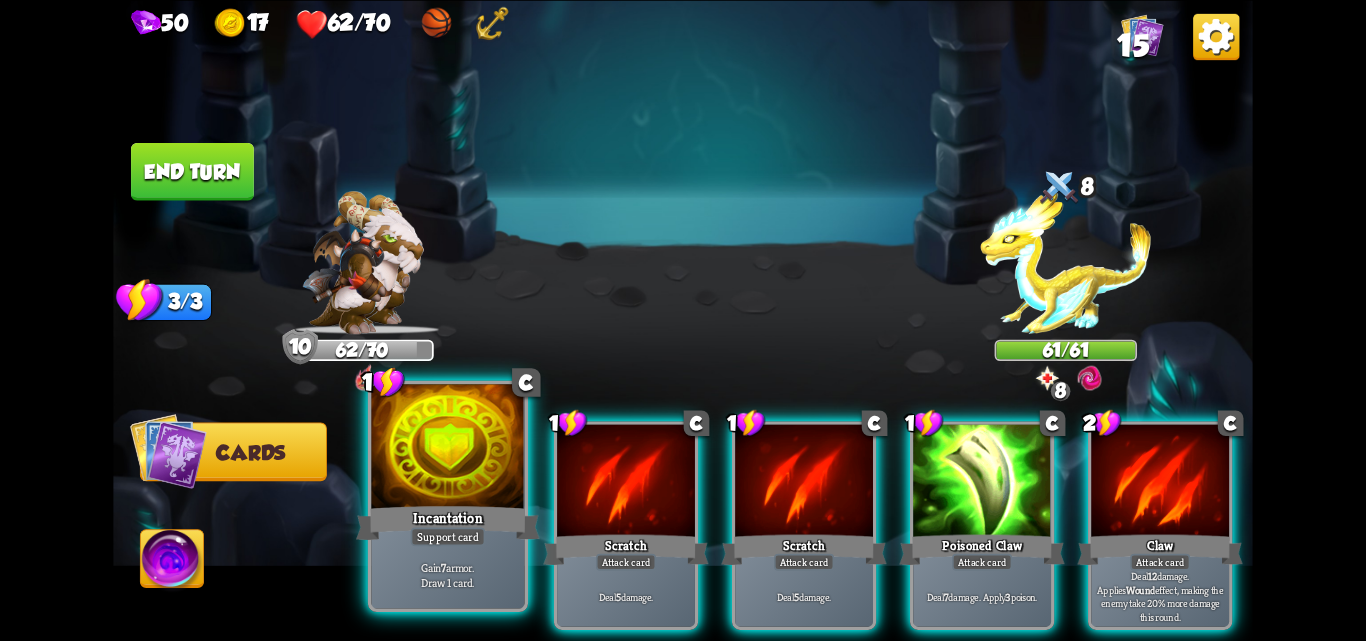 click at bounding box center [447, 448] 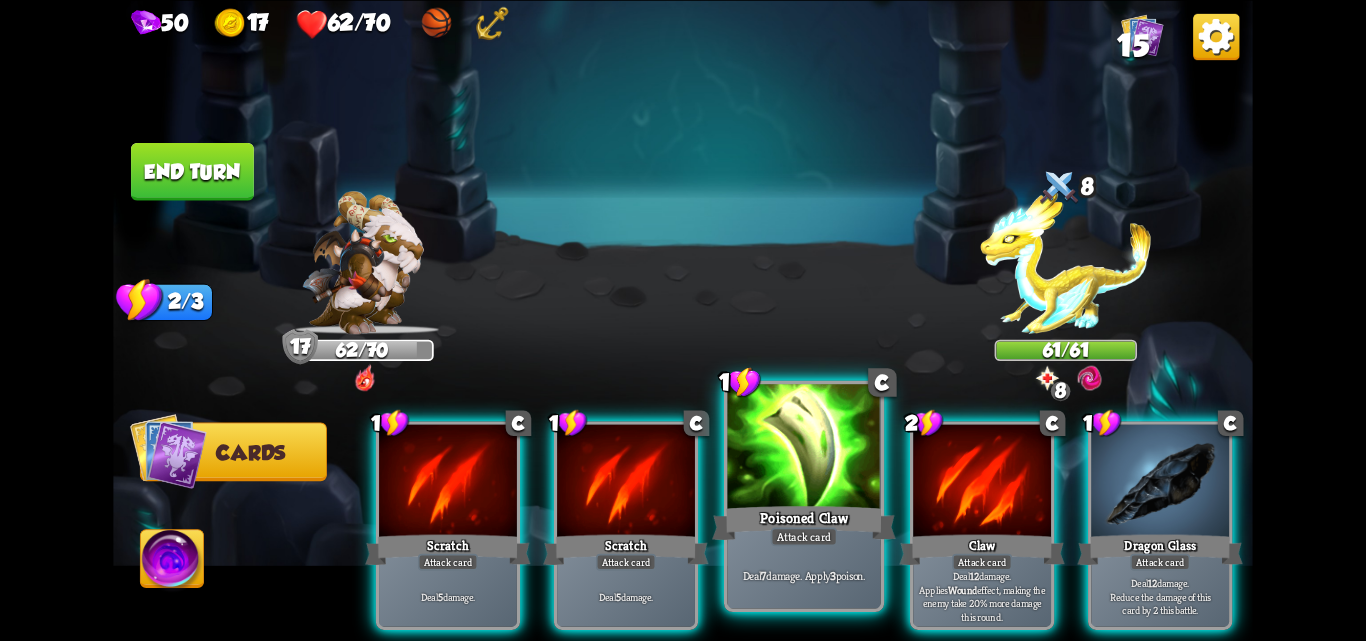 click on "Attack card" at bounding box center (804, 536) 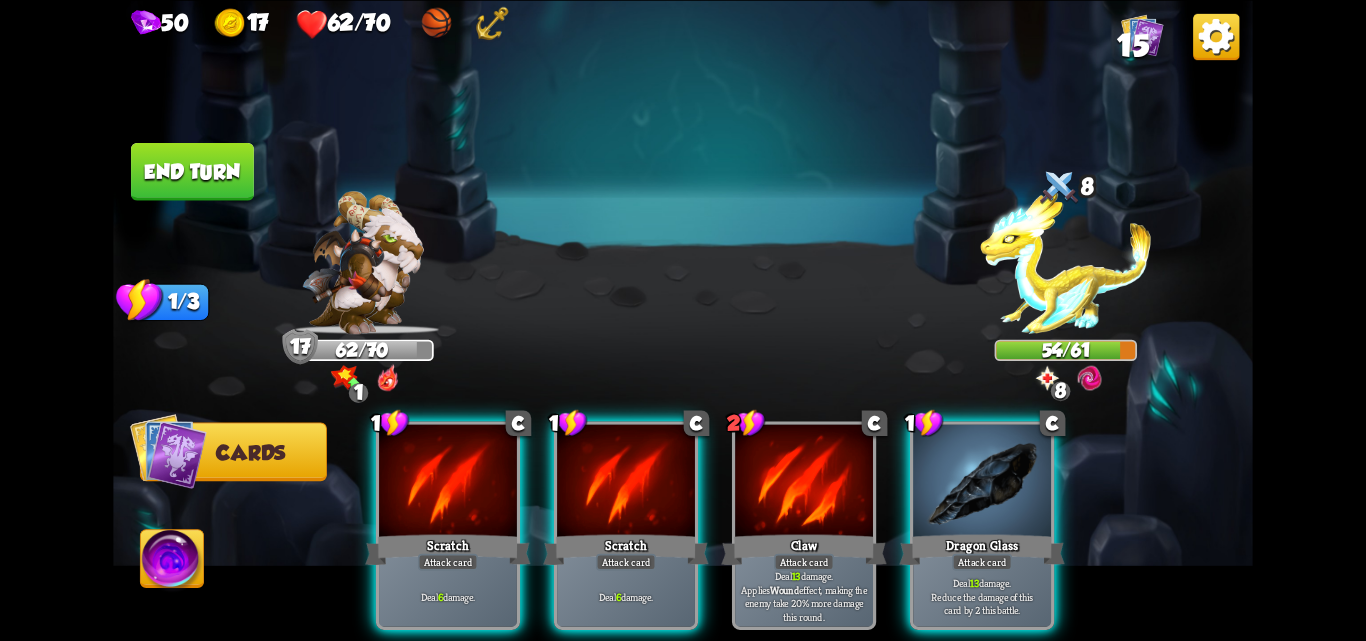 drag, startPoint x: 942, startPoint y: 564, endPoint x: 502, endPoint y: 366, distance: 482.49768 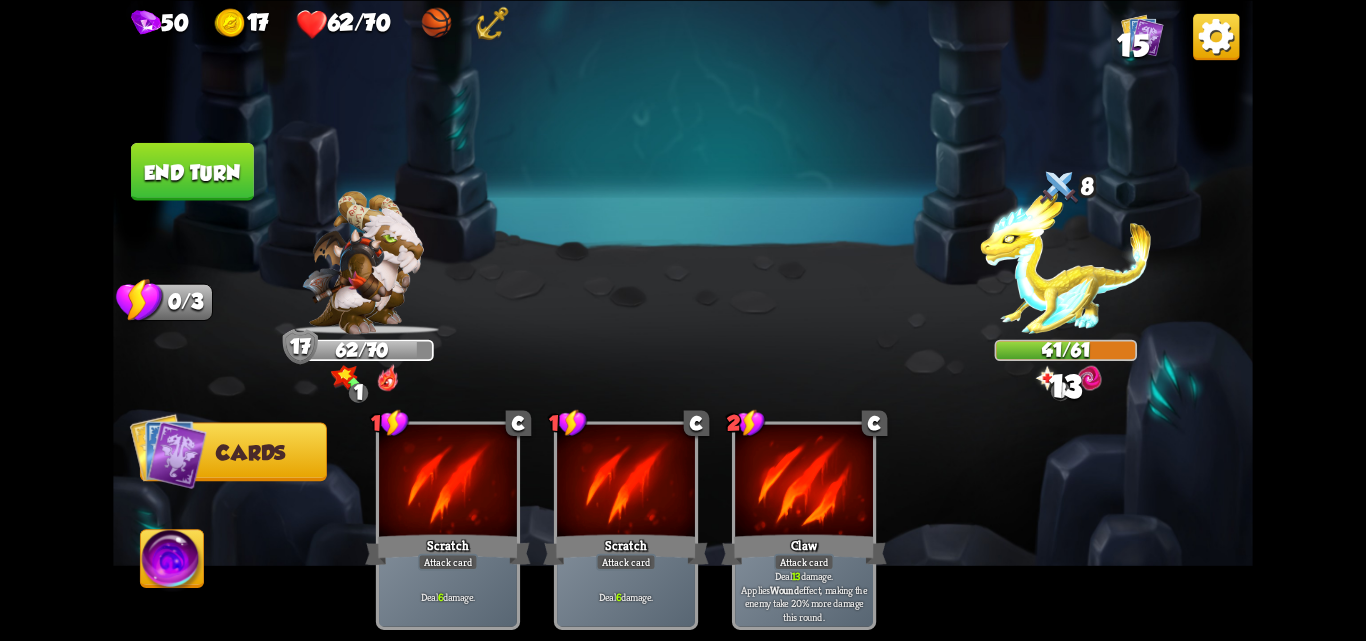 click on "End turn" at bounding box center [192, 171] 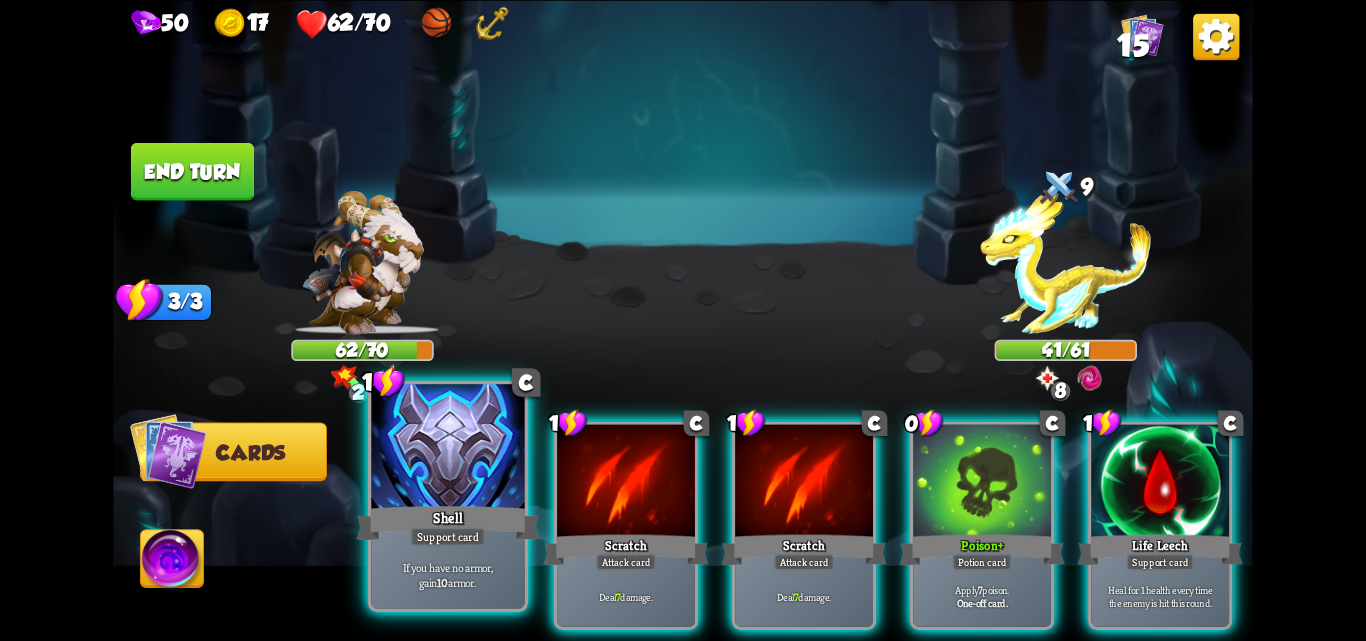 click on "Support card" at bounding box center [448, 536] 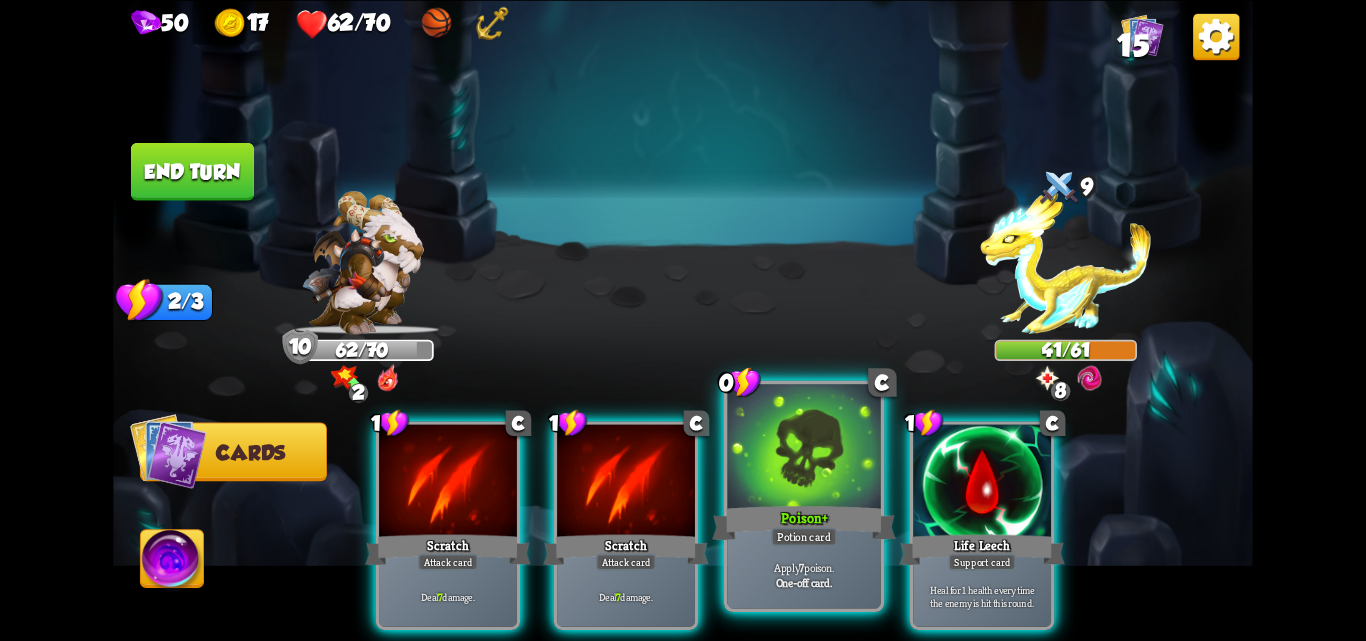 click on "Poison +" at bounding box center [804, 522] 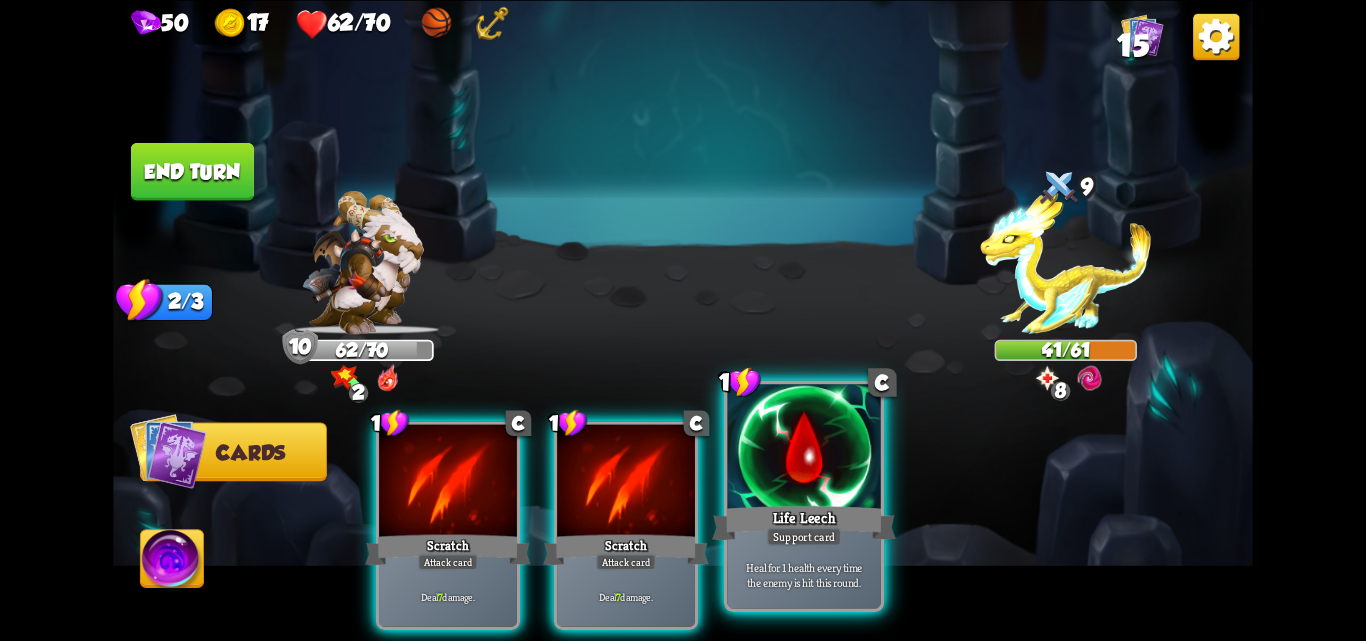 click on "Life Leech" at bounding box center (804, 522) 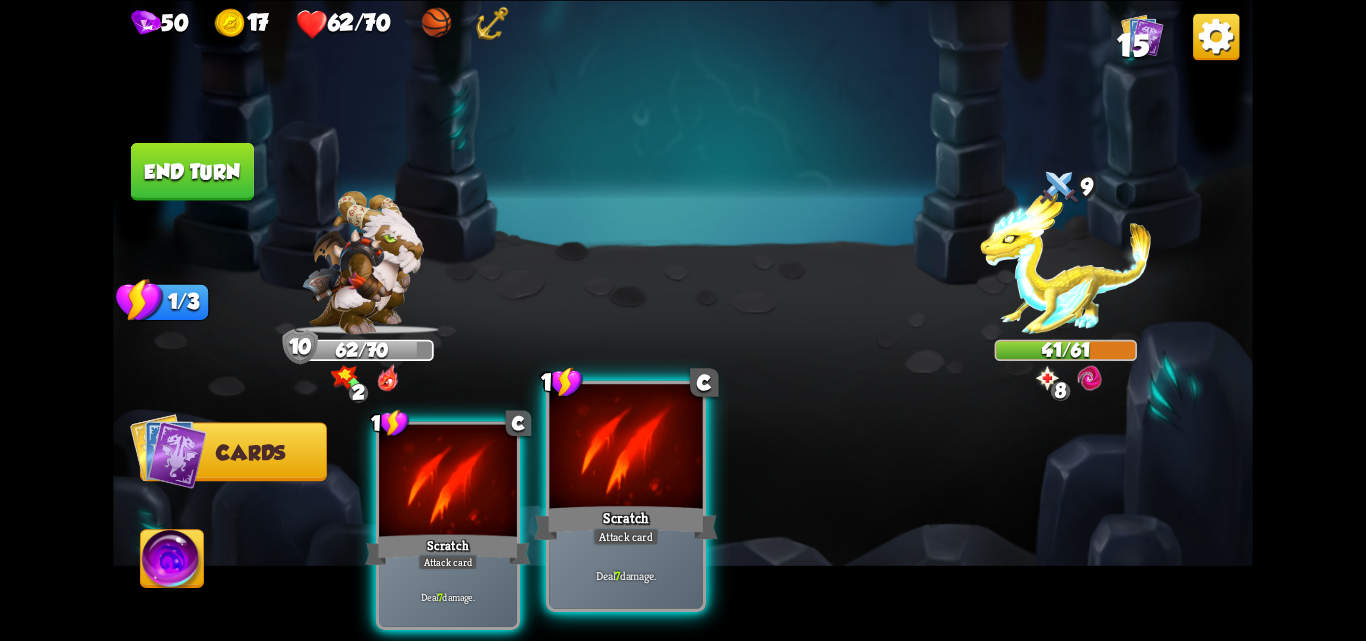 click at bounding box center [625, 448] 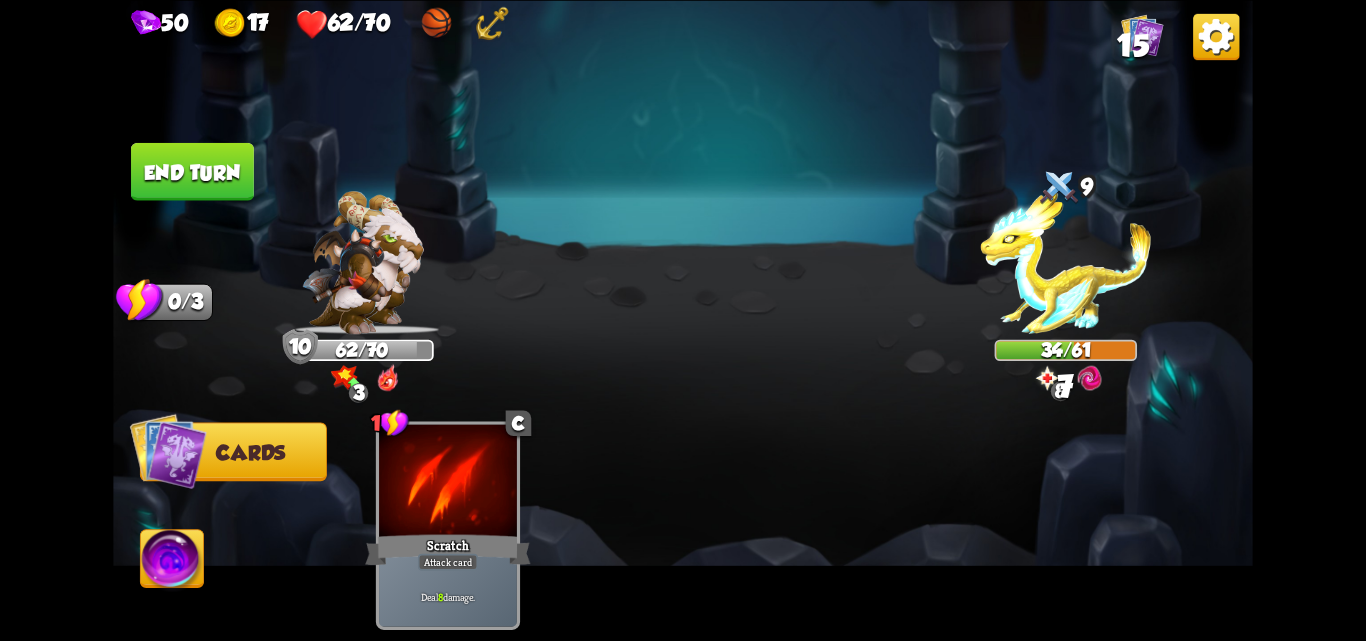 click on "End turn" at bounding box center [192, 171] 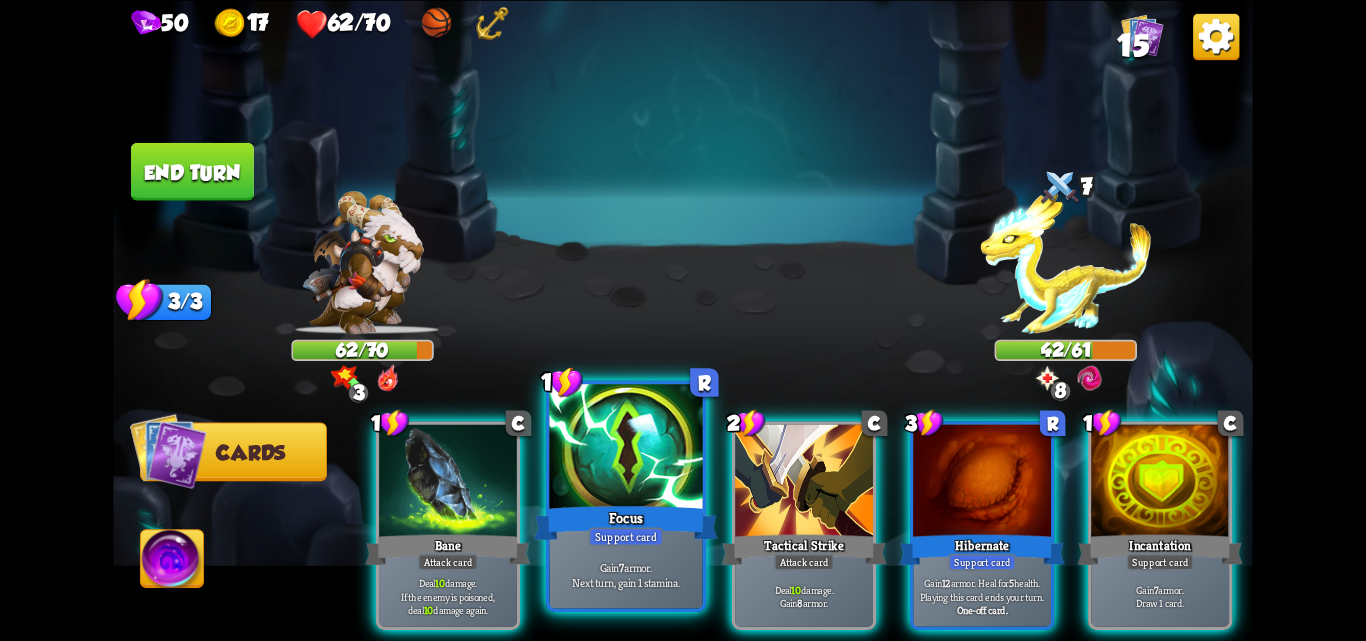 click on "Gain  7  armor. Next turn, gain 1 stamina." at bounding box center [625, 574] 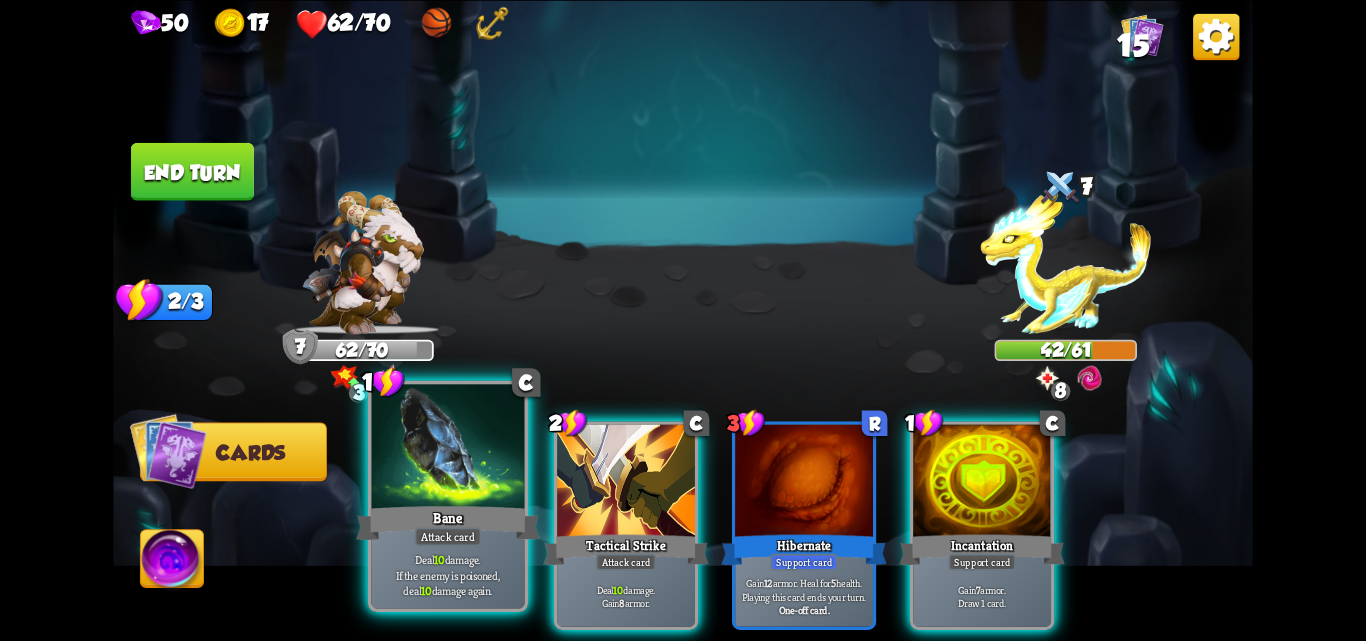 click on "Bane" at bounding box center [448, 522] 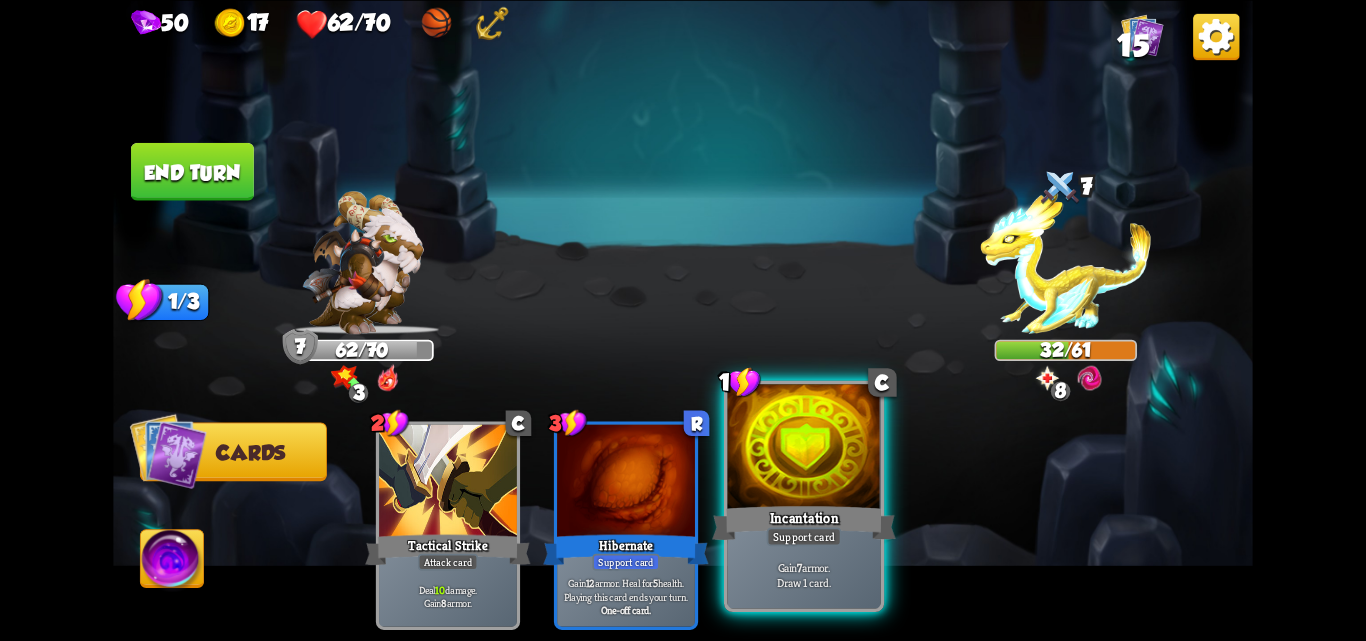 click at bounding box center (804, 448) 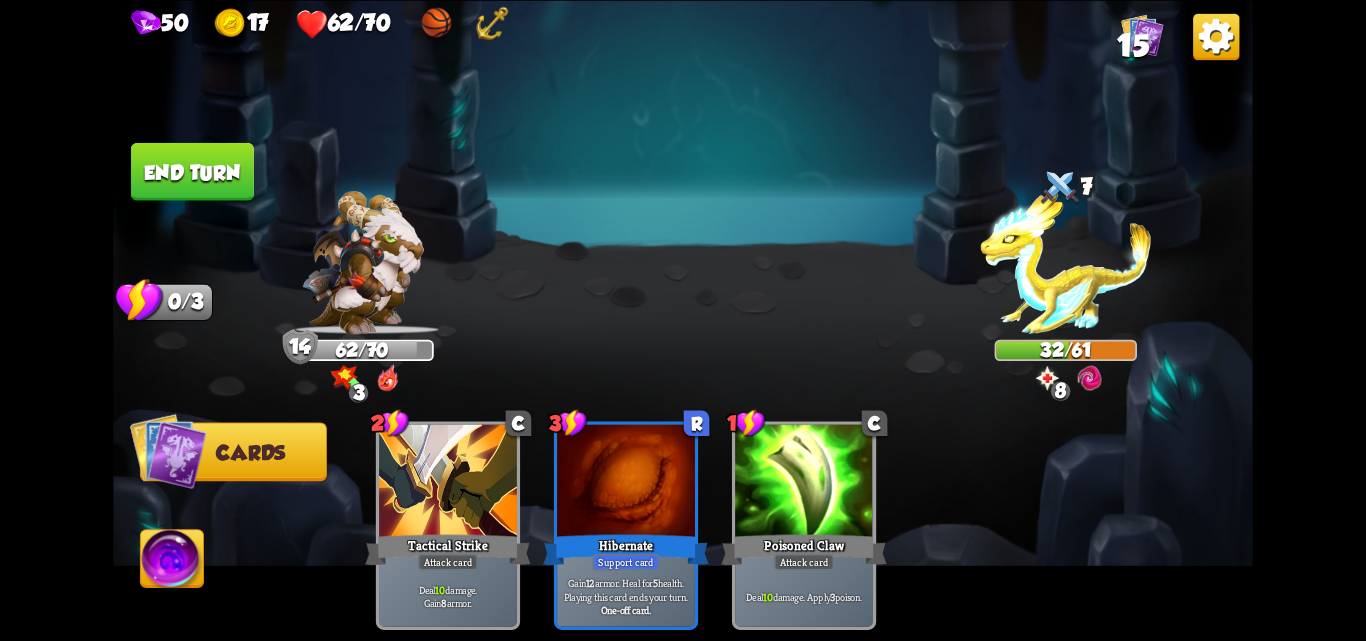 click on "End turn" at bounding box center [192, 171] 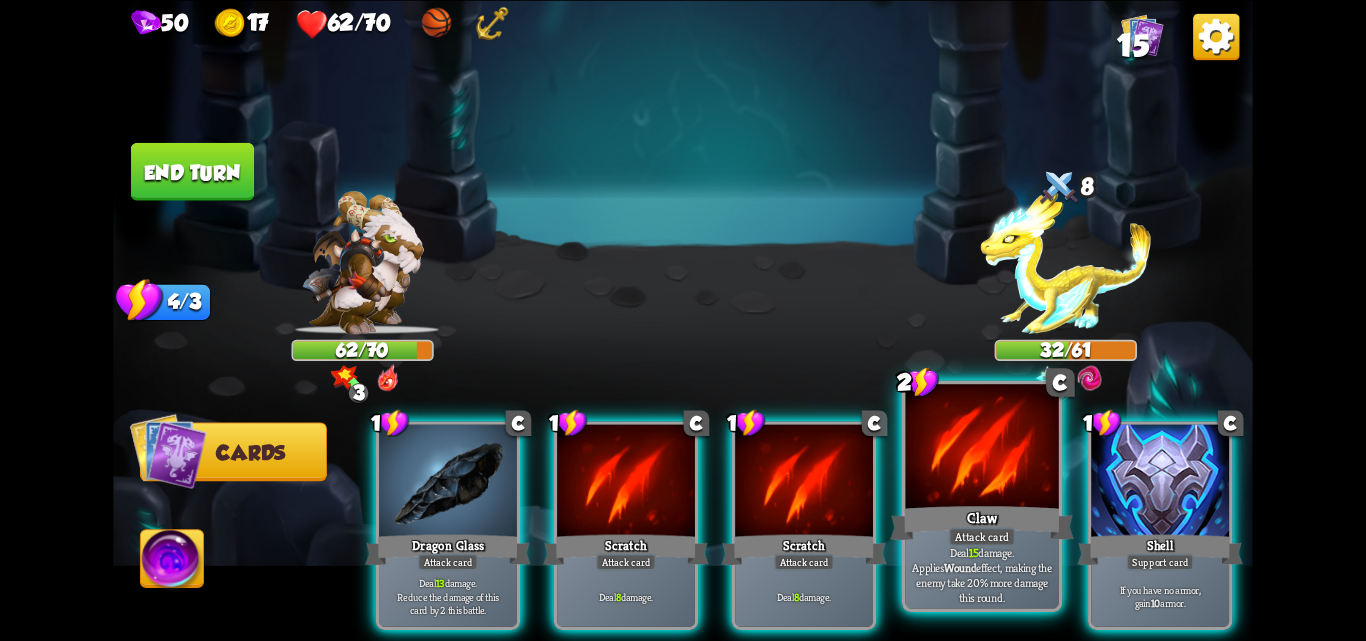 click on "Deal  15  damage. Applies  Wound  effect, making the enemy take 20% more damage this round." at bounding box center (981, 574) 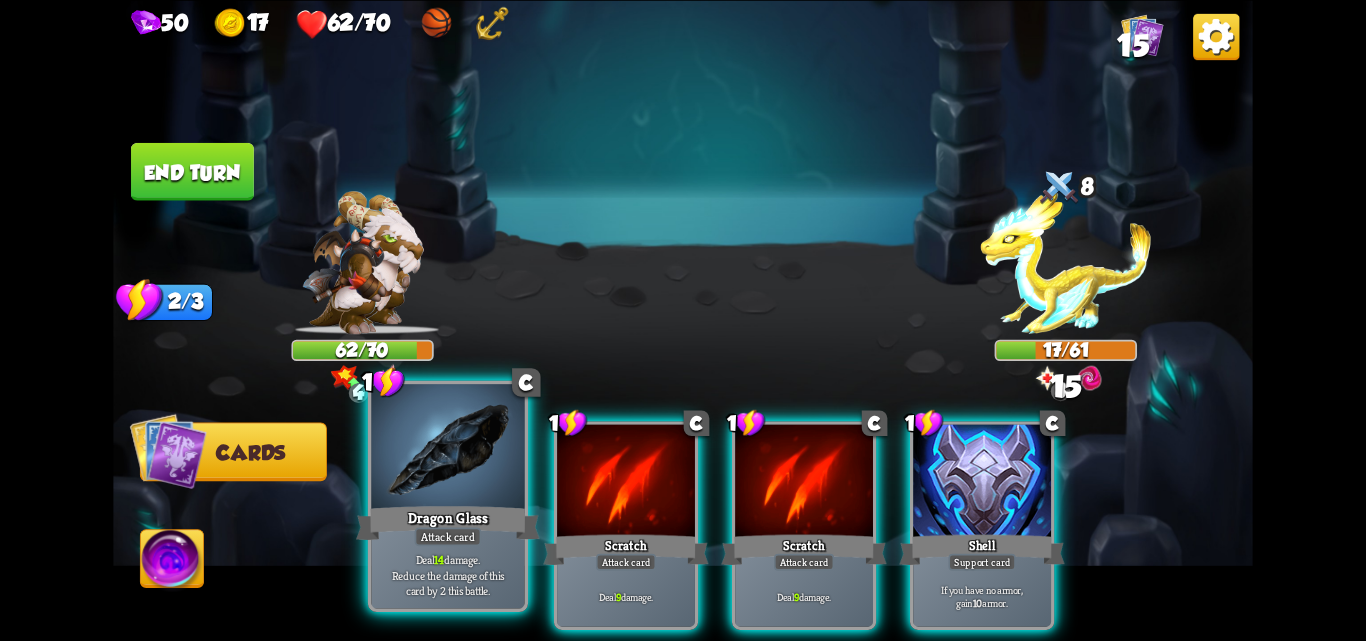 click on "Dragon Glass" at bounding box center (448, 522) 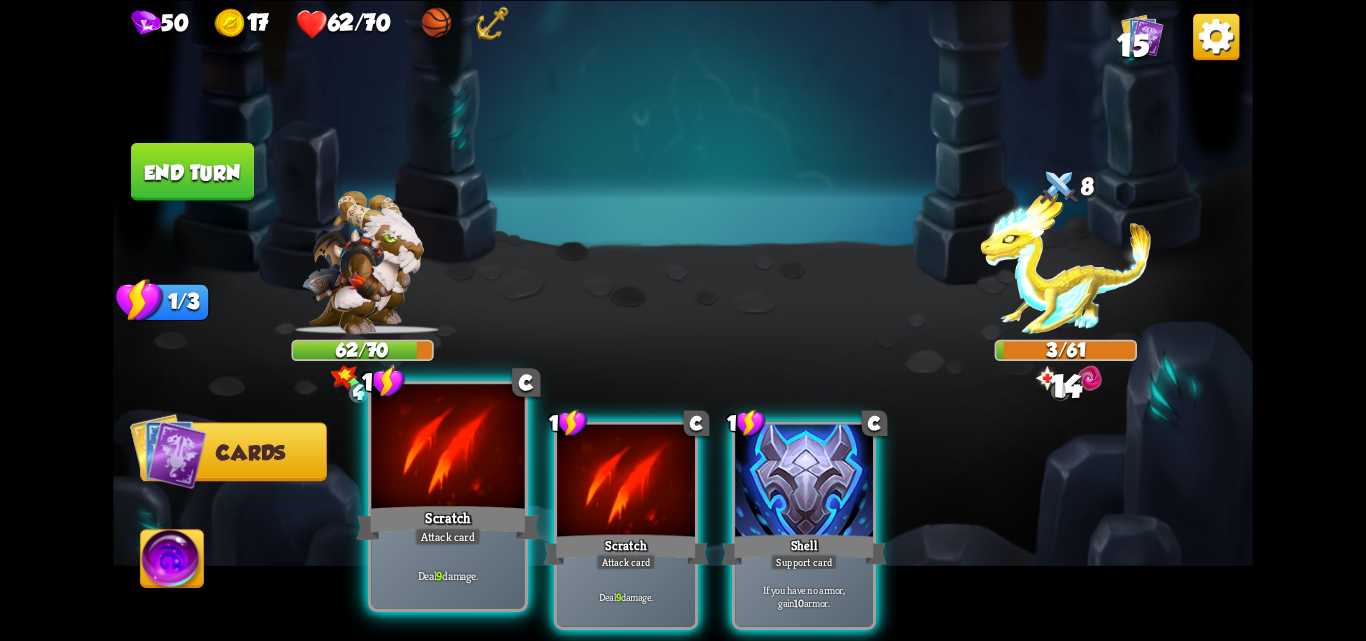 click on "Attack card" at bounding box center (448, 536) 